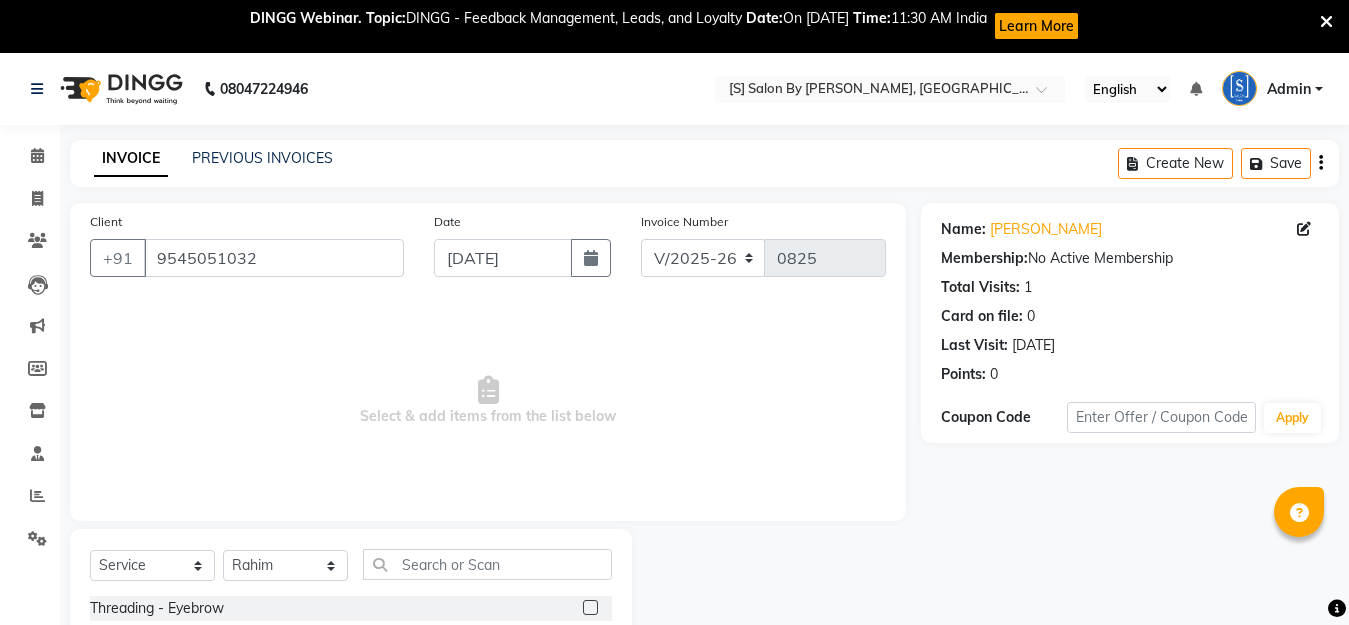 select on "45" 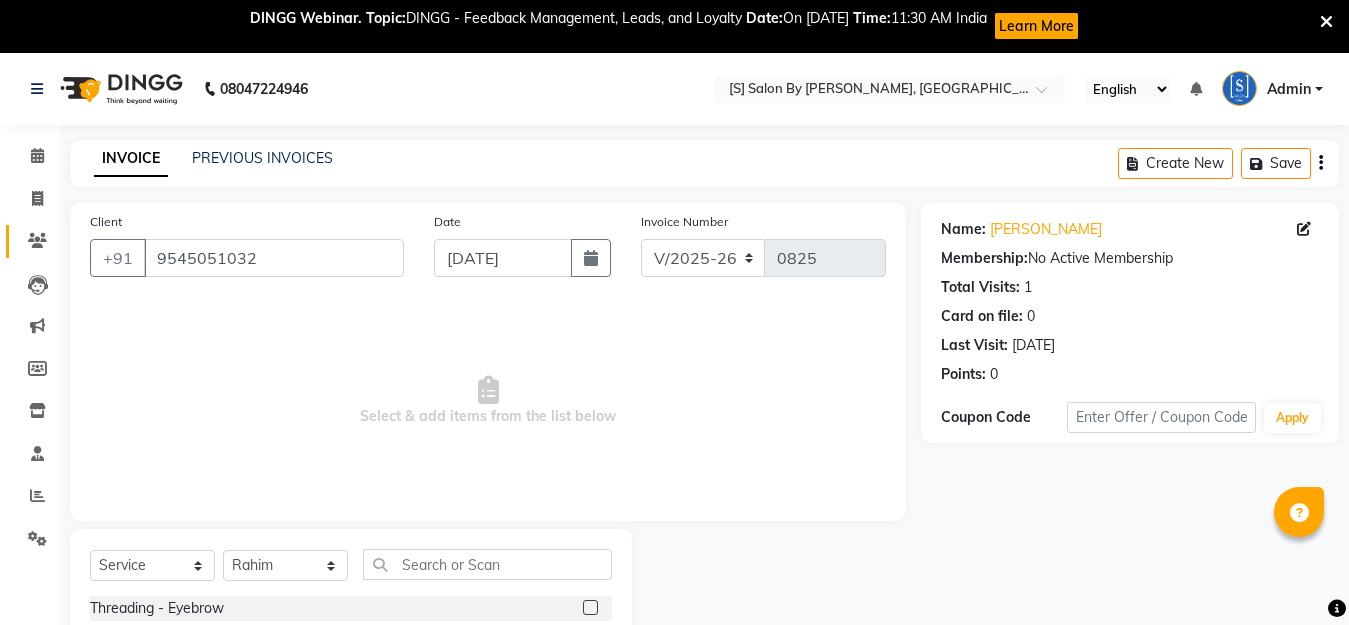 scroll, scrollTop: 0, scrollLeft: 0, axis: both 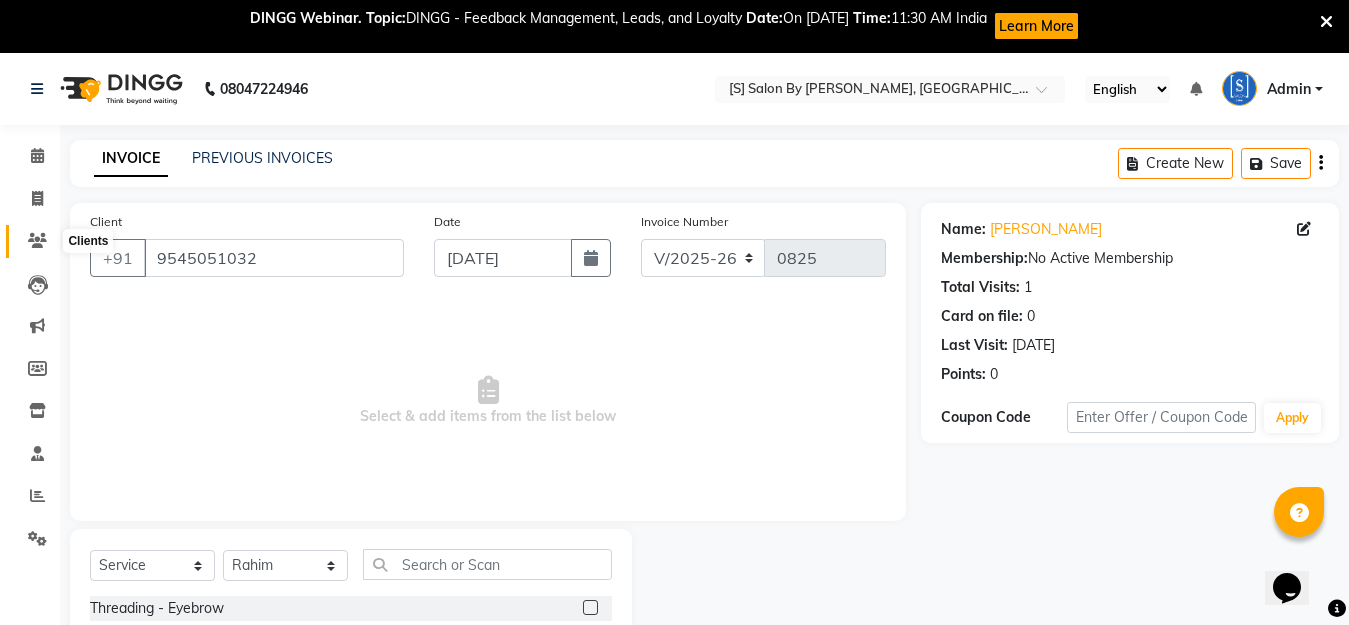 click 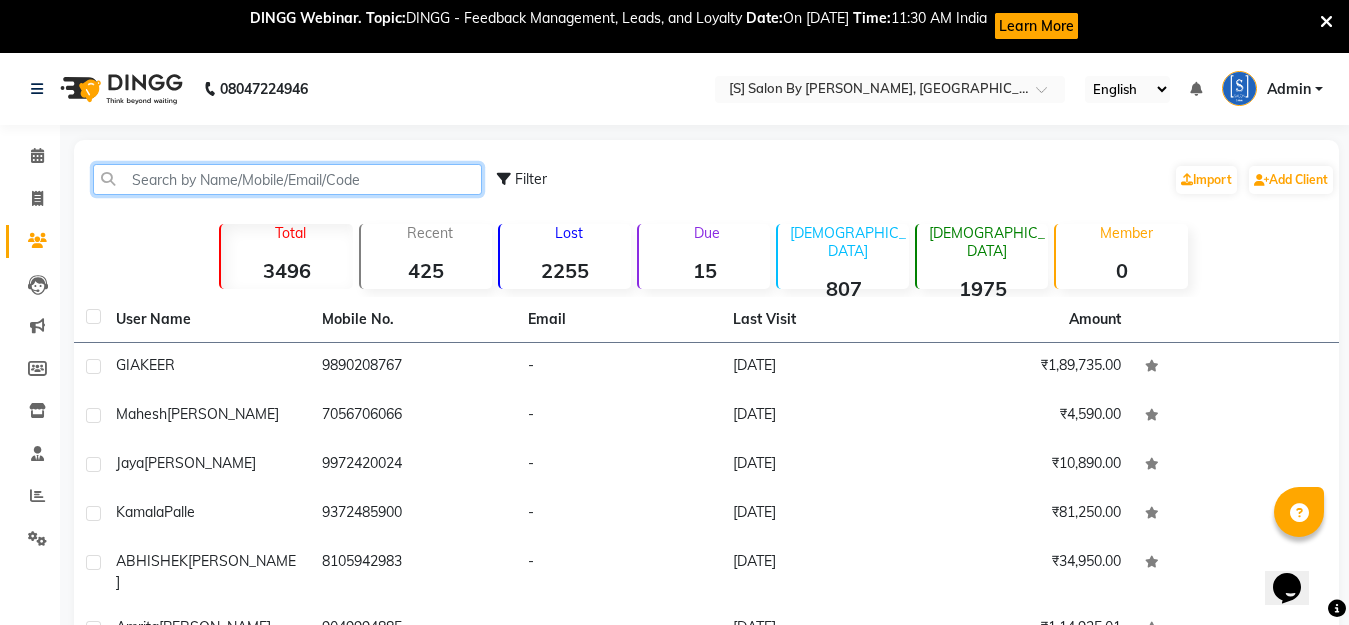 click 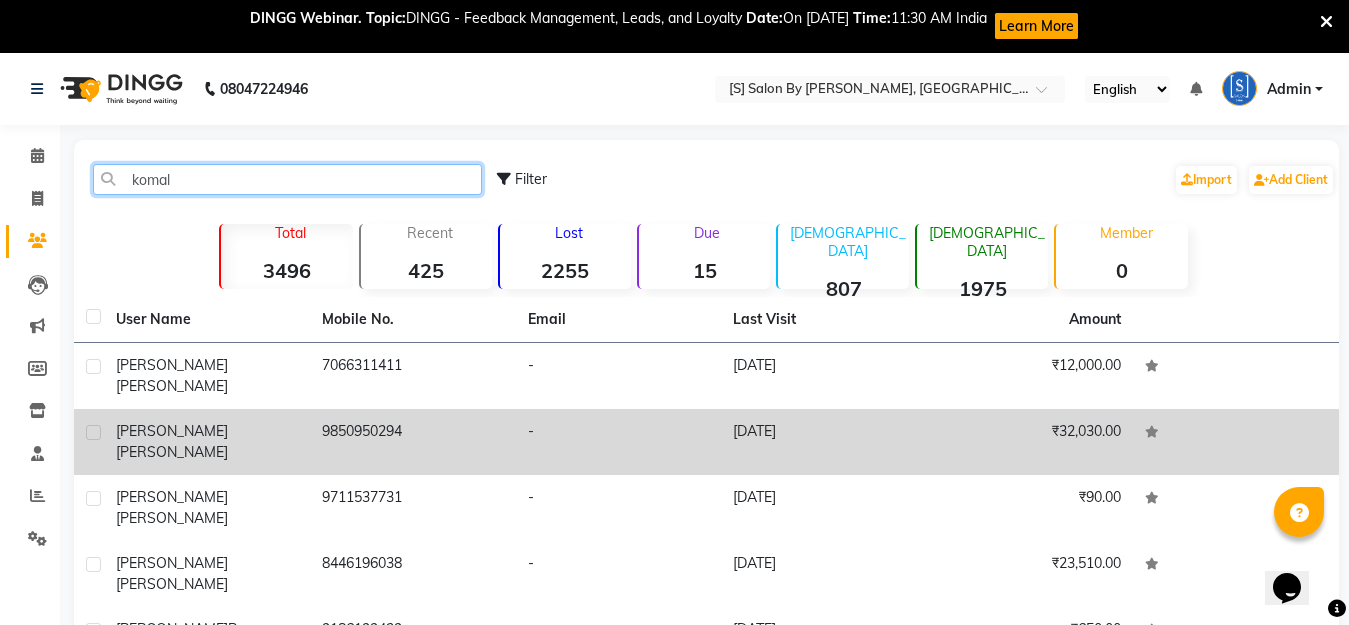 type on "komal" 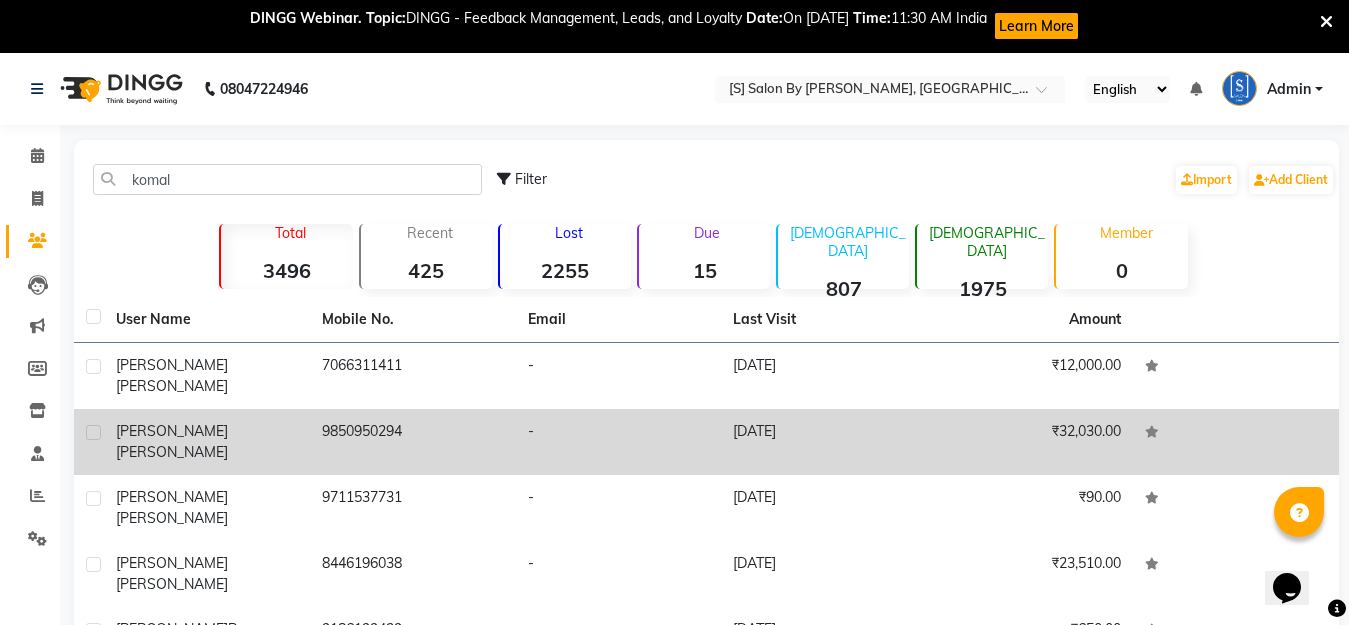 click on "[PERSON_NAME]" 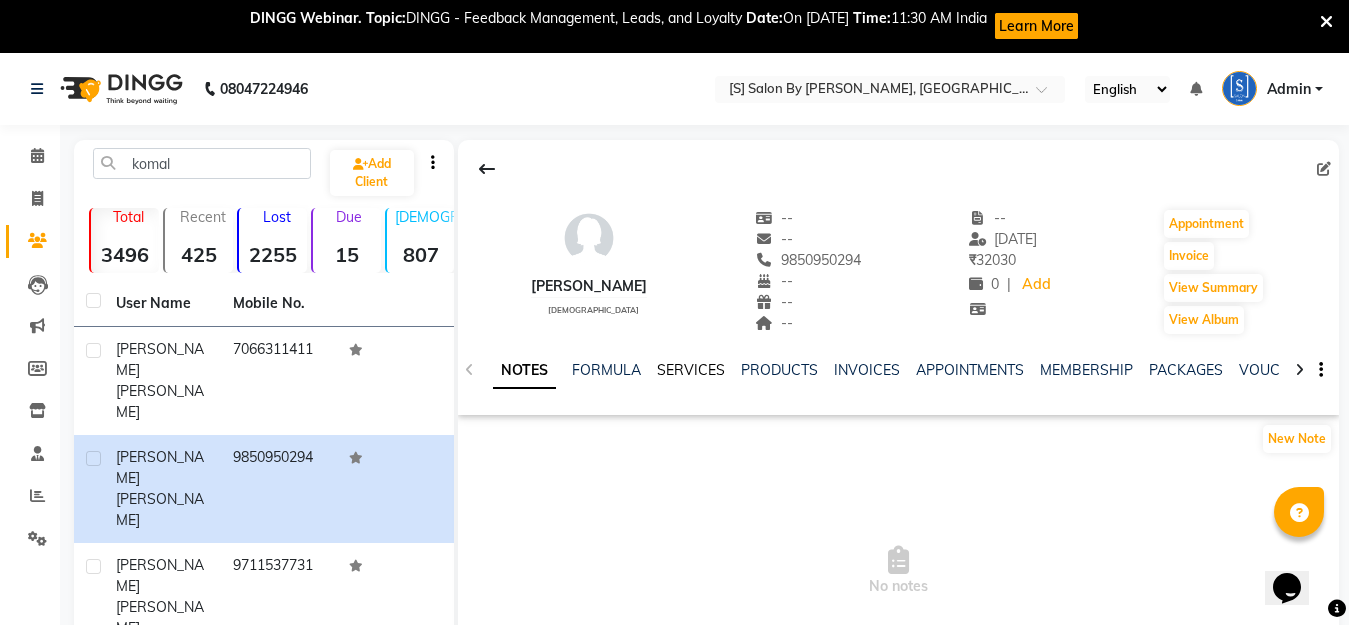 click on "SERVICES" 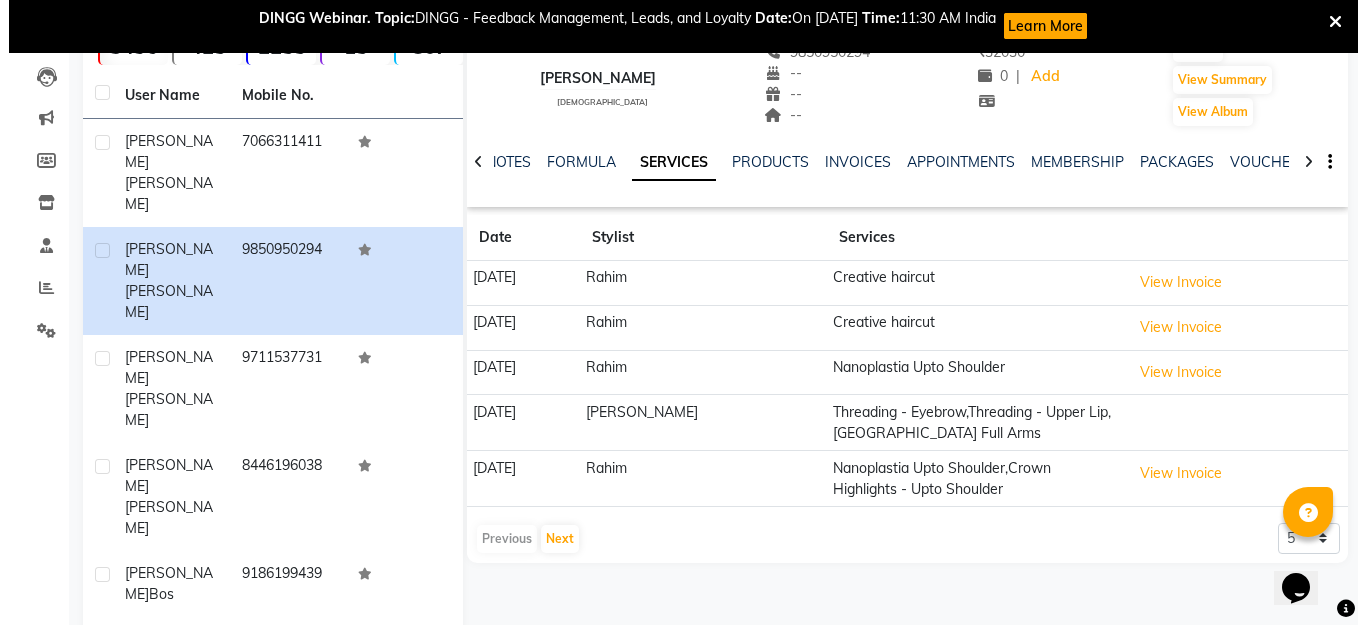 scroll, scrollTop: 300, scrollLeft: 0, axis: vertical 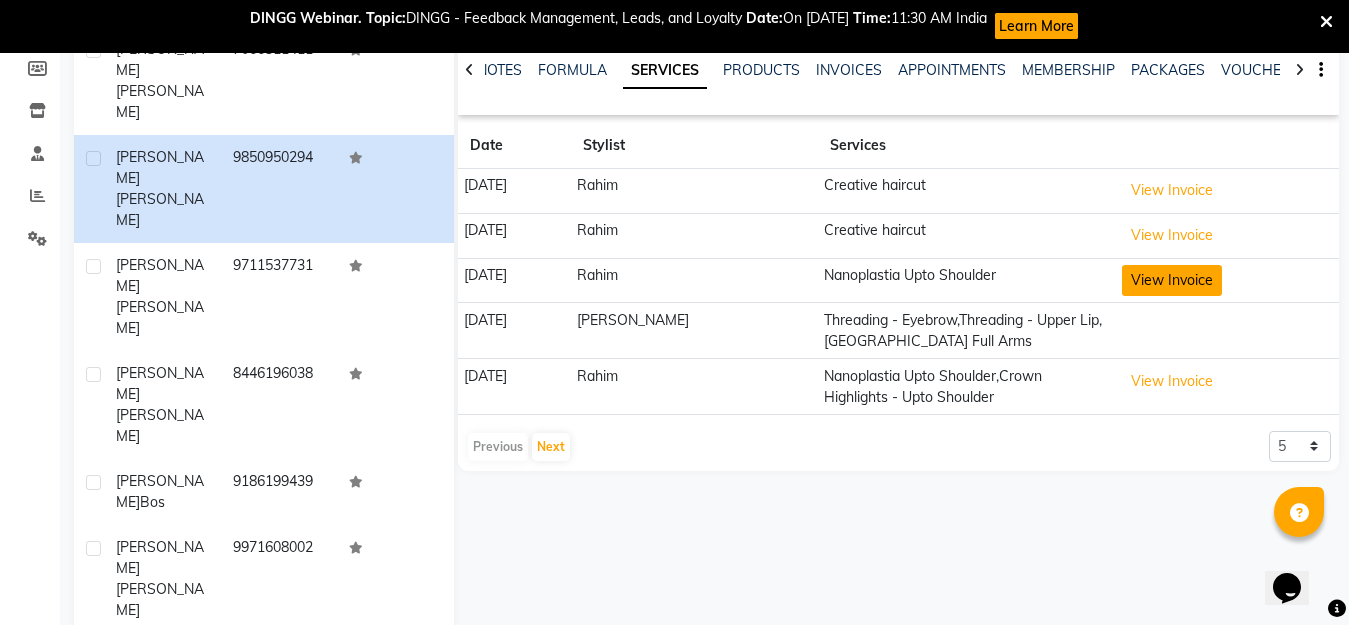 click on "View Invoice" 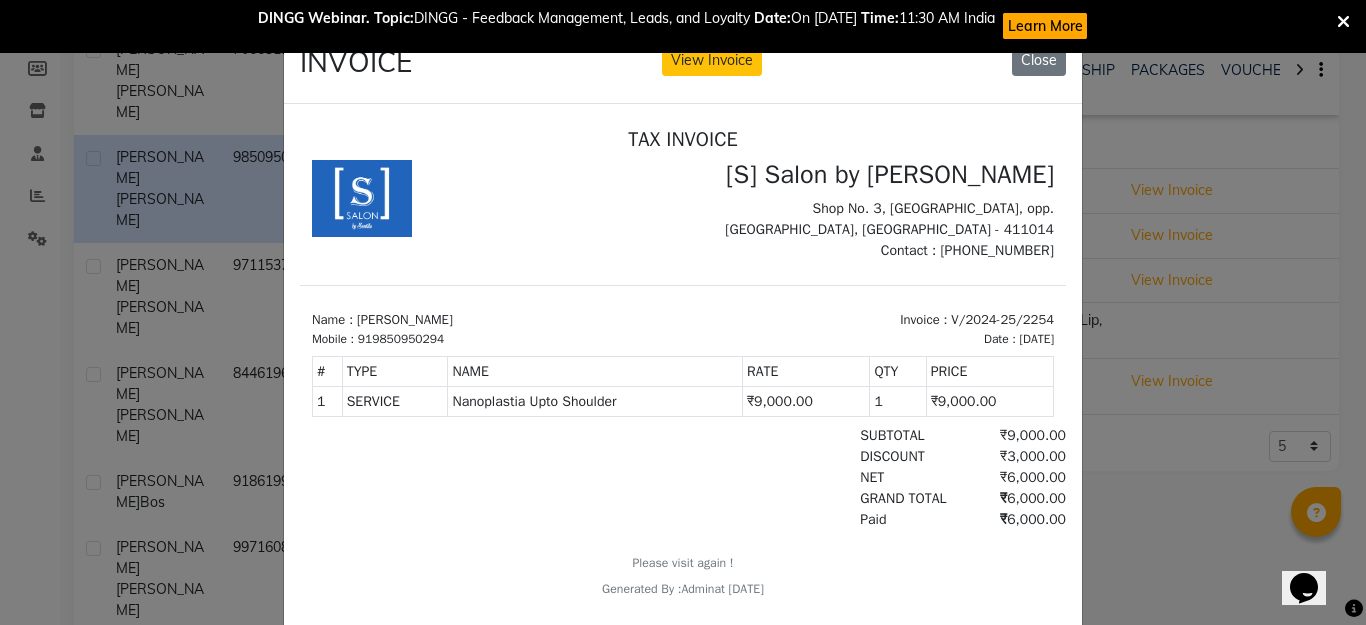scroll, scrollTop: 0, scrollLeft: 0, axis: both 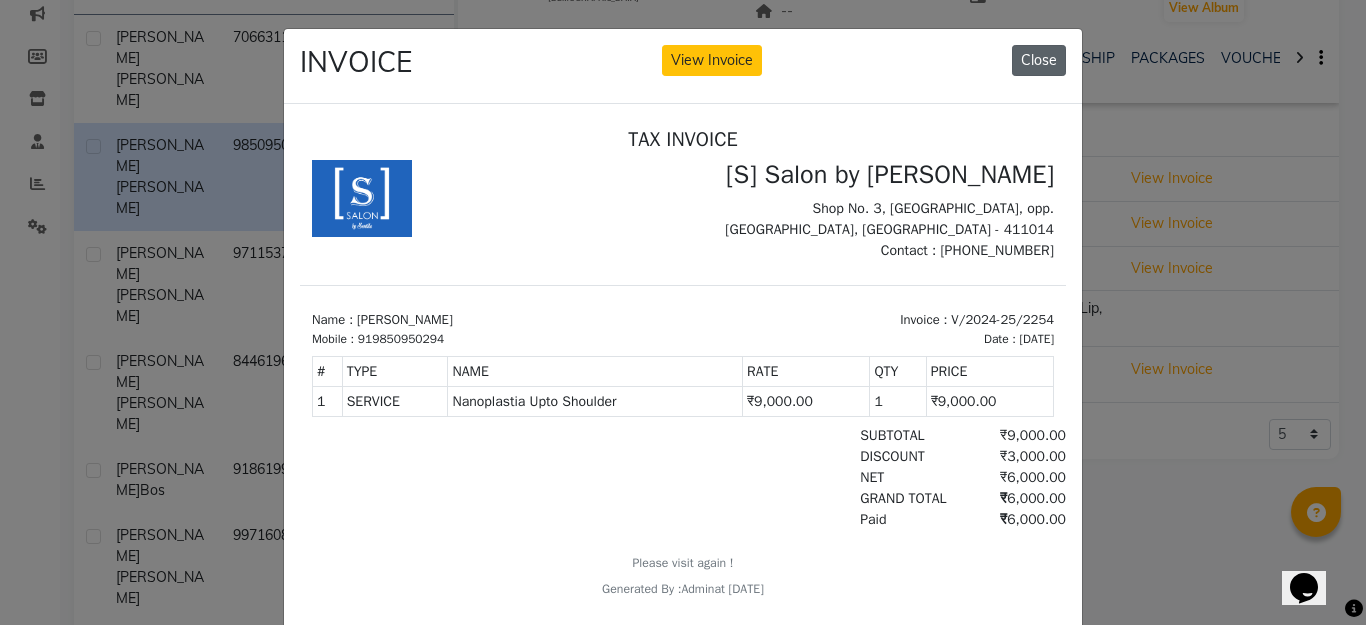 click on "Close" 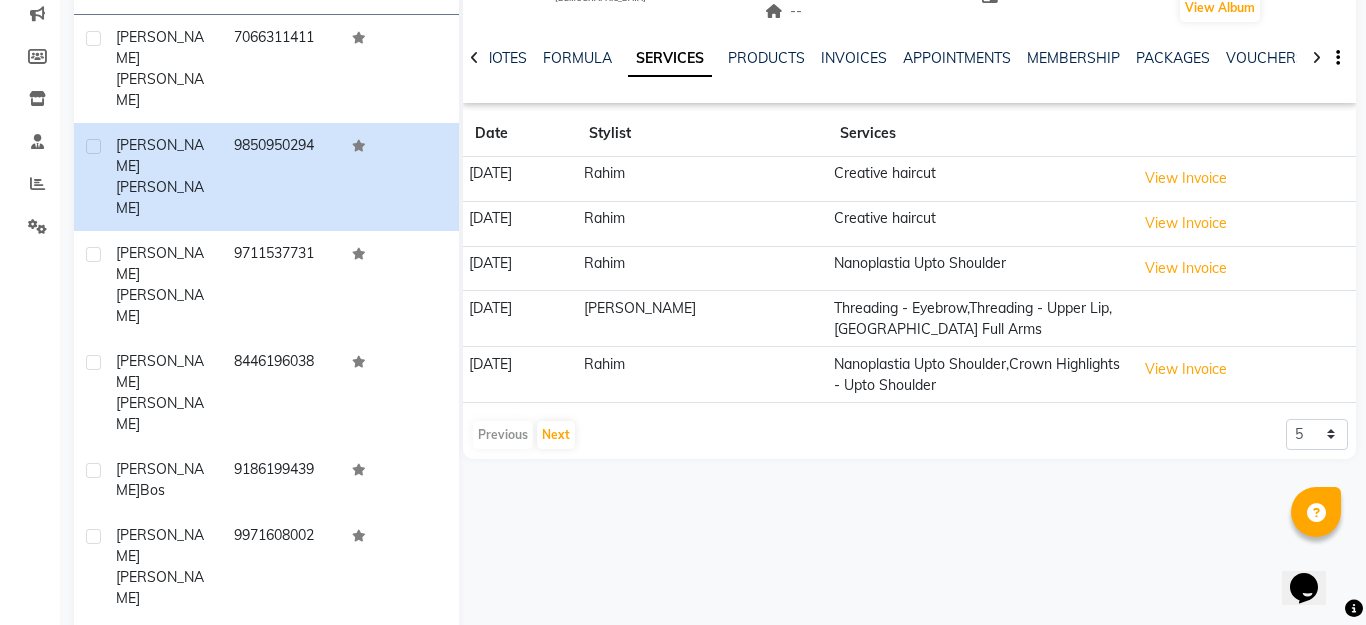 click on "NOTES FORMULA SERVICES PRODUCTS INVOICES APPOINTMENTS MEMBERSHIP PACKAGES VOUCHERS GIFTCARDS POINTS FORMS FAMILY CARDS WALLET" 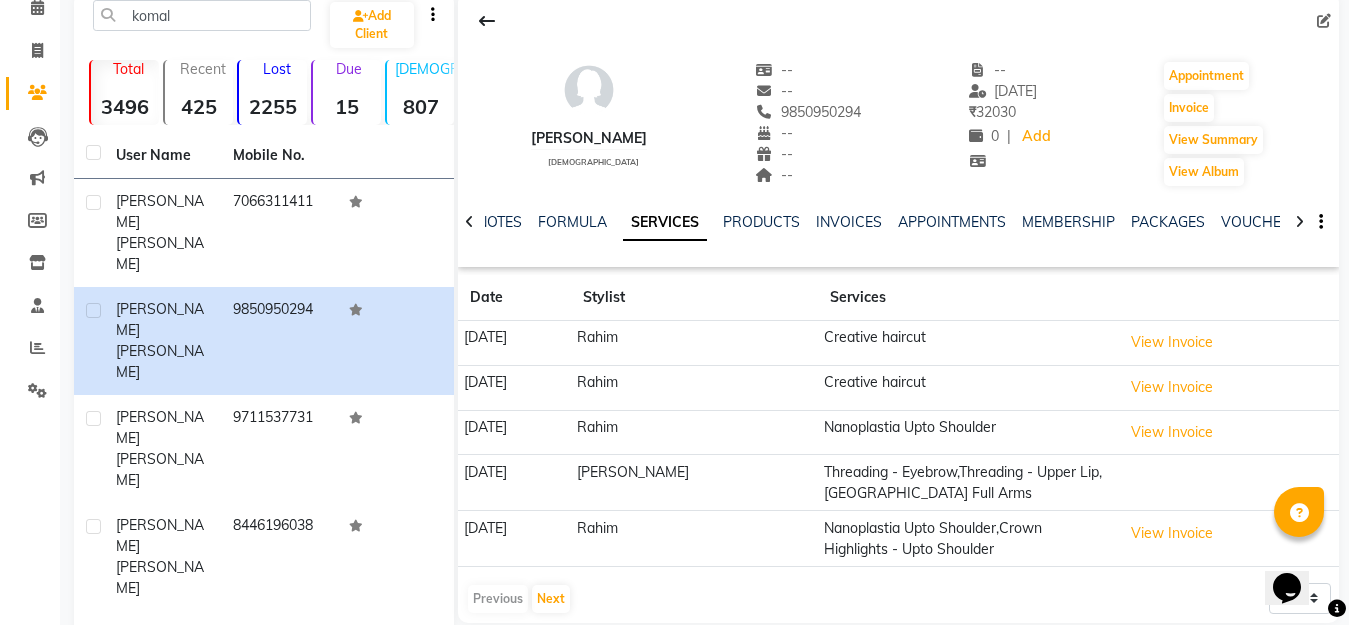 scroll, scrollTop: 59, scrollLeft: 0, axis: vertical 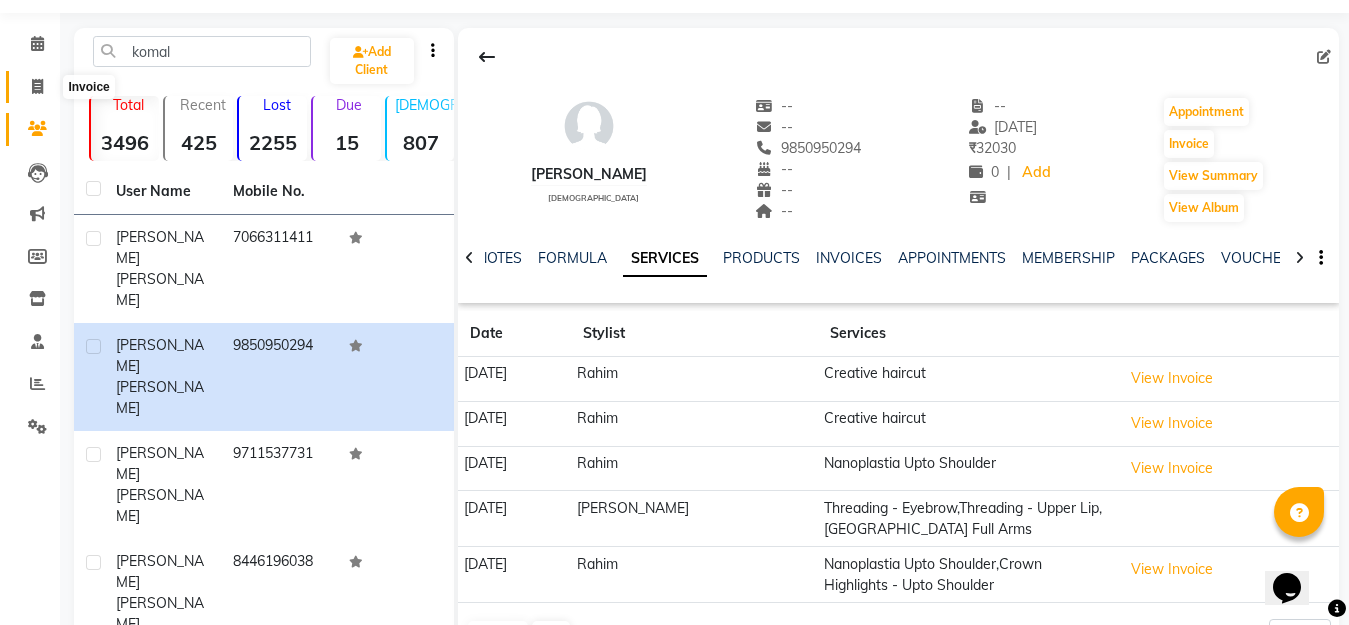 click 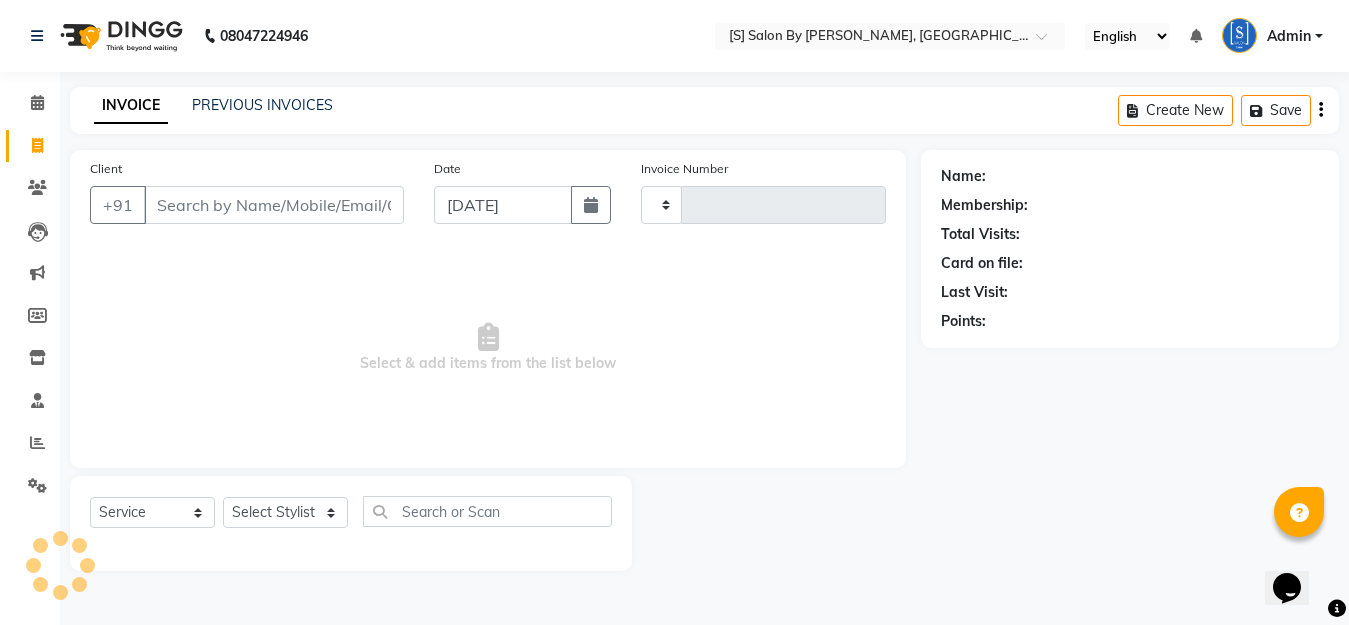 scroll, scrollTop: 0, scrollLeft: 0, axis: both 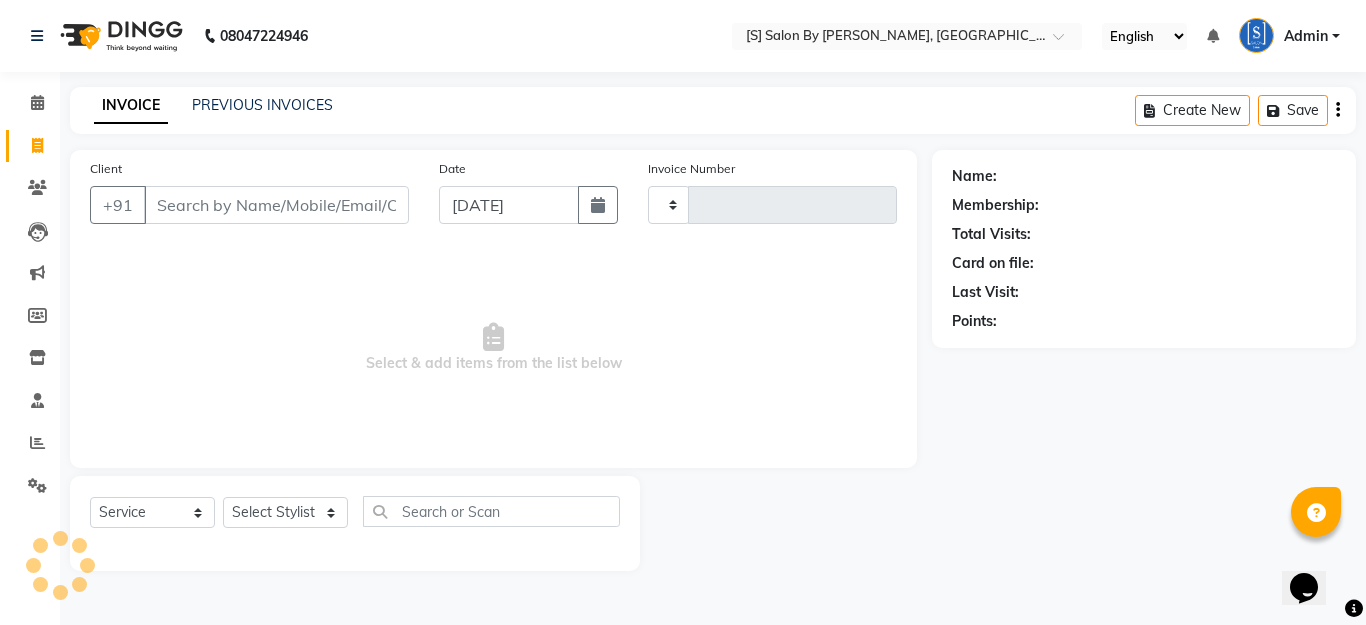 type on "0825" 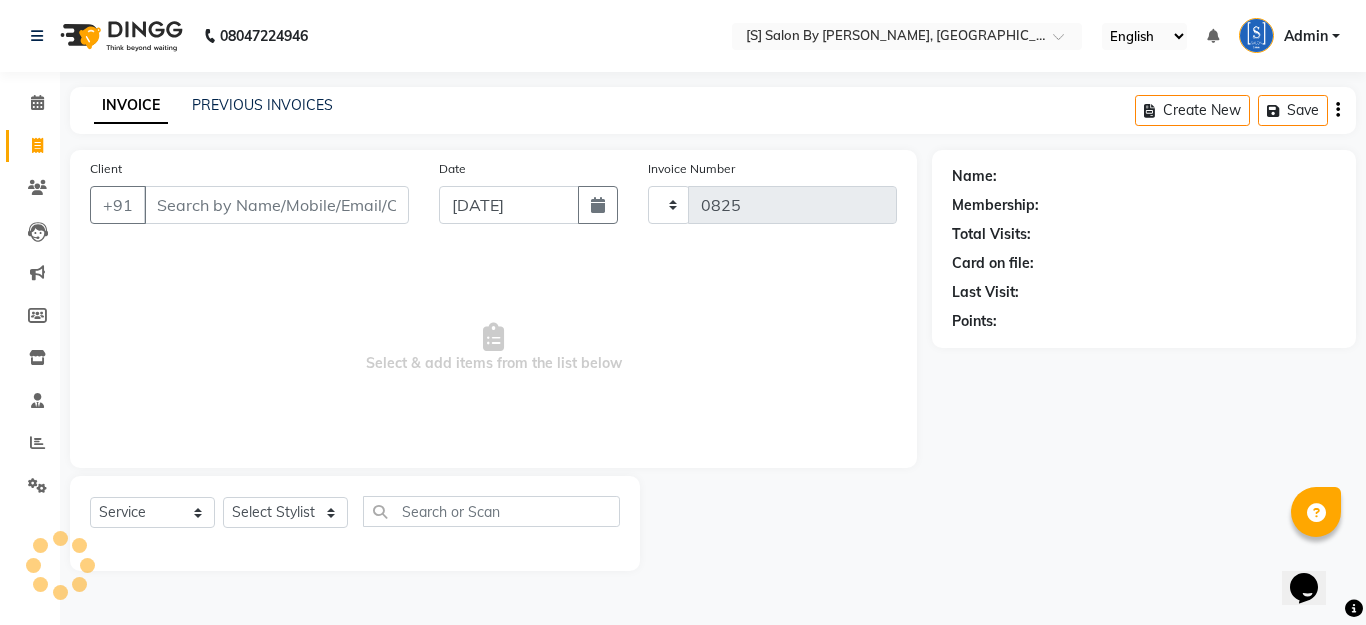 select on "45" 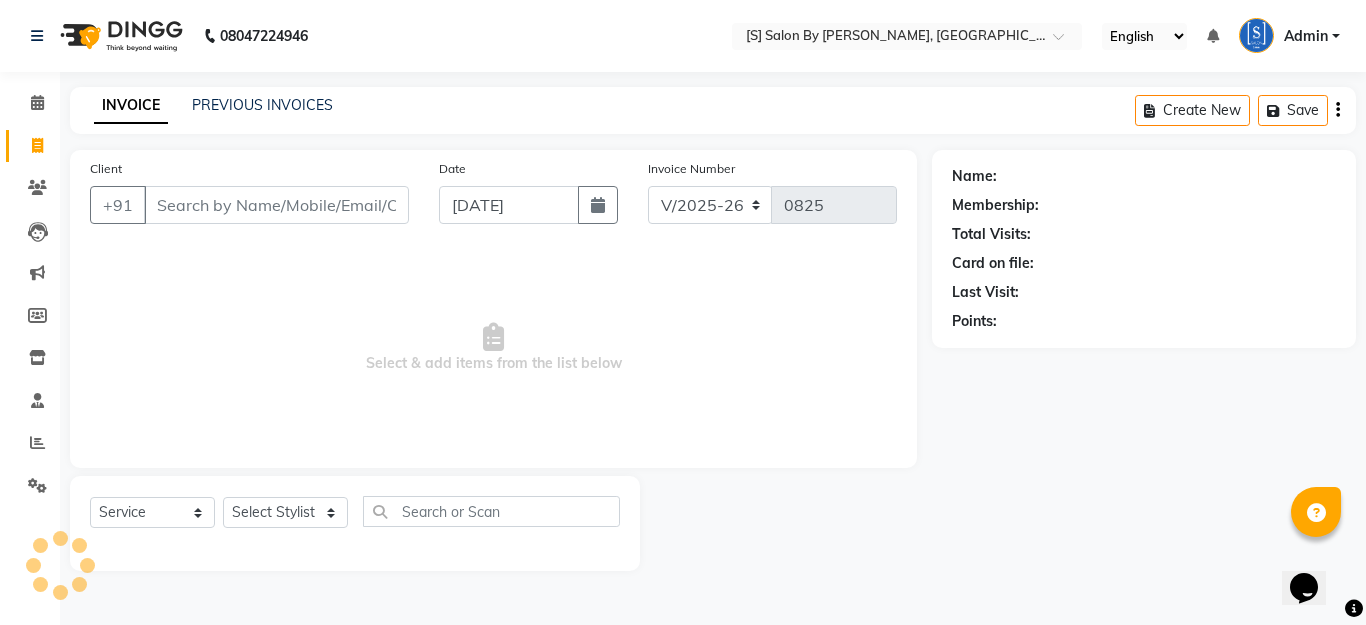 click on "Client" at bounding box center [276, 205] 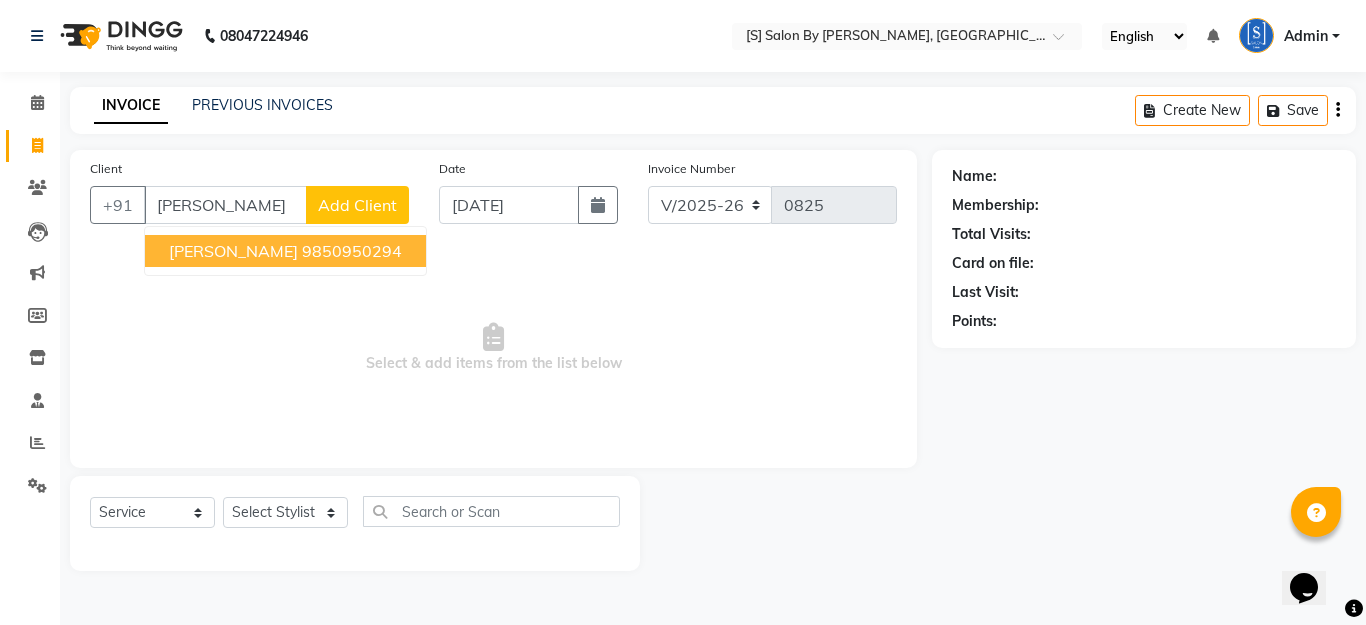 drag, startPoint x: 324, startPoint y: 253, endPoint x: 343, endPoint y: 574, distance: 321.56183 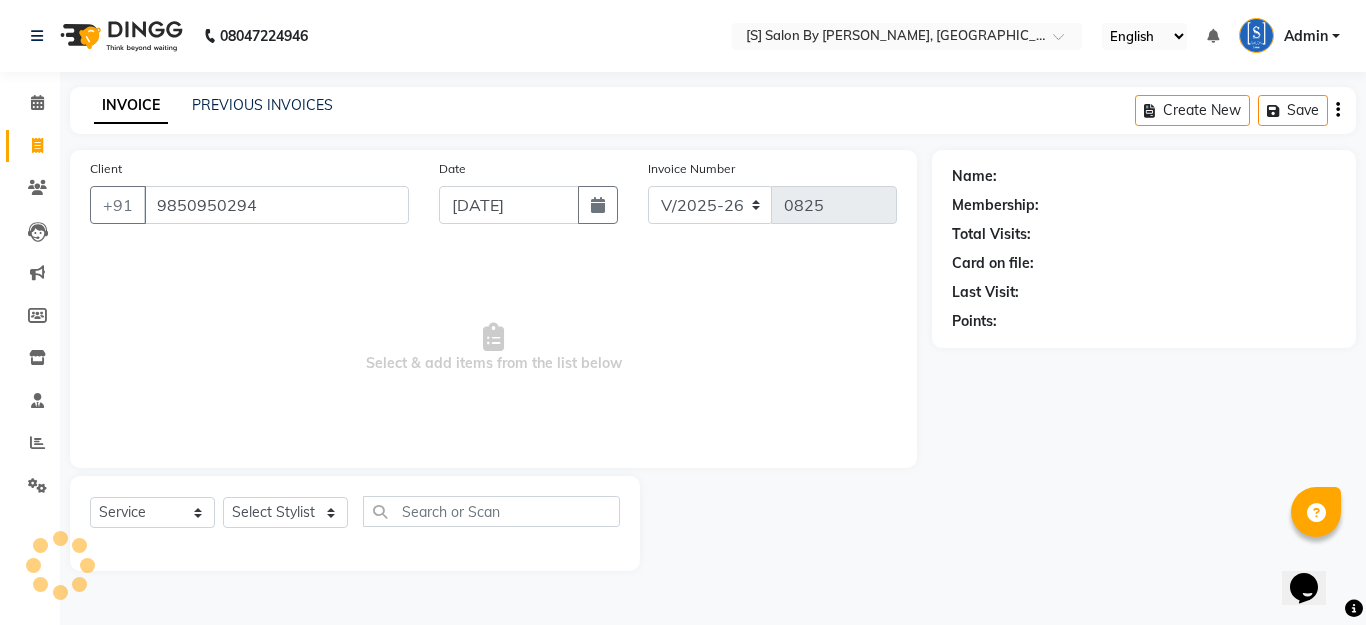 type on "9850950294" 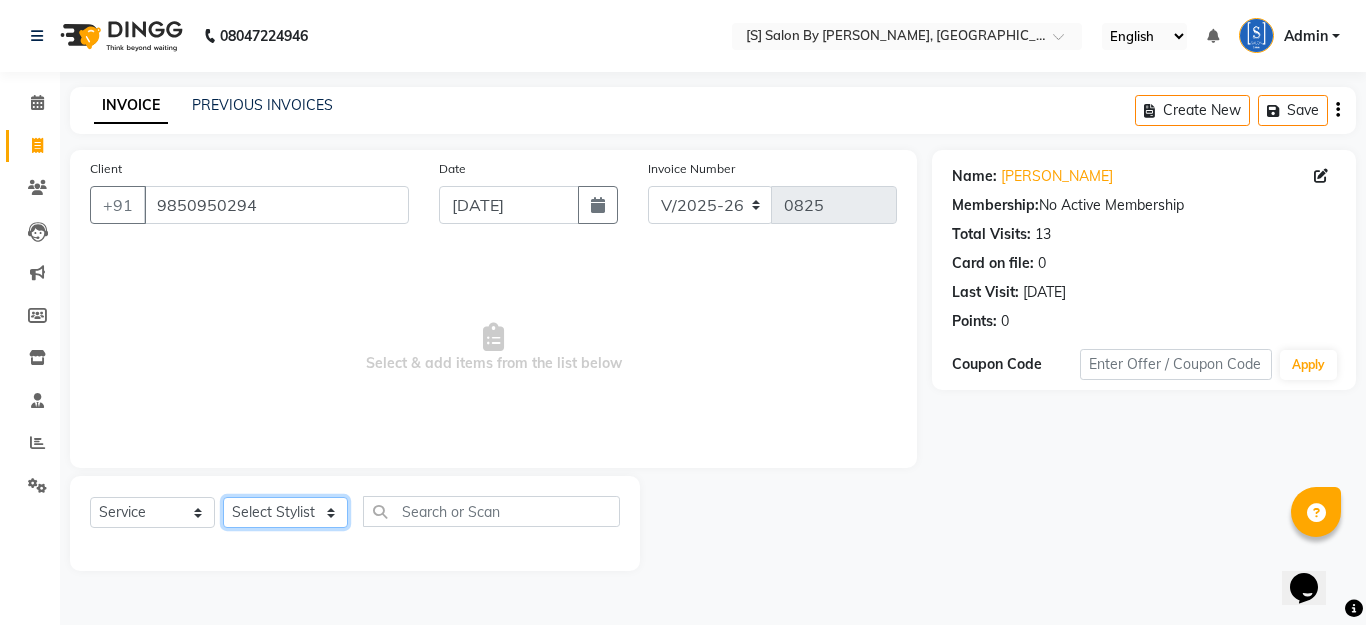 drag, startPoint x: 298, startPoint y: 511, endPoint x: 330, endPoint y: 497, distance: 34.928497 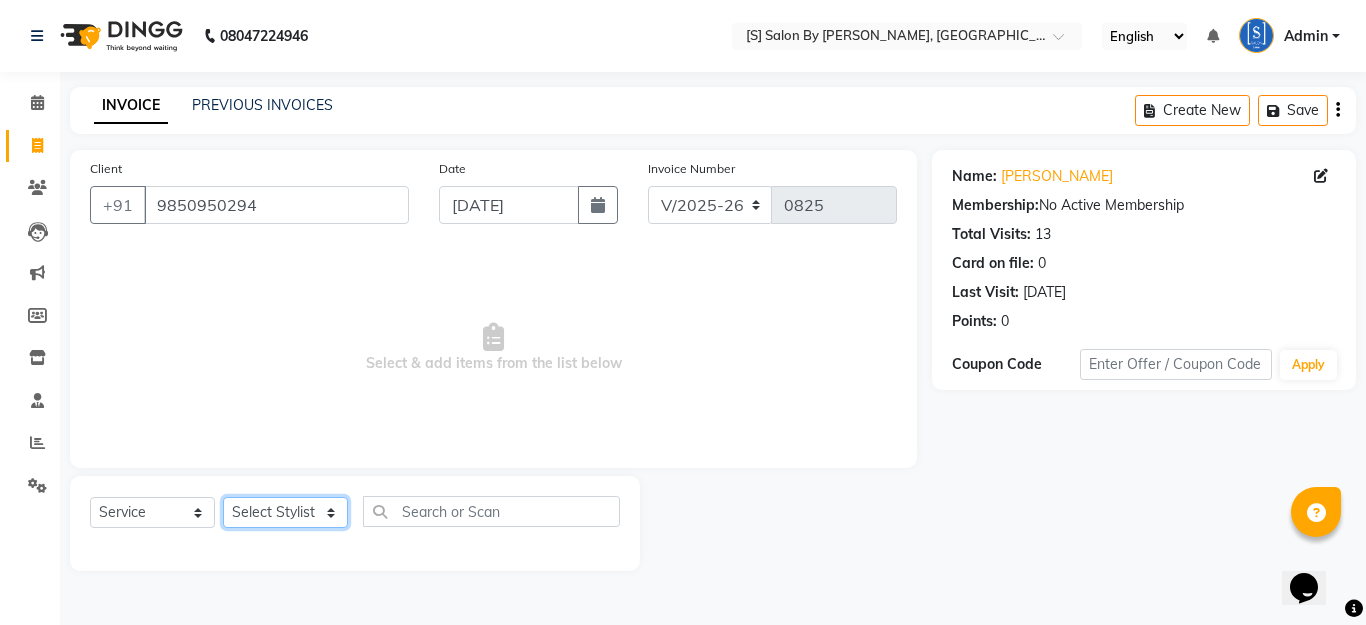 select on "1631" 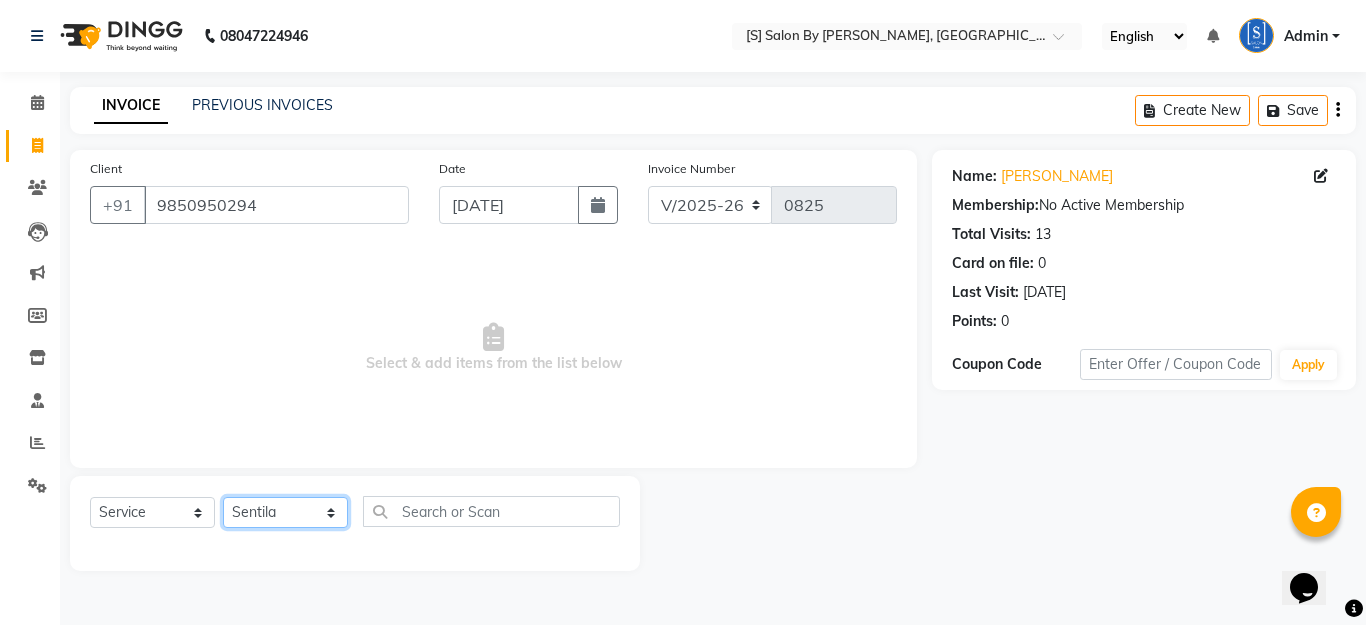 click on "Select Stylist Aarti Beautician Demnao [PERSON_NAME]  [PERSON_NAME]" 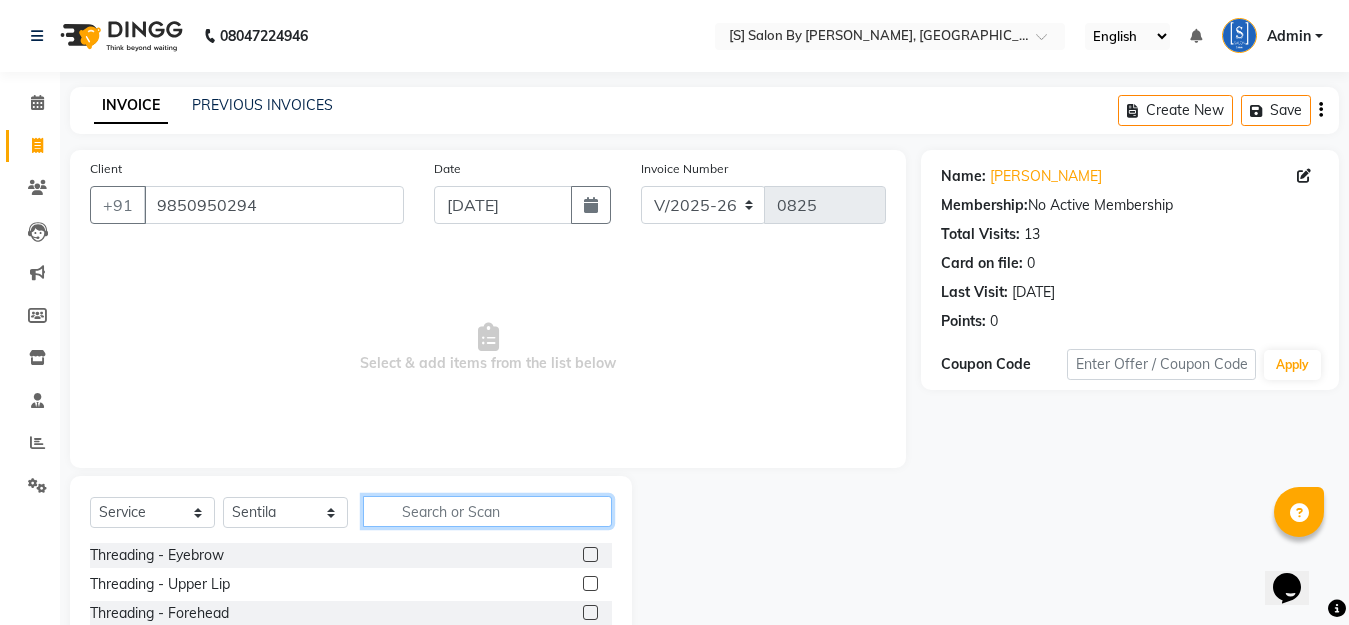 click 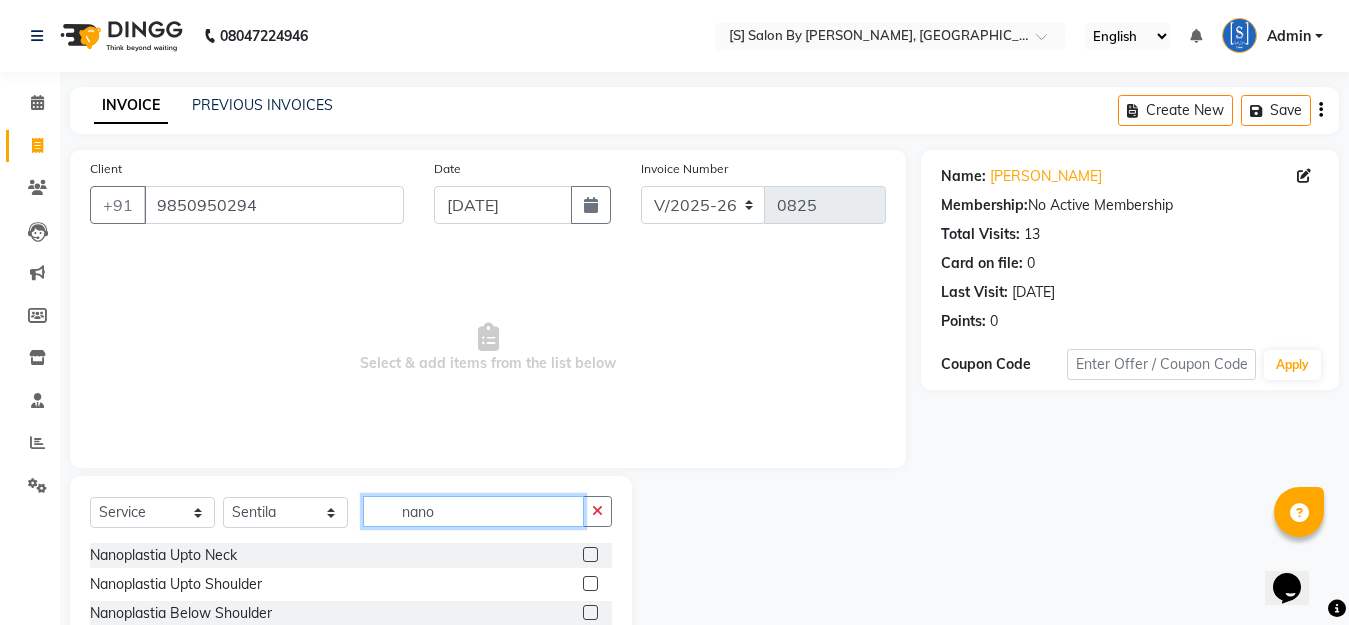 type on "nano" 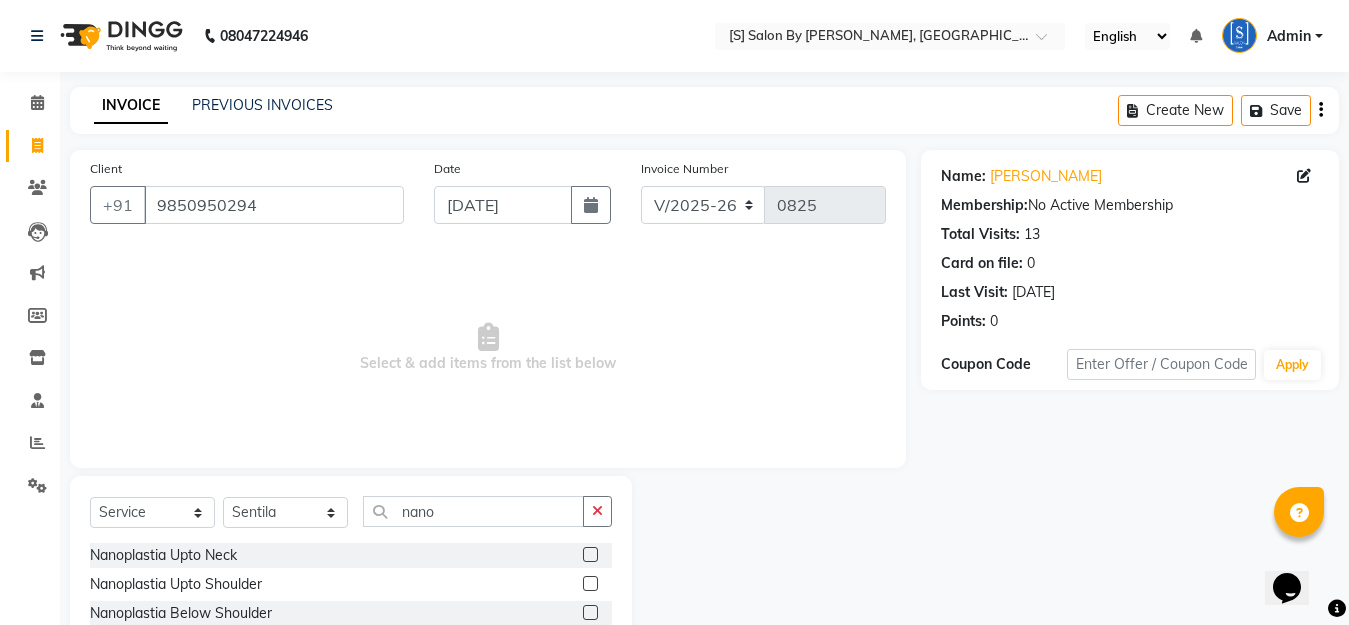 drag, startPoint x: 570, startPoint y: 583, endPoint x: 594, endPoint y: 582, distance: 24.020824 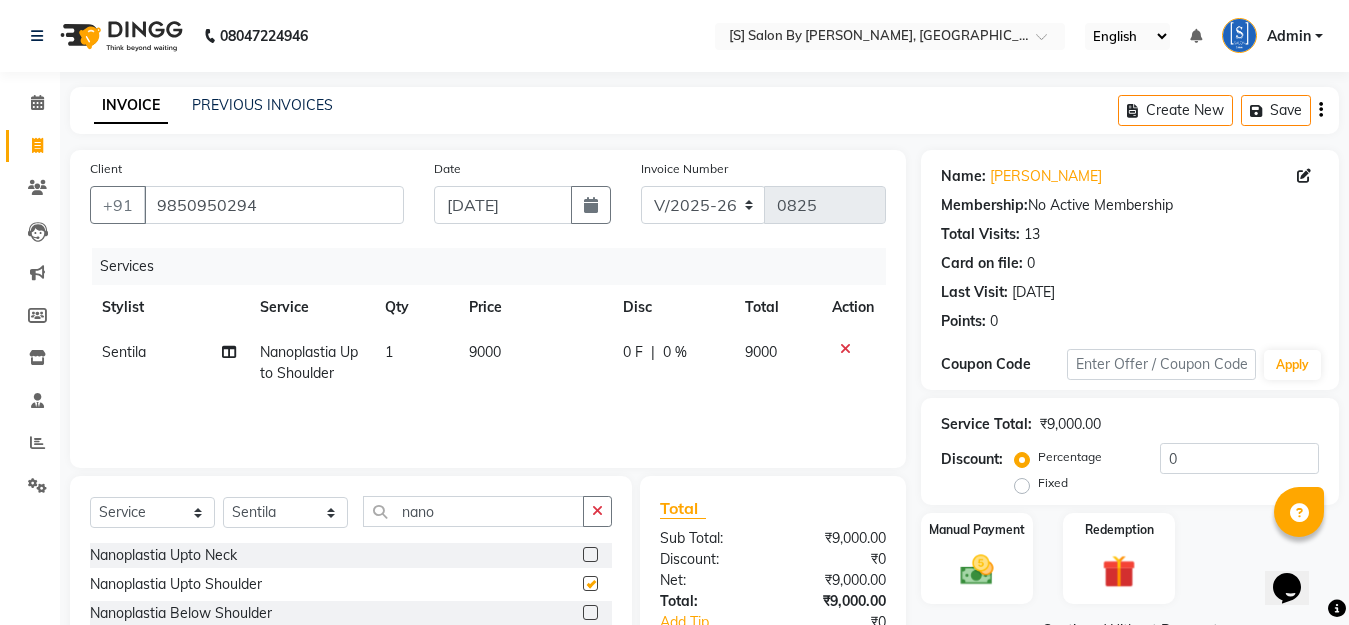 checkbox on "false" 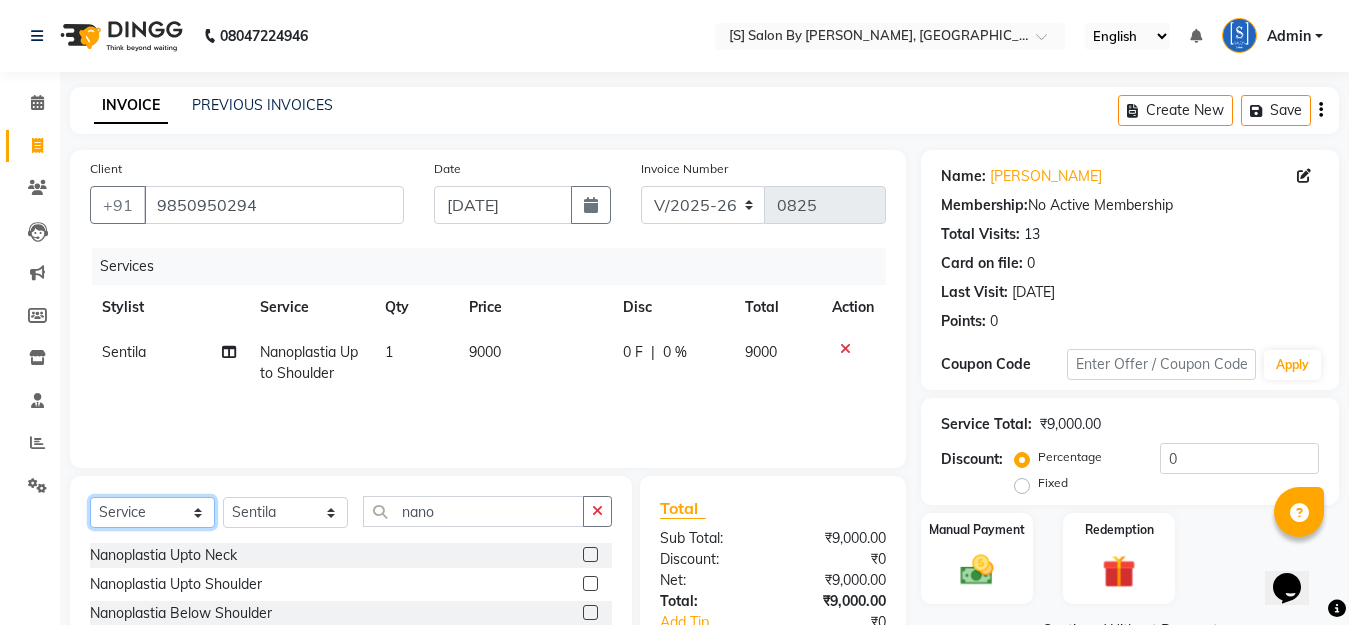 click on "Select  Service  Product  Membership  Package Voucher Prepaid Gift Card" 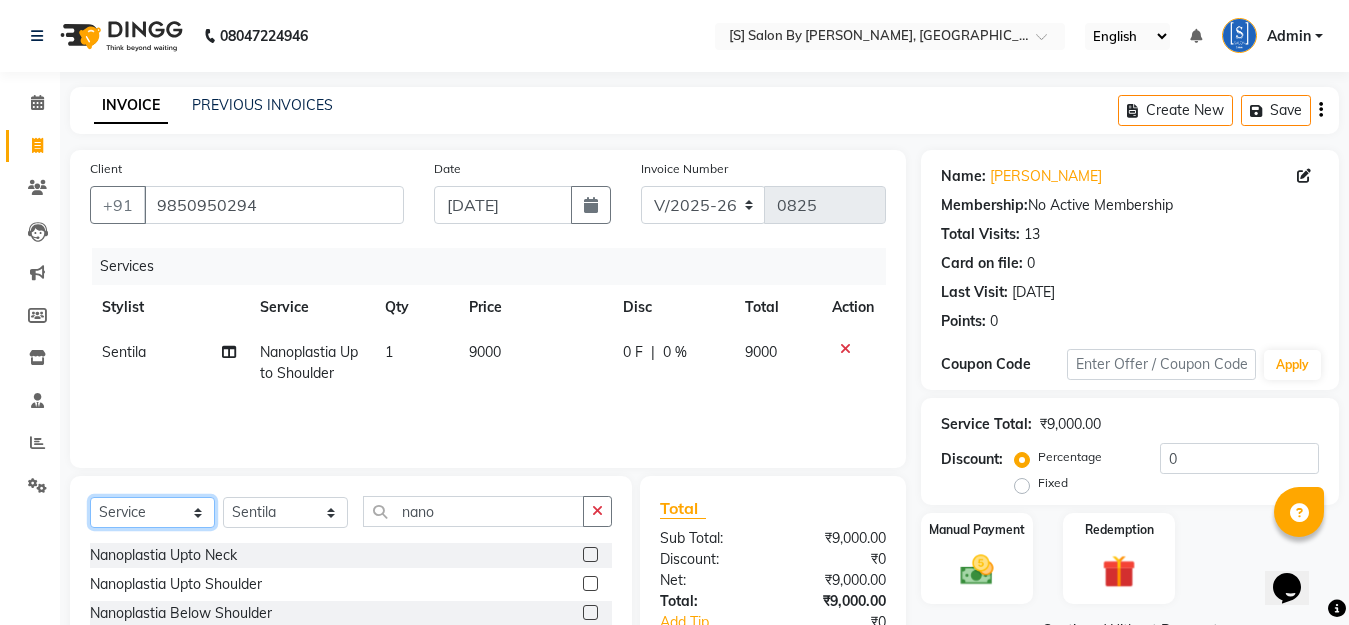 select on "product" 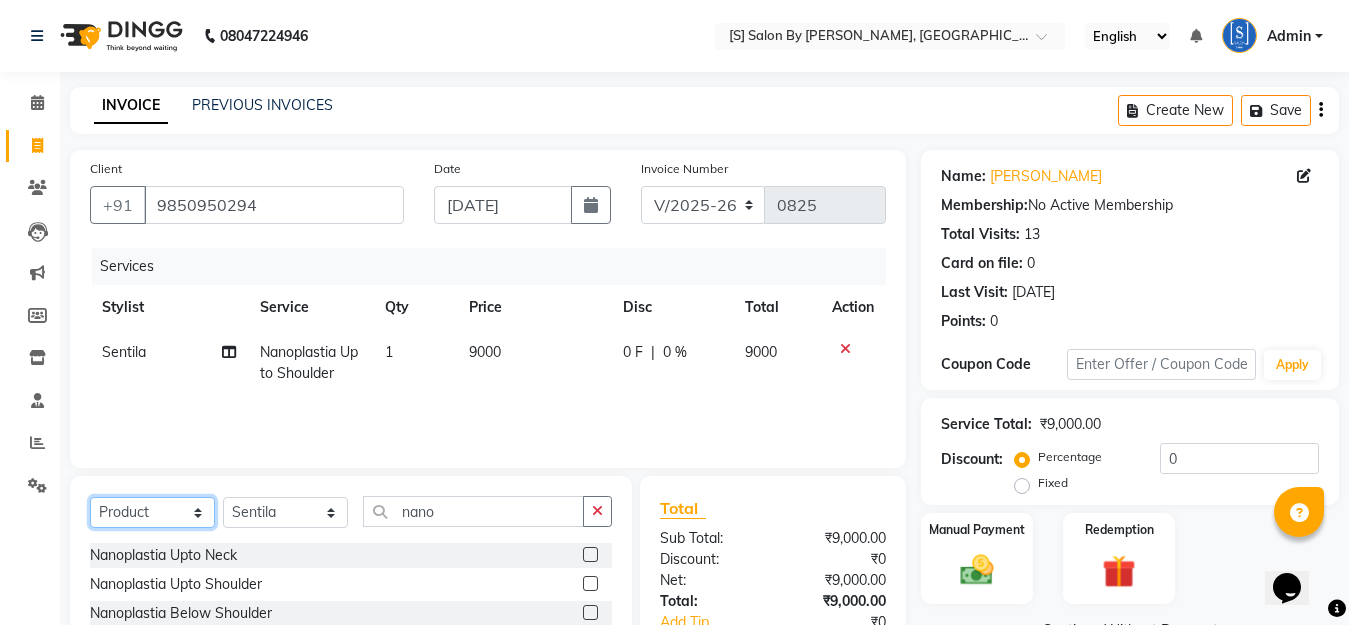 click on "Select  Service  Product  Membership  Package Voucher Prepaid Gift Card" 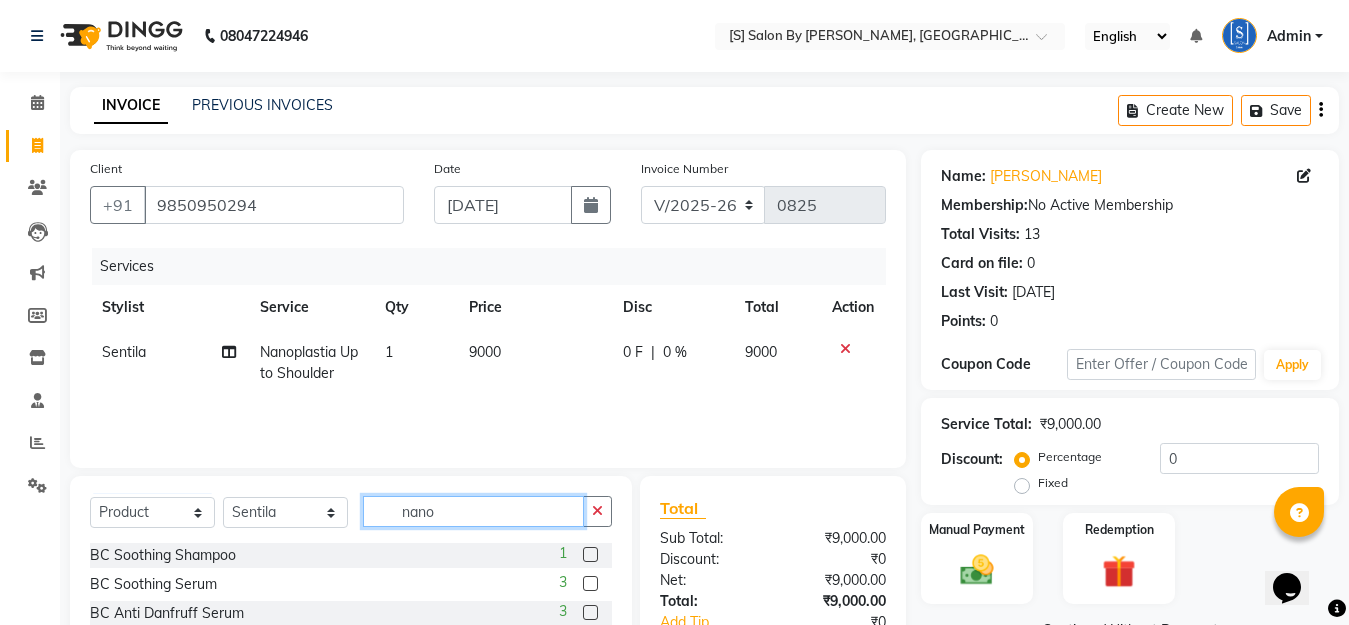 drag, startPoint x: 433, startPoint y: 511, endPoint x: 455, endPoint y: 516, distance: 22.561028 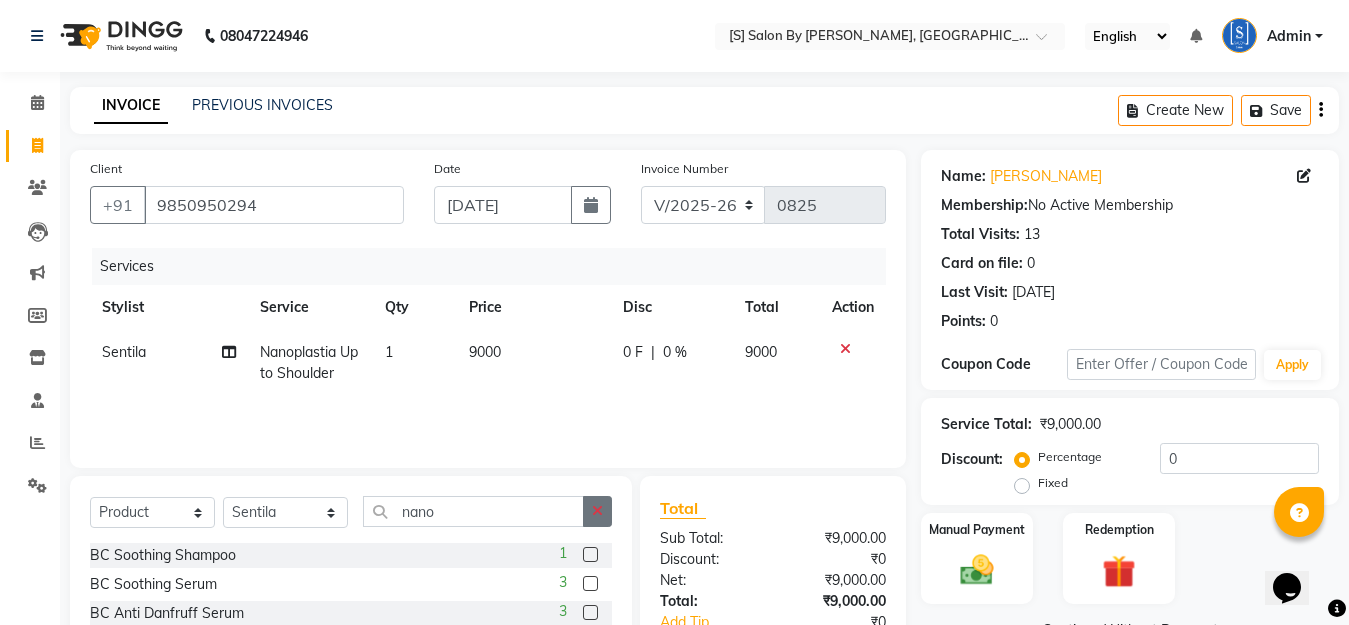 drag, startPoint x: 610, startPoint y: 509, endPoint x: 595, endPoint y: 509, distance: 15 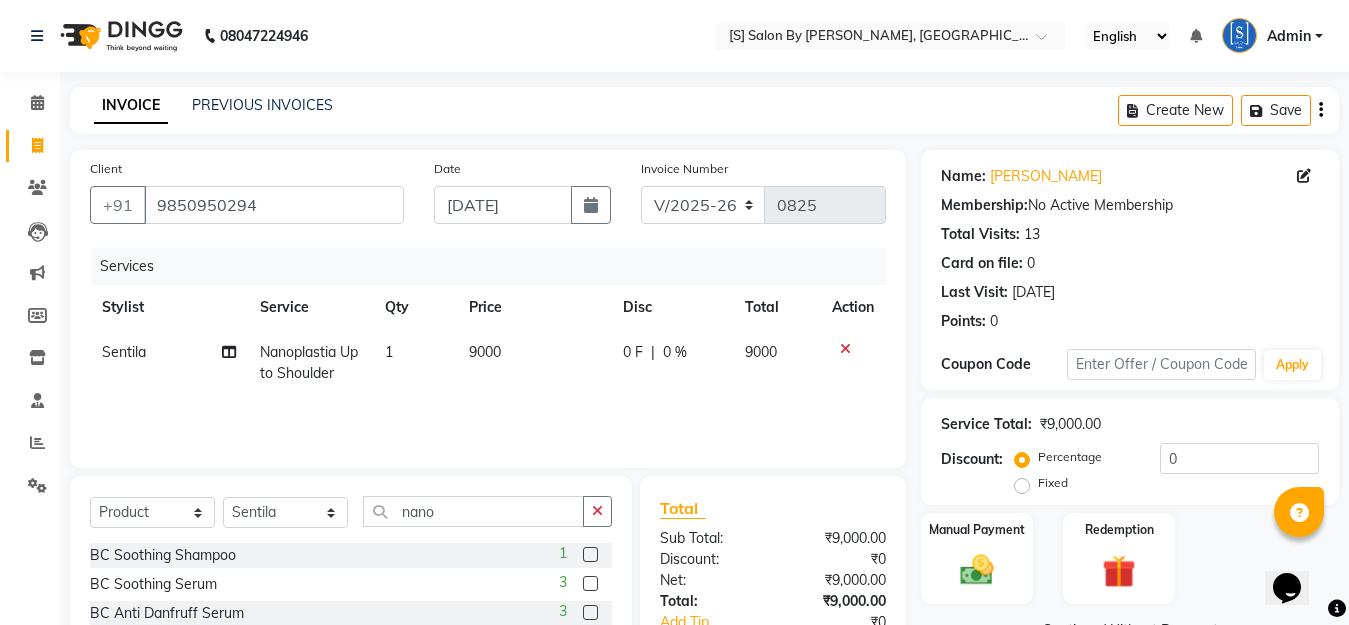click 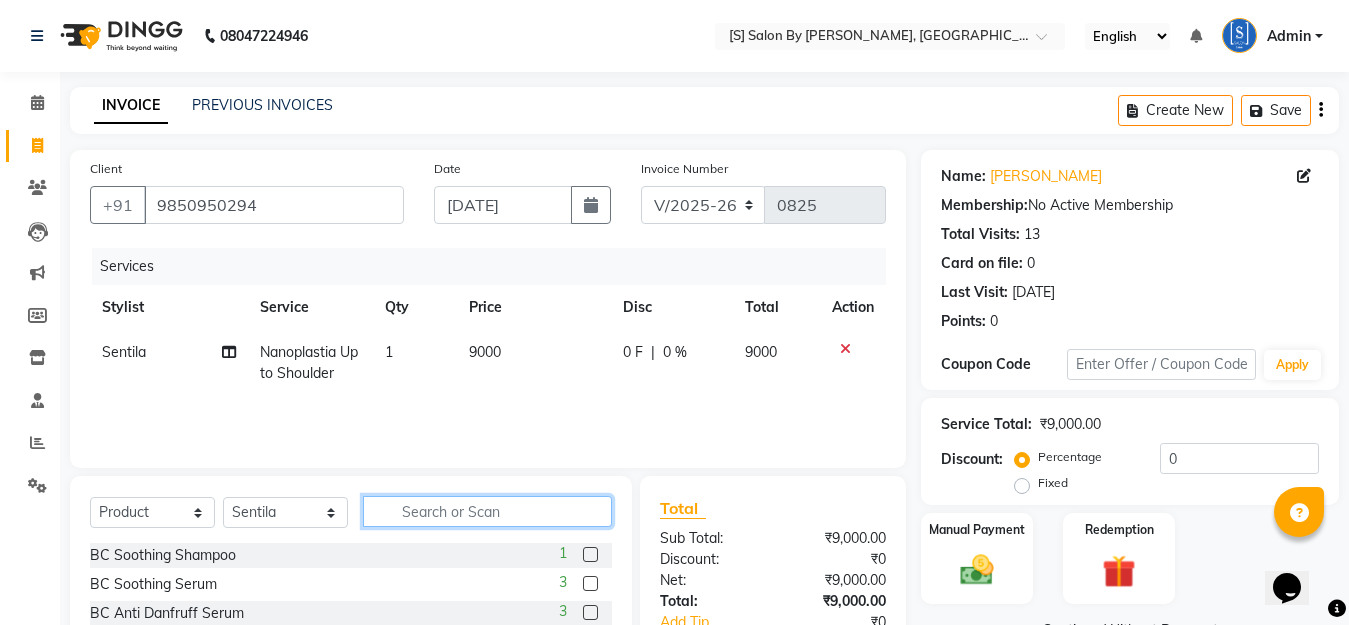 click 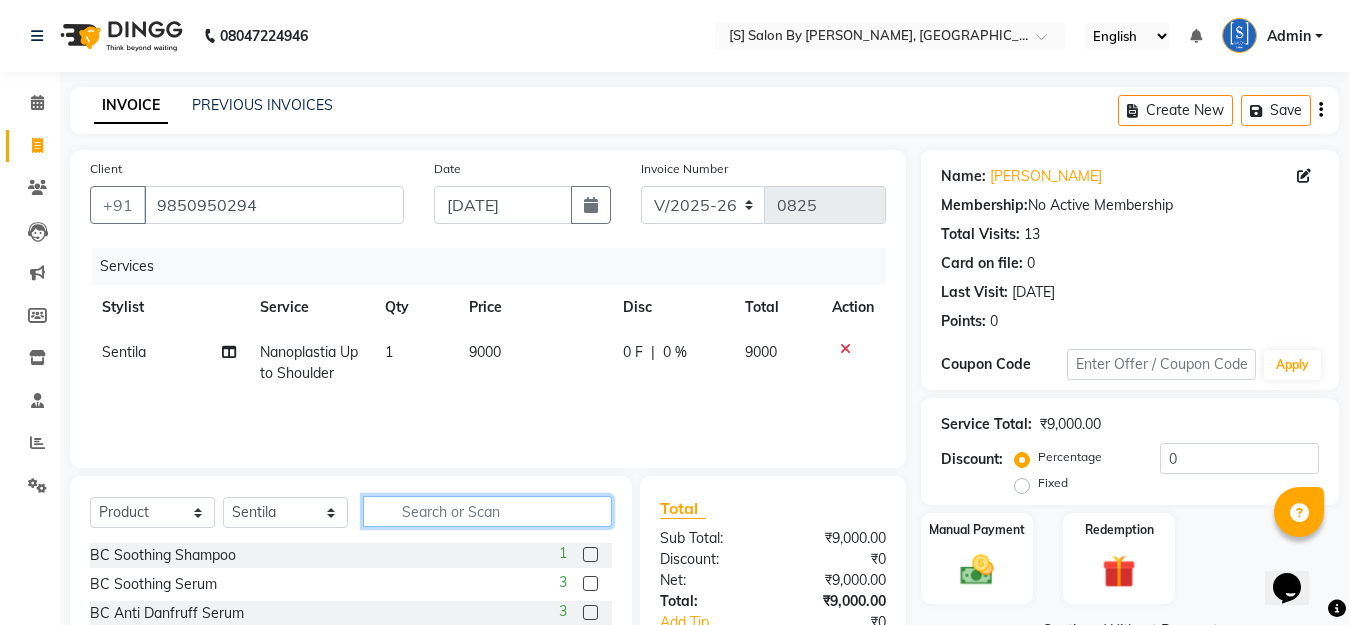 click 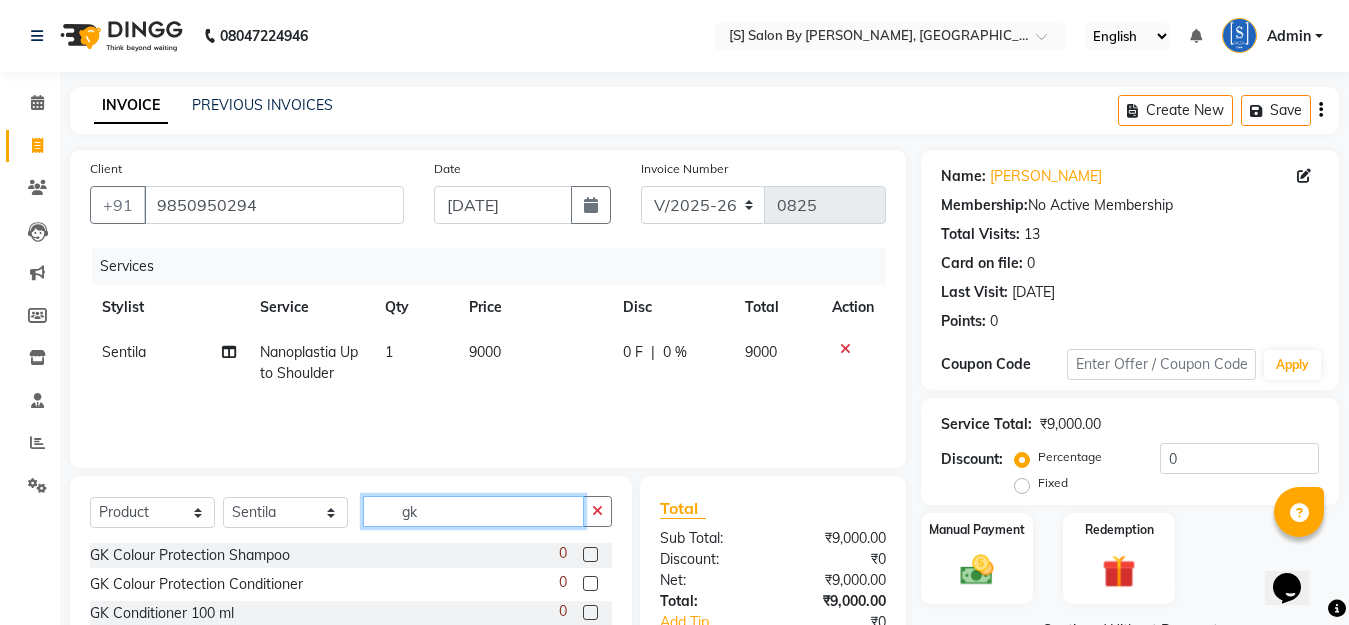 scroll, scrollTop: 3, scrollLeft: 0, axis: vertical 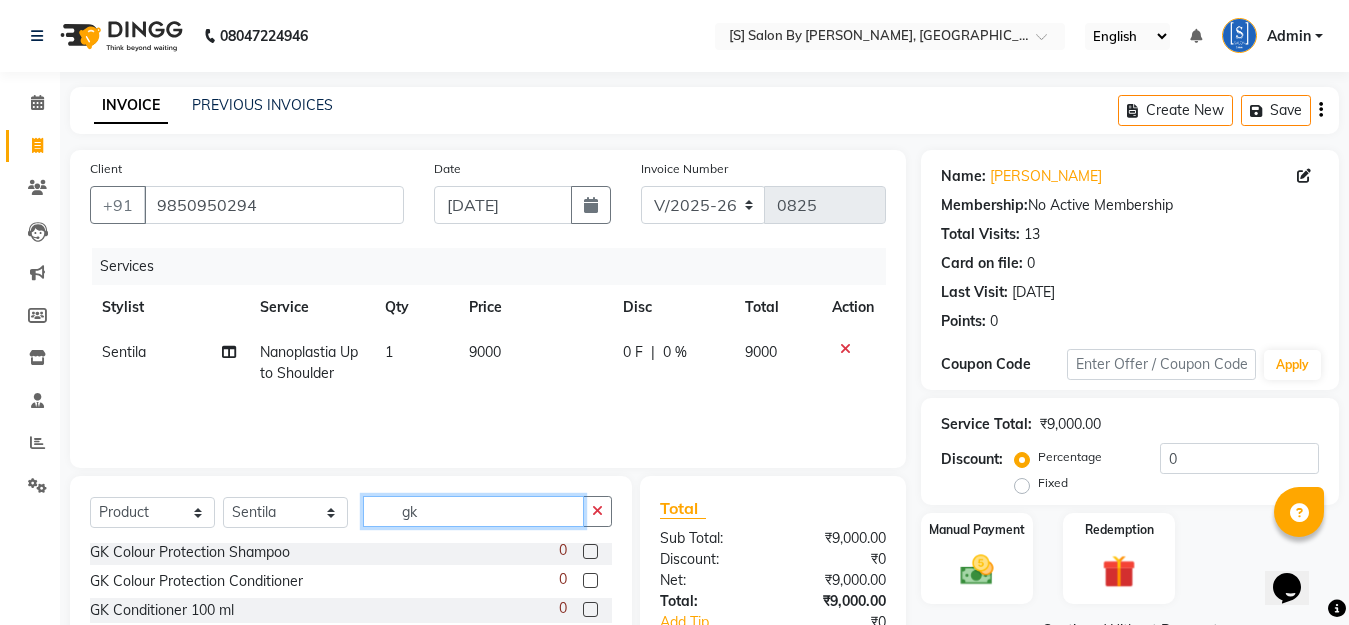 type on "gk" 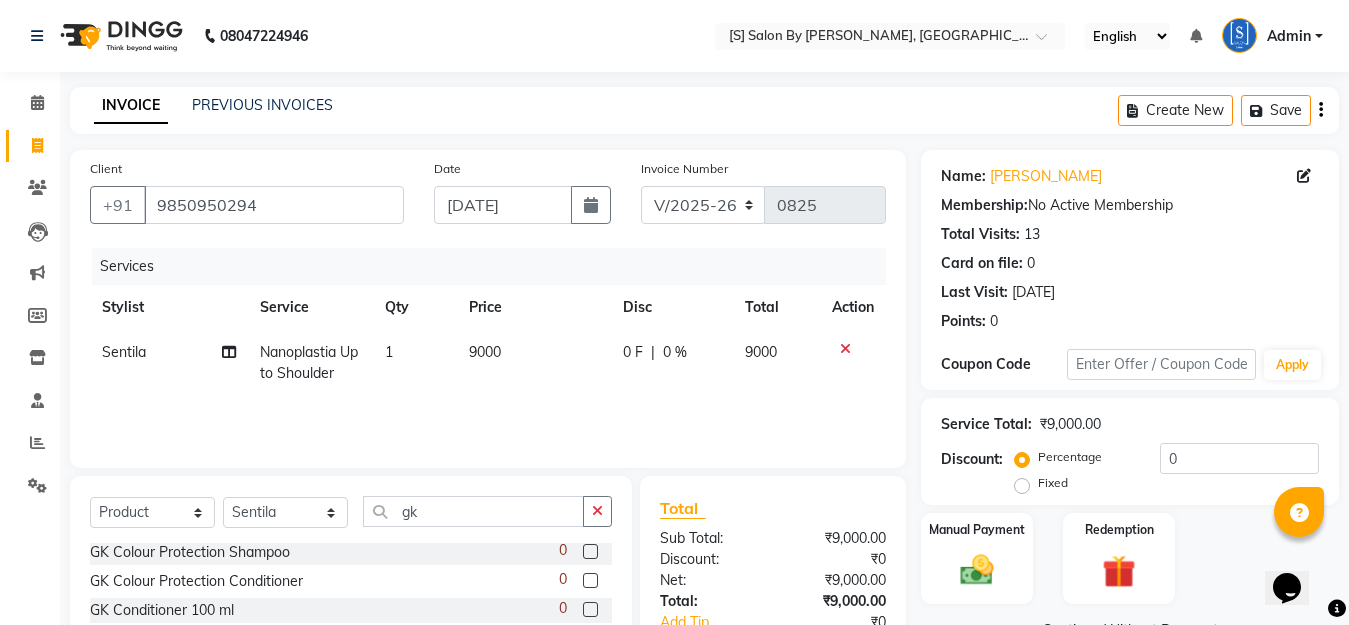 click 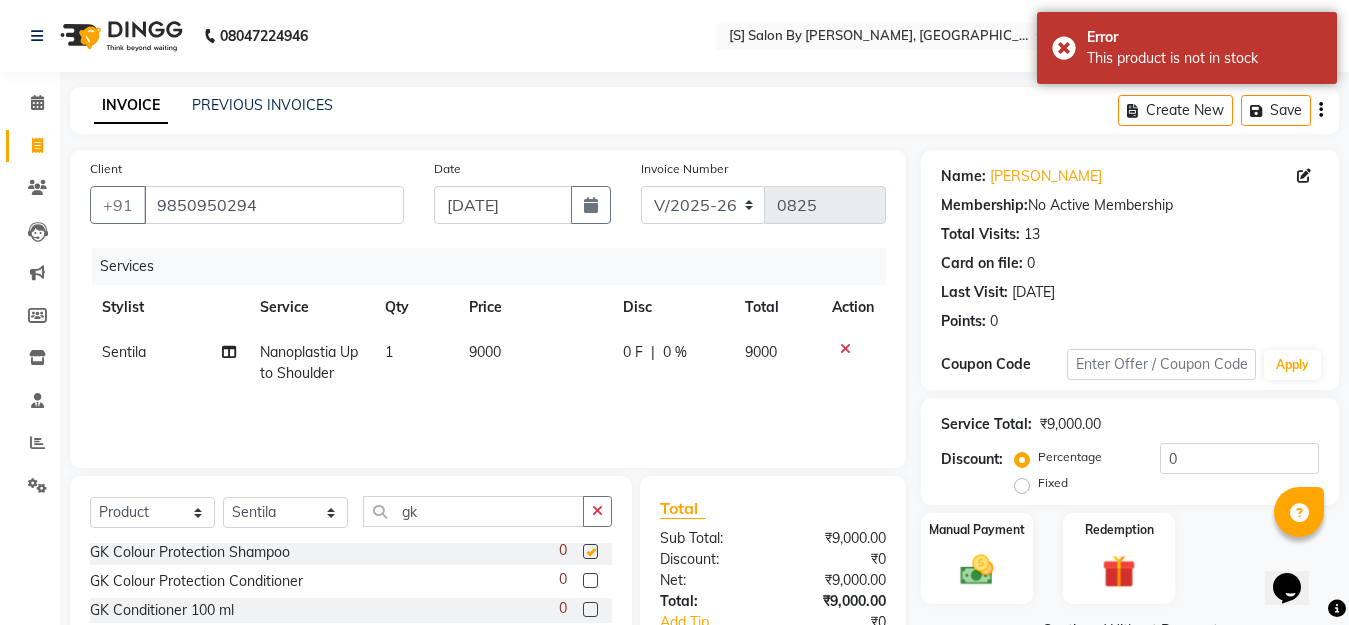 checkbox on "false" 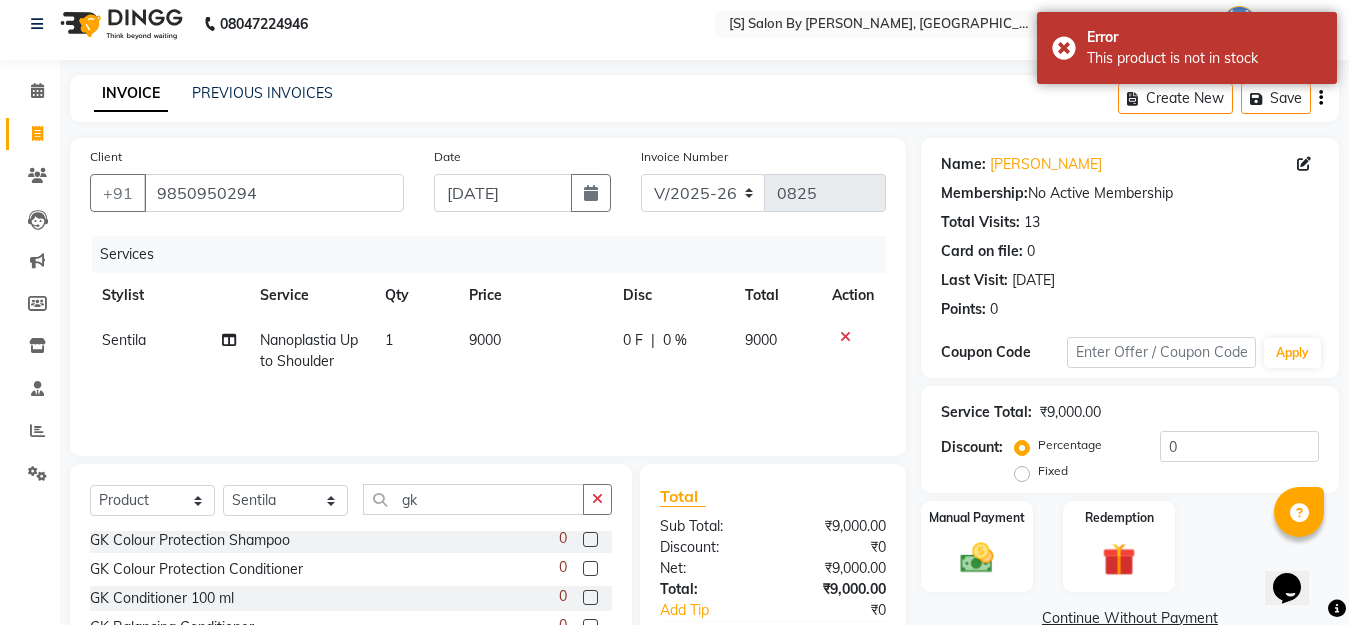 scroll, scrollTop: 0, scrollLeft: 0, axis: both 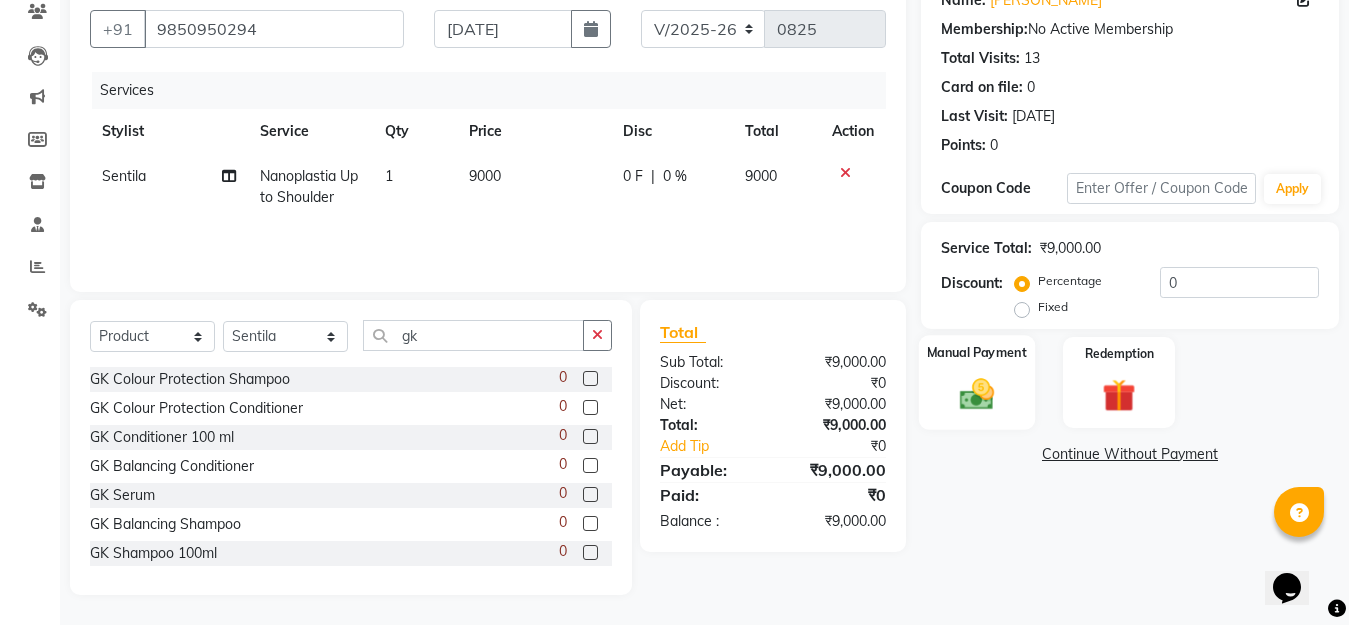 click 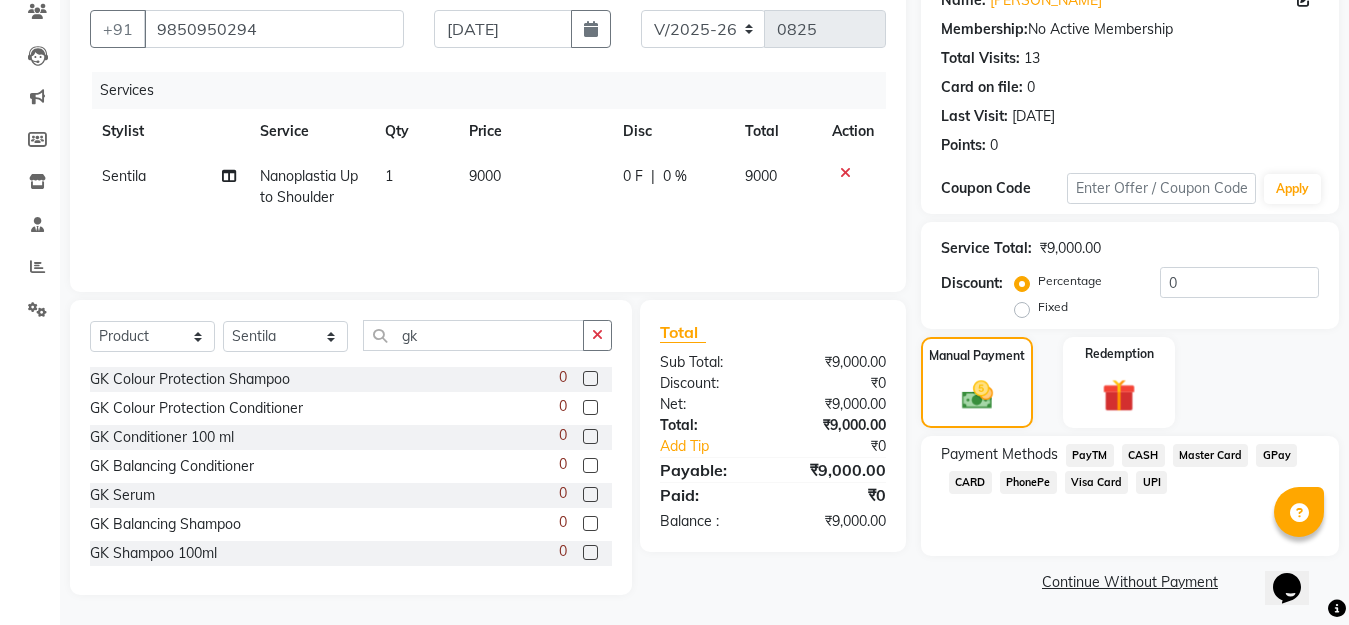 click on "GPay" 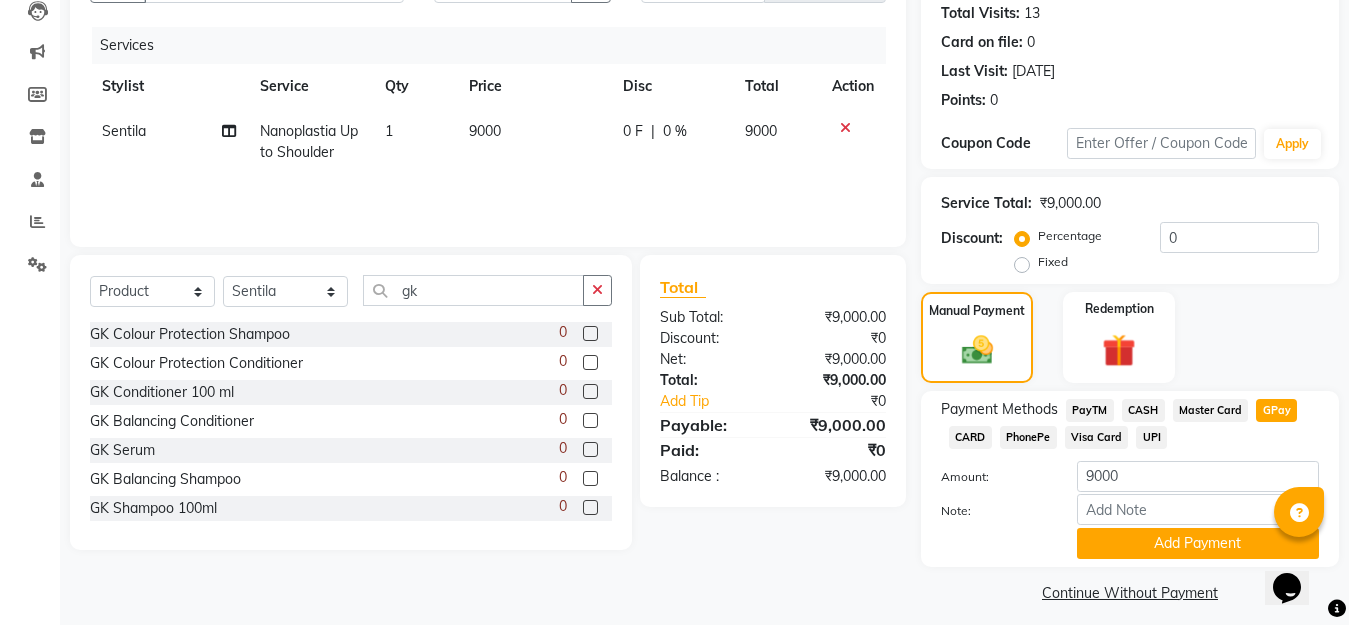 scroll, scrollTop: 234, scrollLeft: 0, axis: vertical 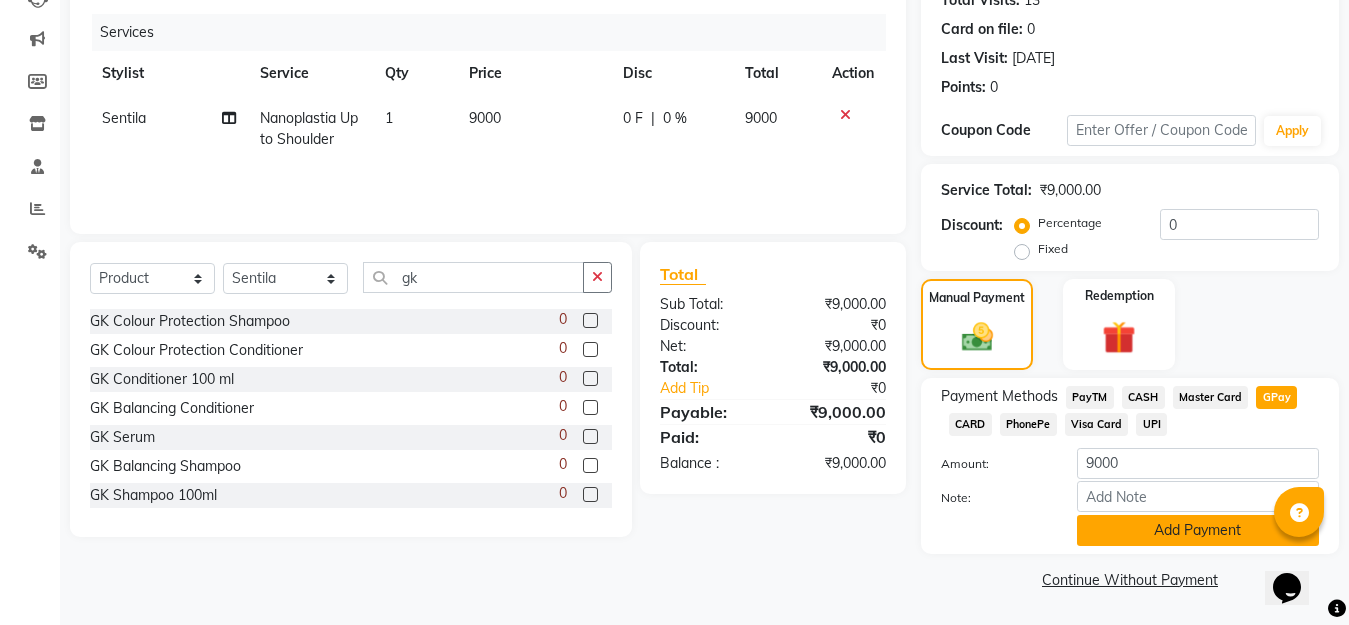 click on "Add Payment" 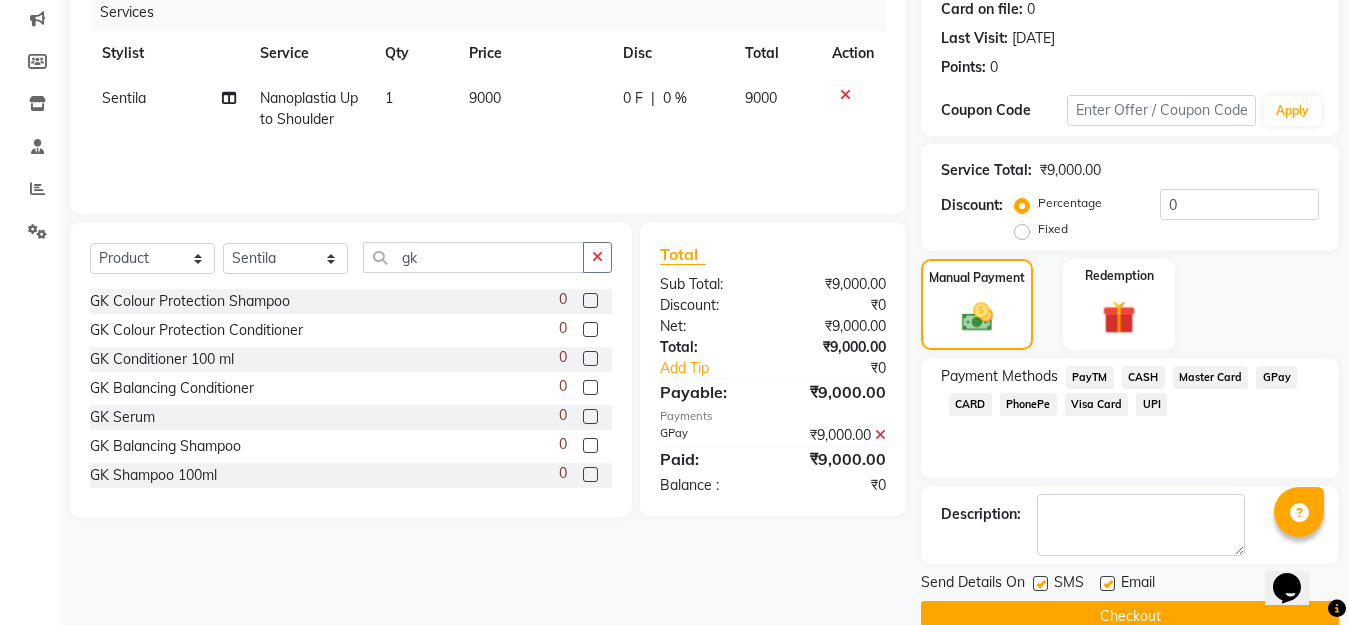 scroll, scrollTop: 291, scrollLeft: 0, axis: vertical 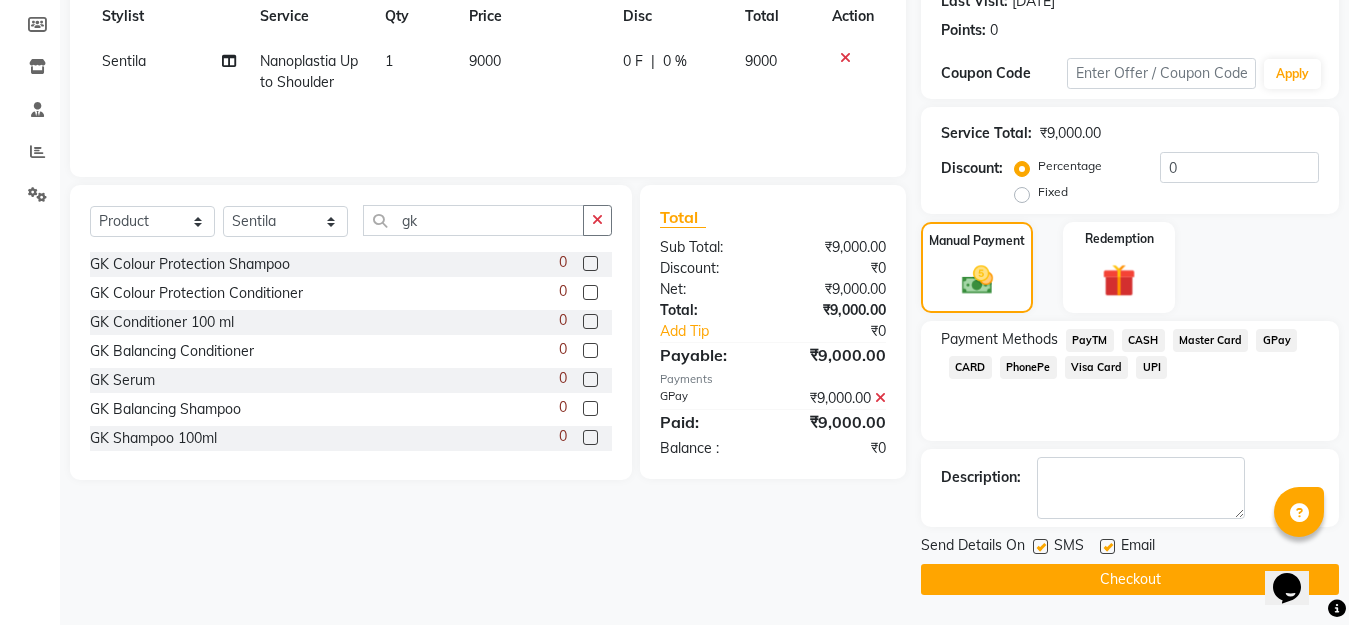 click on "Checkout" 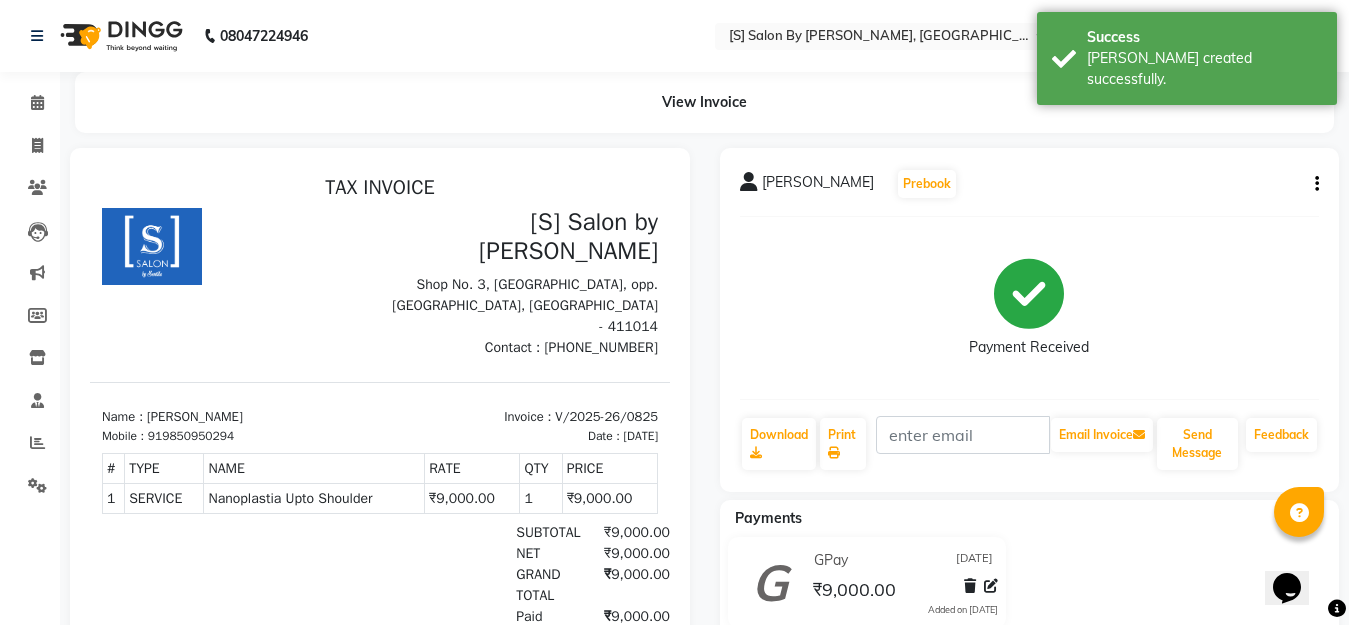 scroll, scrollTop: 0, scrollLeft: 0, axis: both 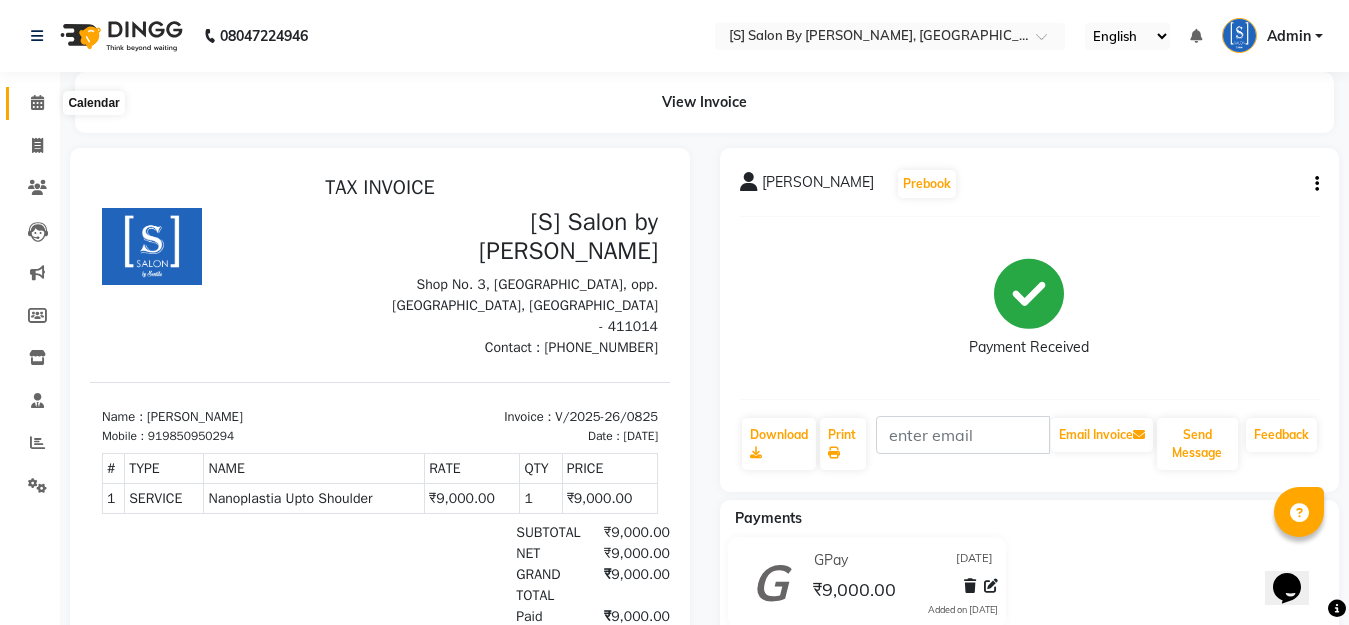 click 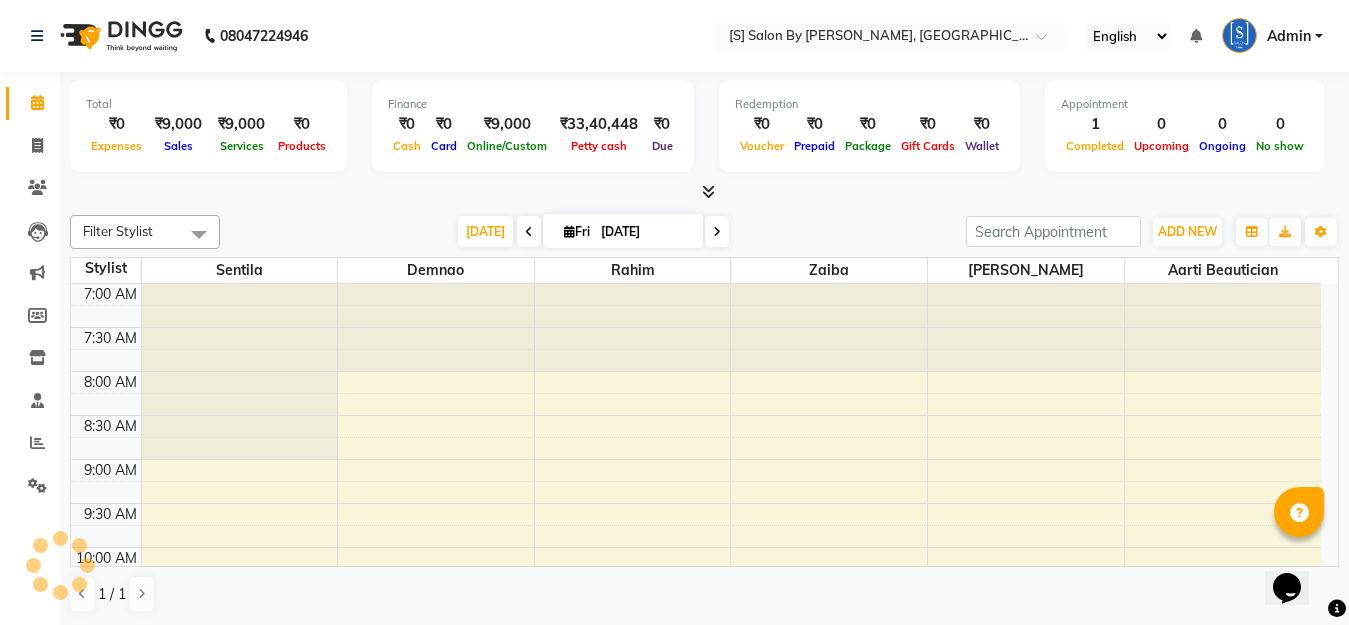scroll, scrollTop: 0, scrollLeft: 0, axis: both 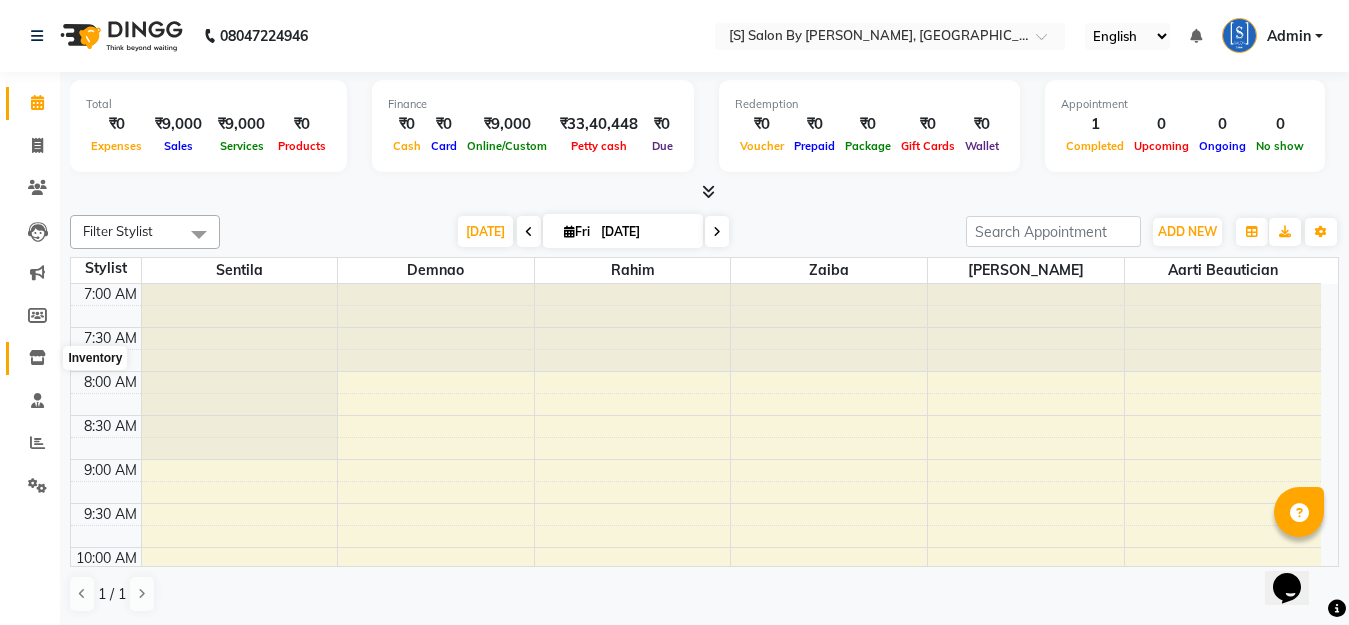 click 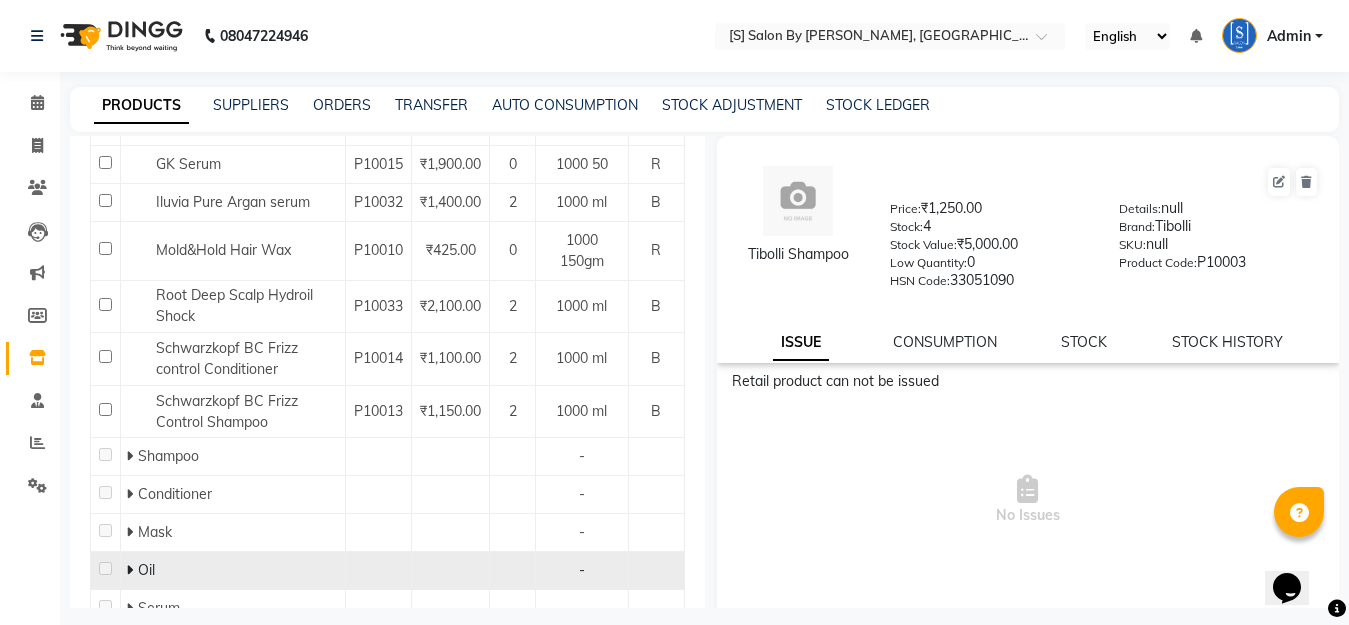 scroll, scrollTop: 600, scrollLeft: 0, axis: vertical 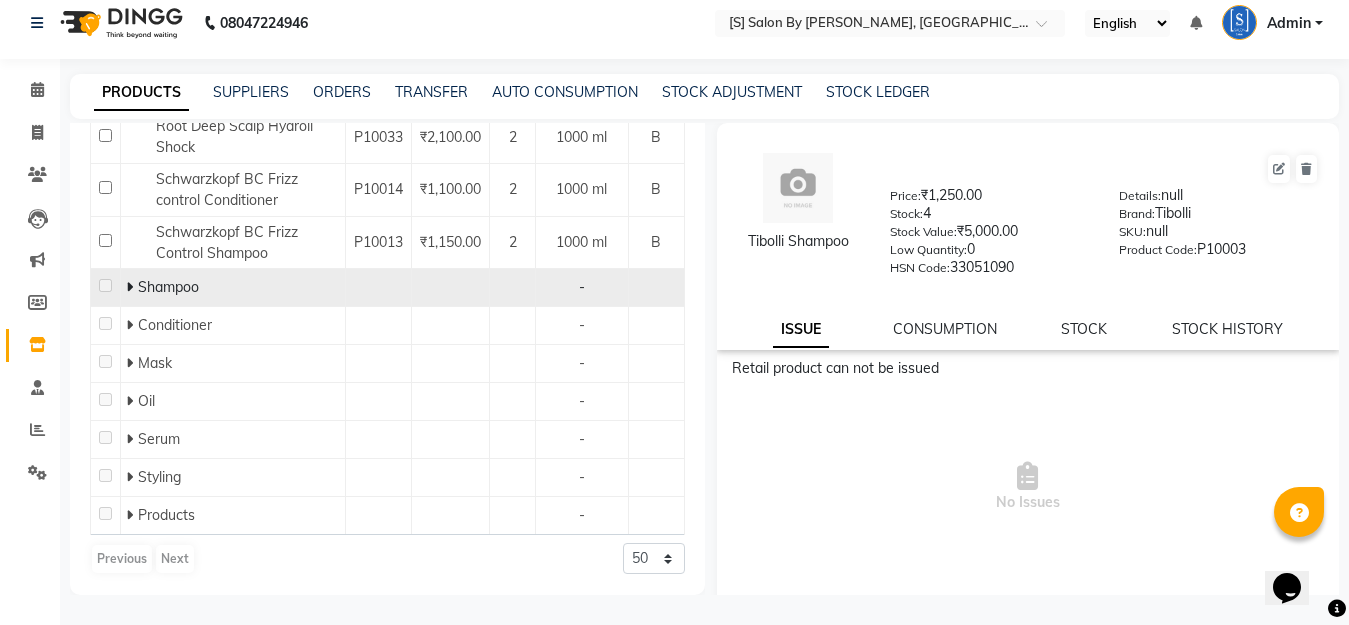 drag, startPoint x: 273, startPoint y: 275, endPoint x: 291, endPoint y: 288, distance: 22.203604 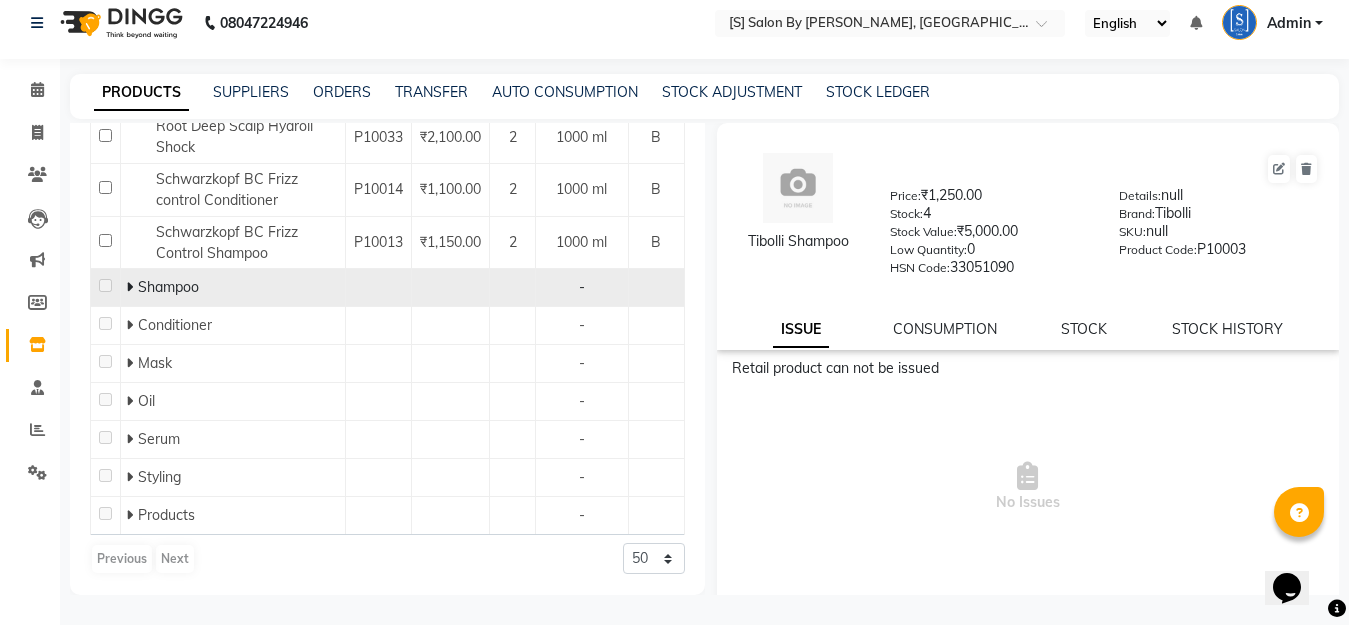 click 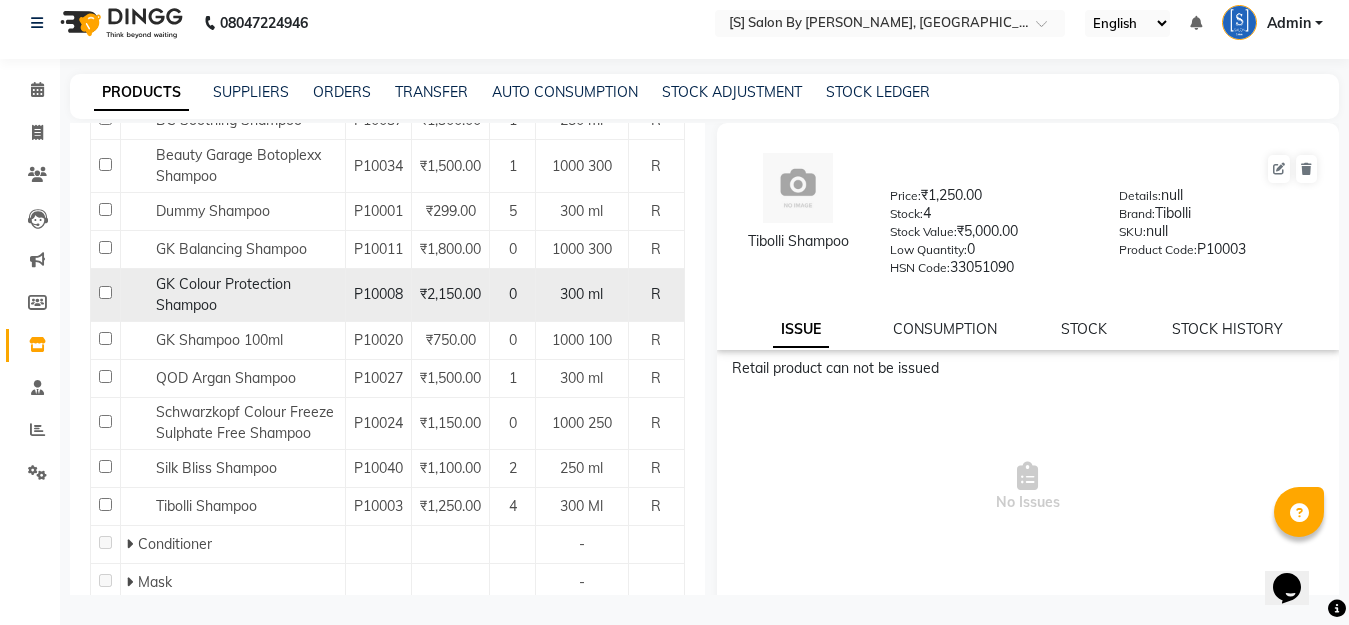 scroll, scrollTop: 906, scrollLeft: 0, axis: vertical 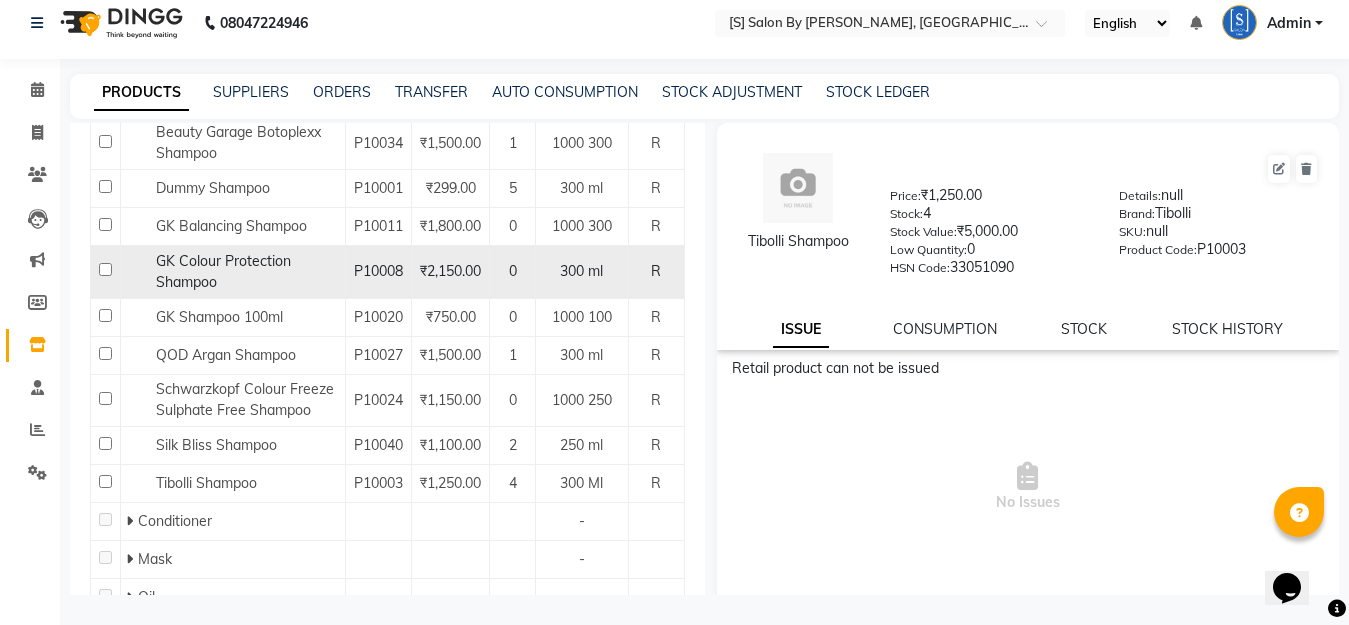 click on "0" 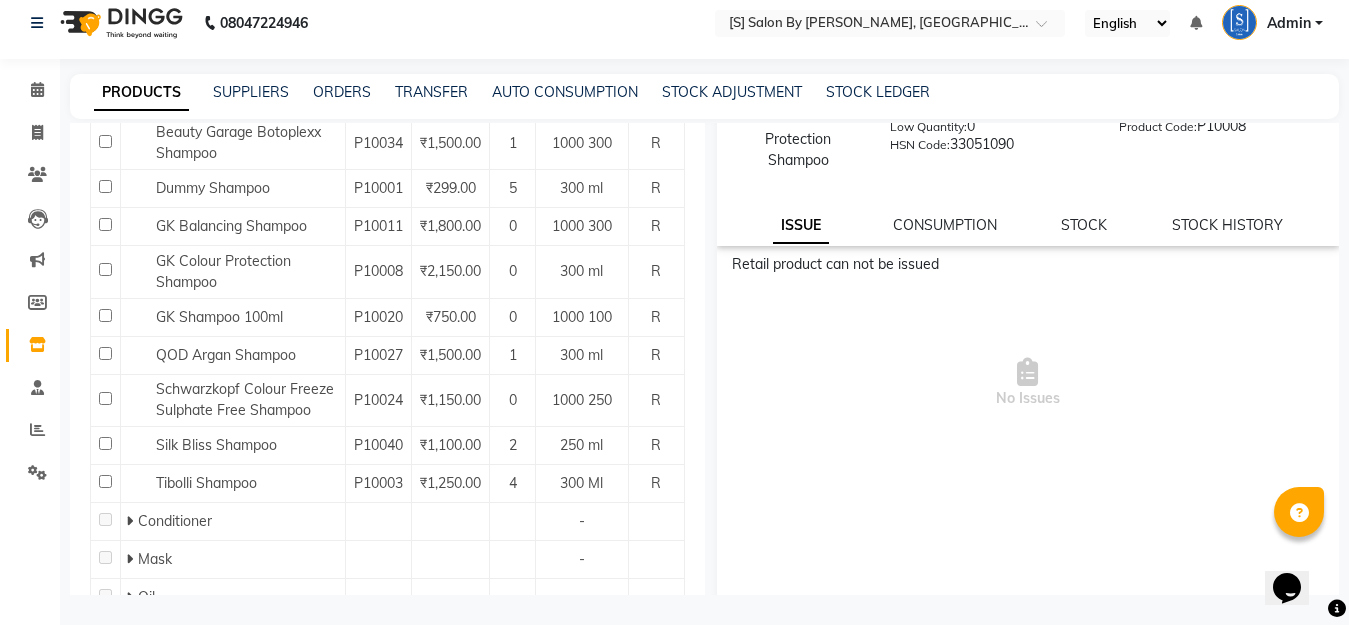 scroll, scrollTop: 182, scrollLeft: 0, axis: vertical 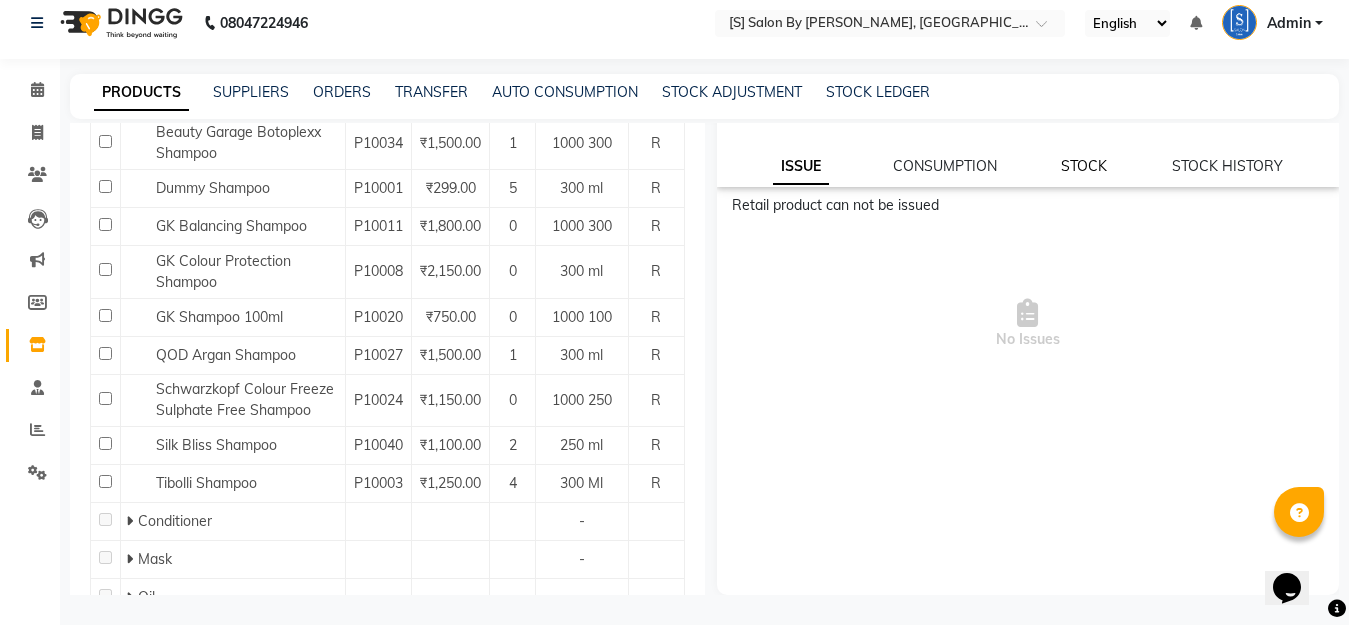 click on "STOCK" 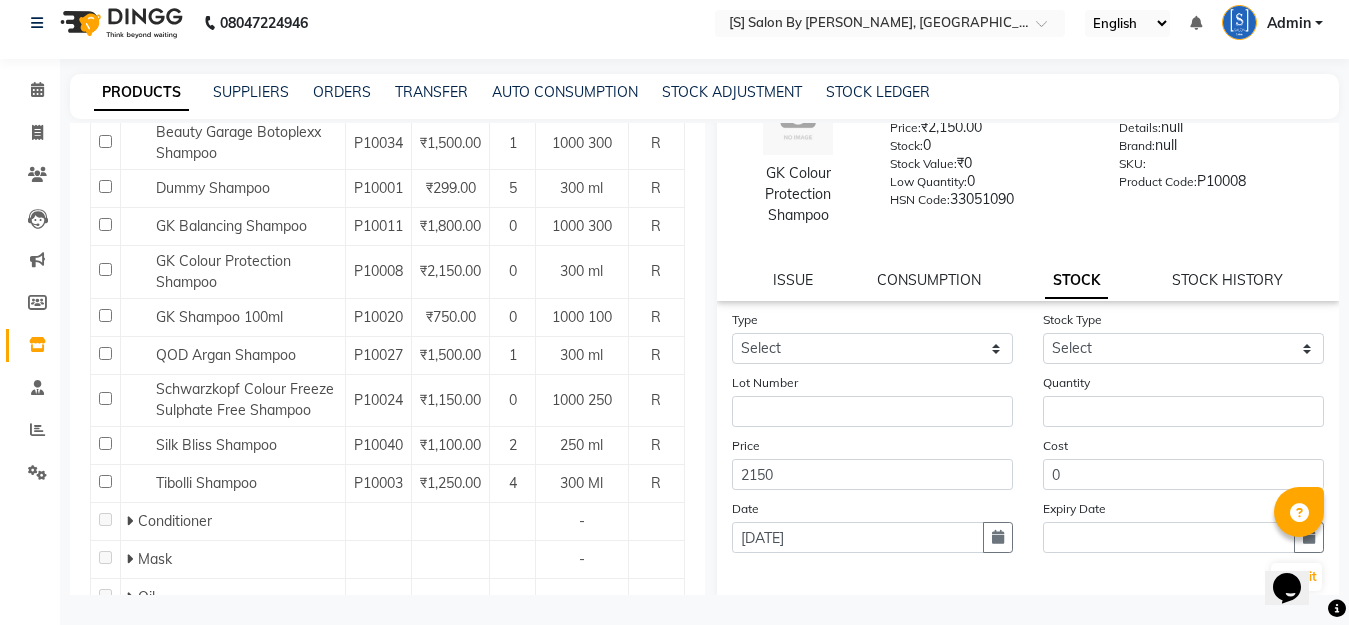 scroll, scrollTop: 0, scrollLeft: 0, axis: both 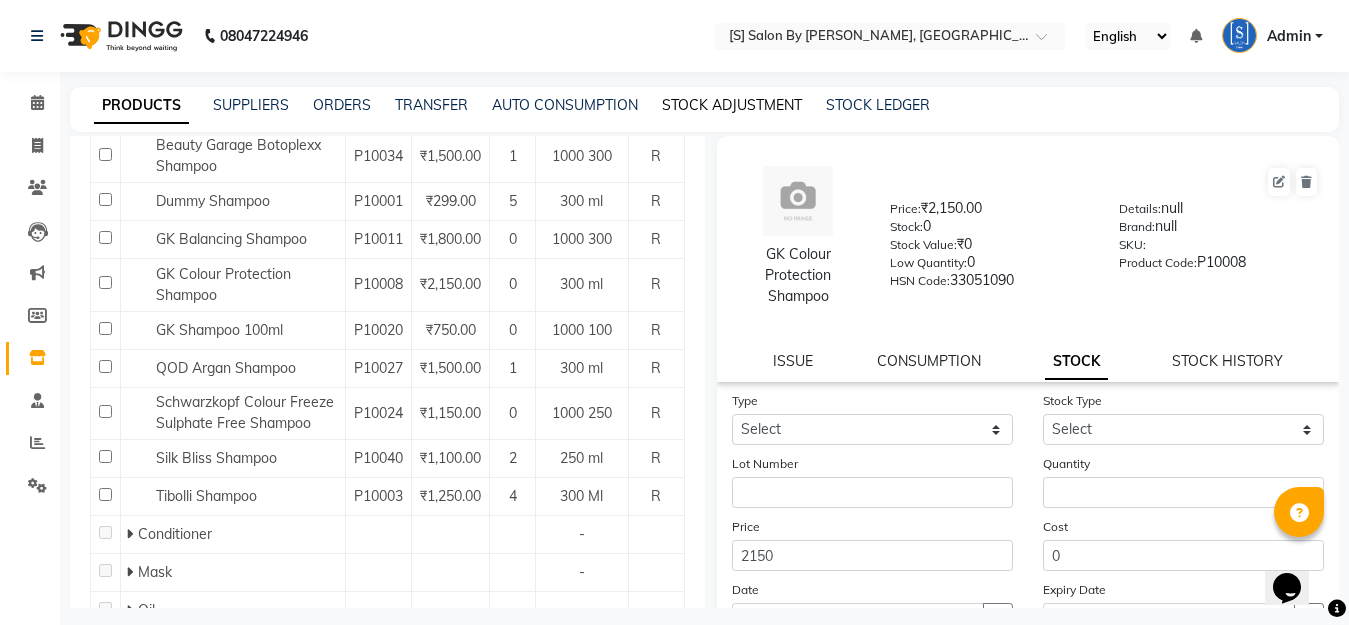 click on "STOCK ADJUSTMENT" 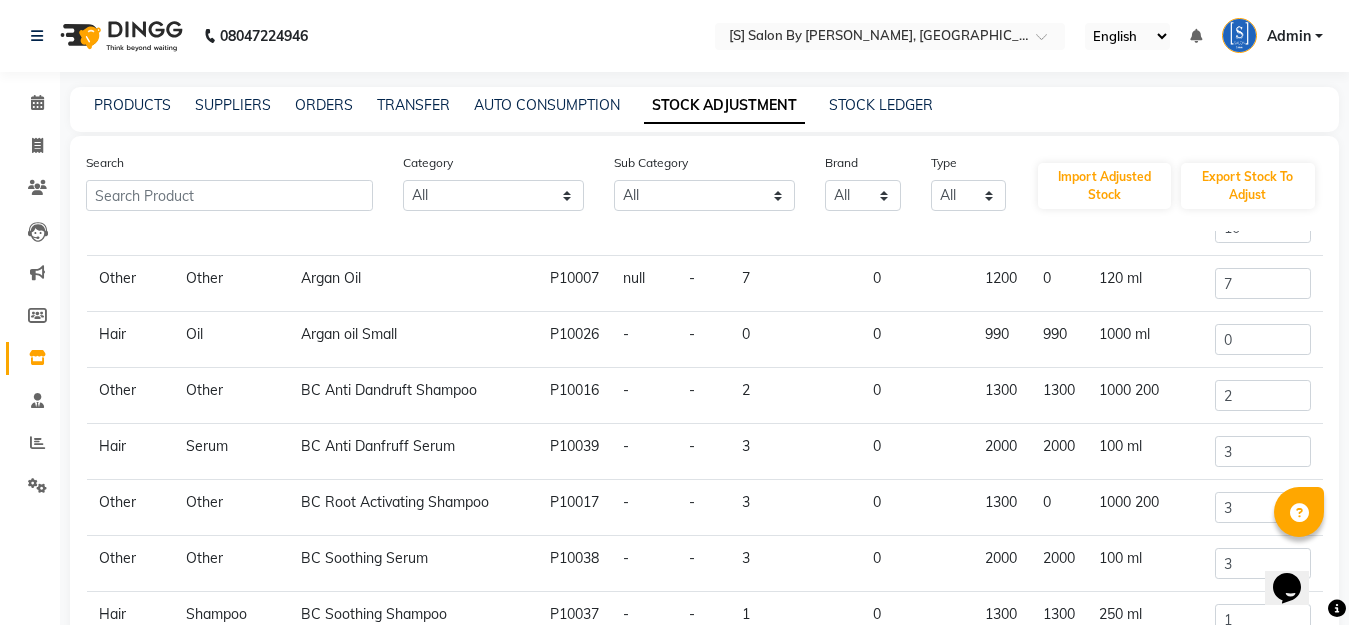 scroll, scrollTop: 167, scrollLeft: 0, axis: vertical 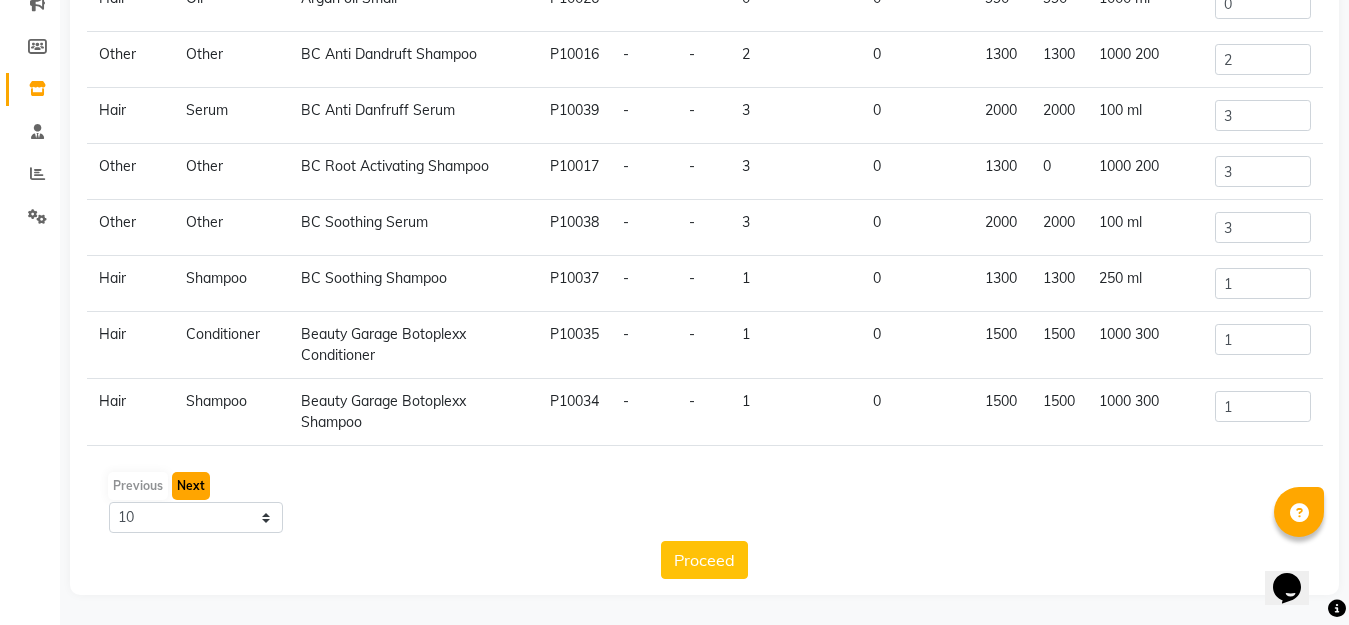 click on "Next" 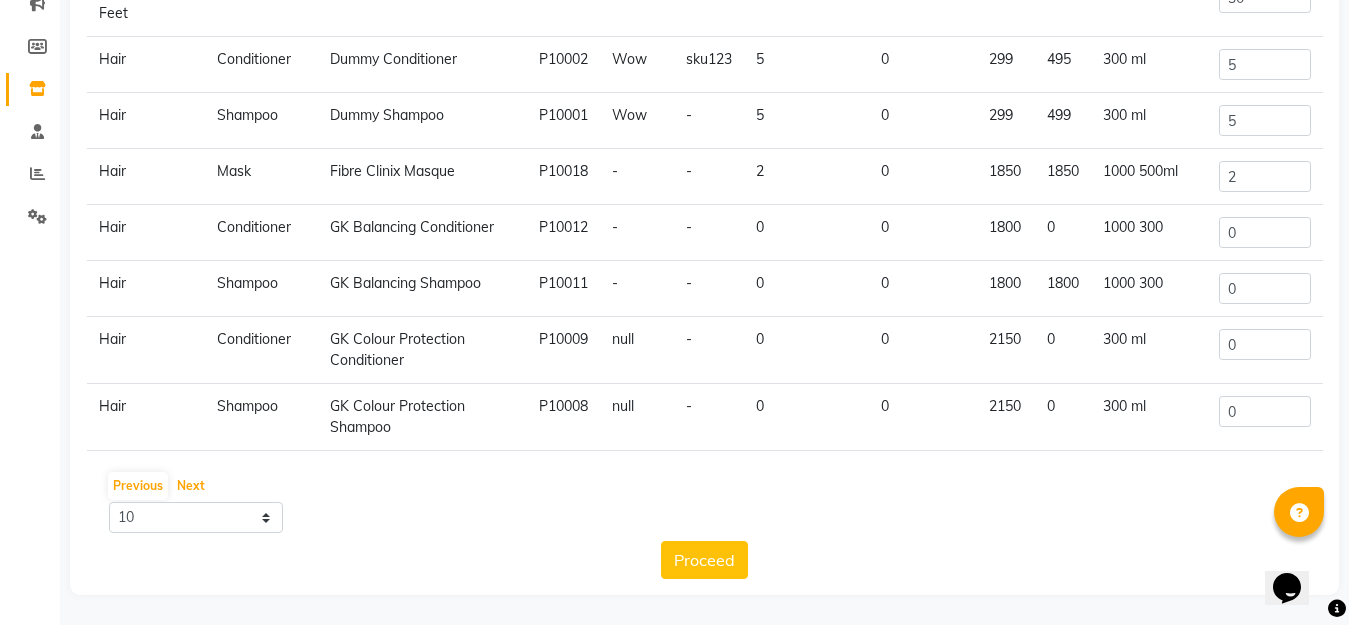 scroll, scrollTop: 178, scrollLeft: 0, axis: vertical 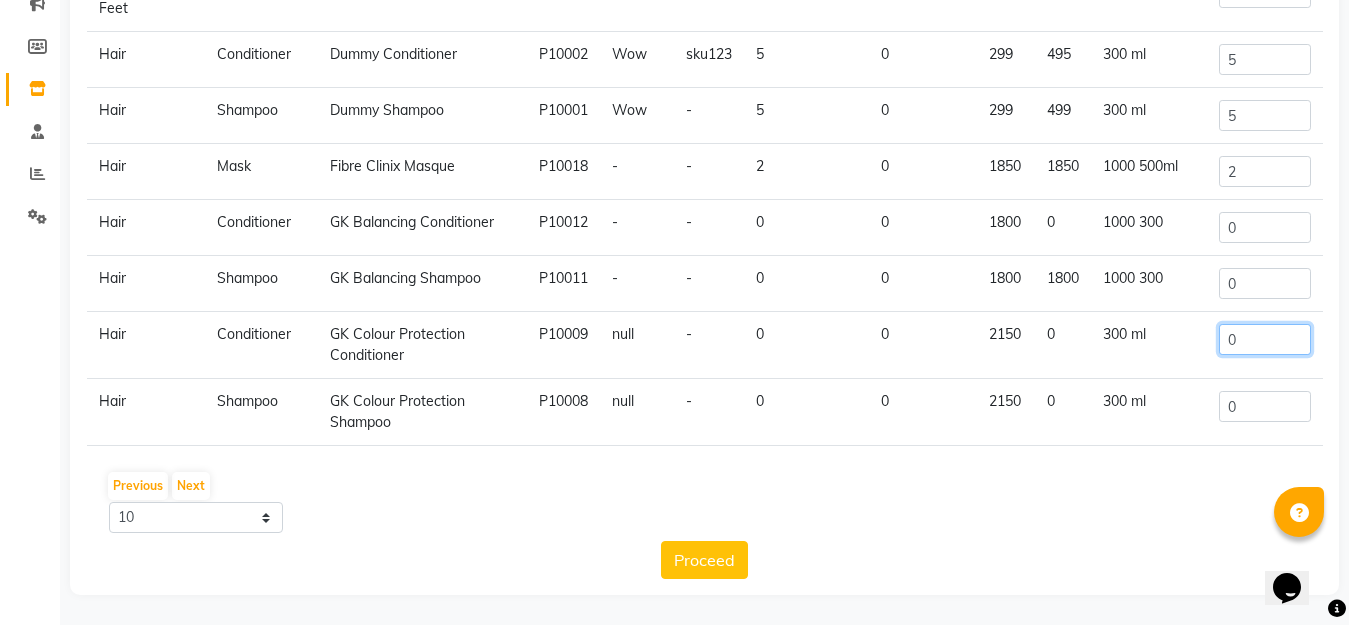 click on "0" 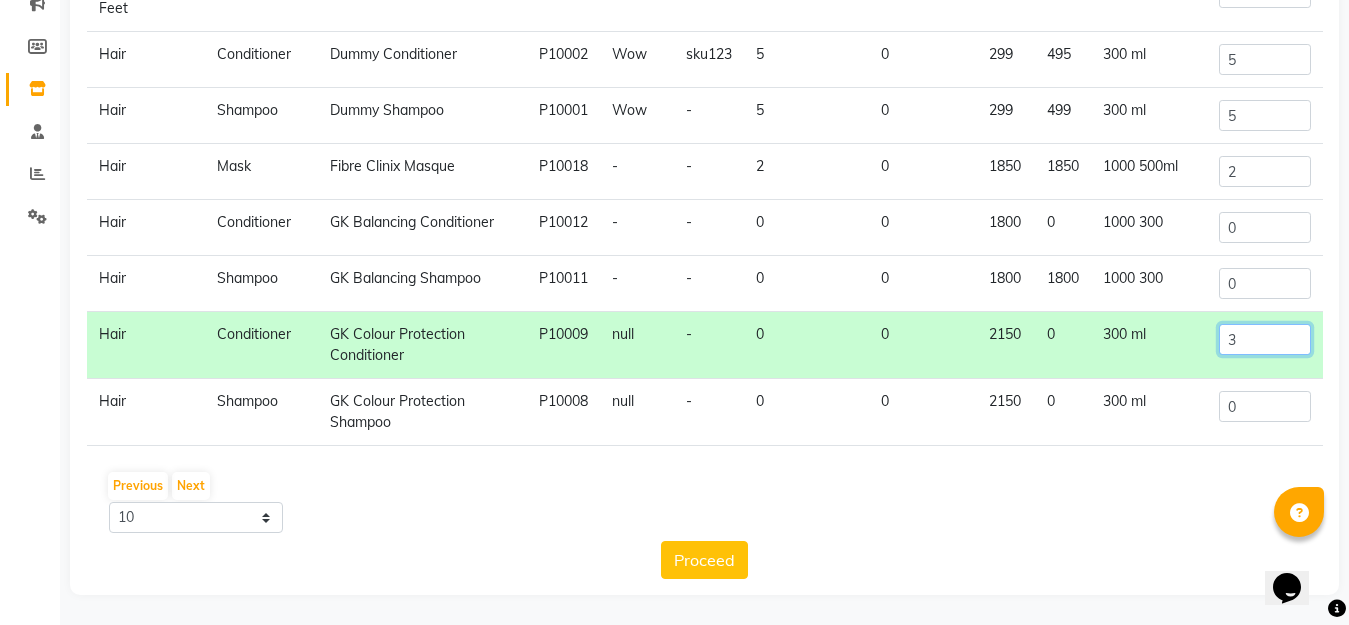 type on "3" 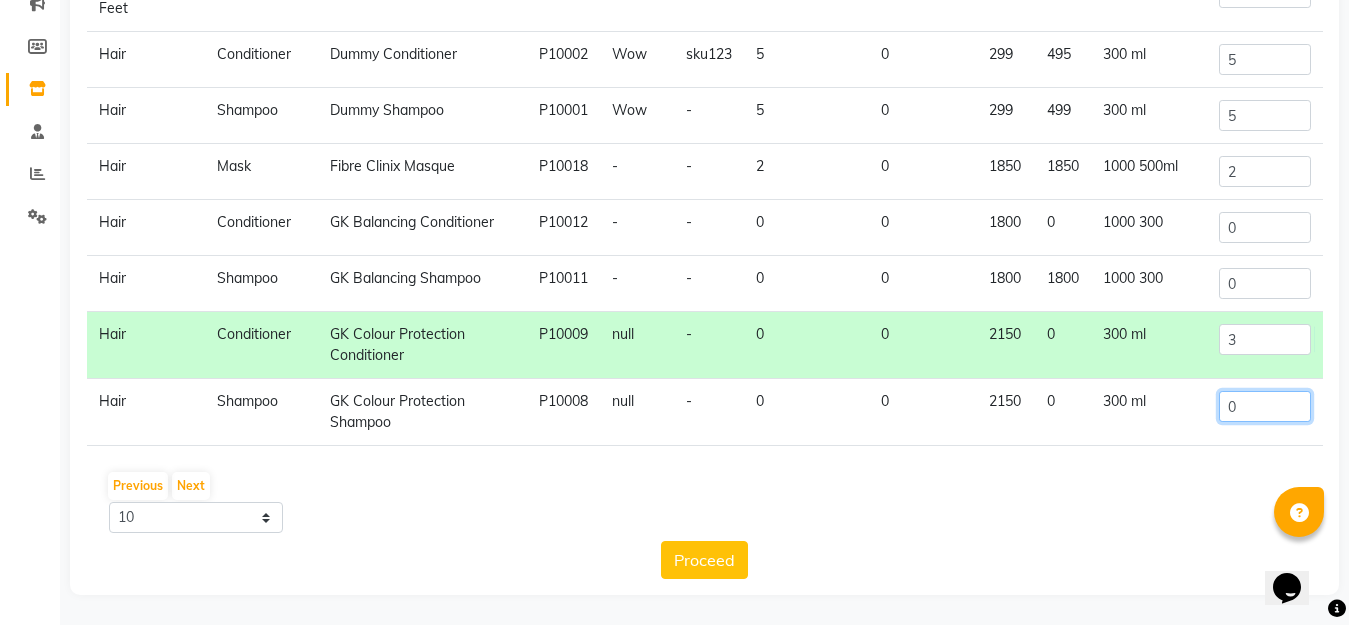 click on "0" 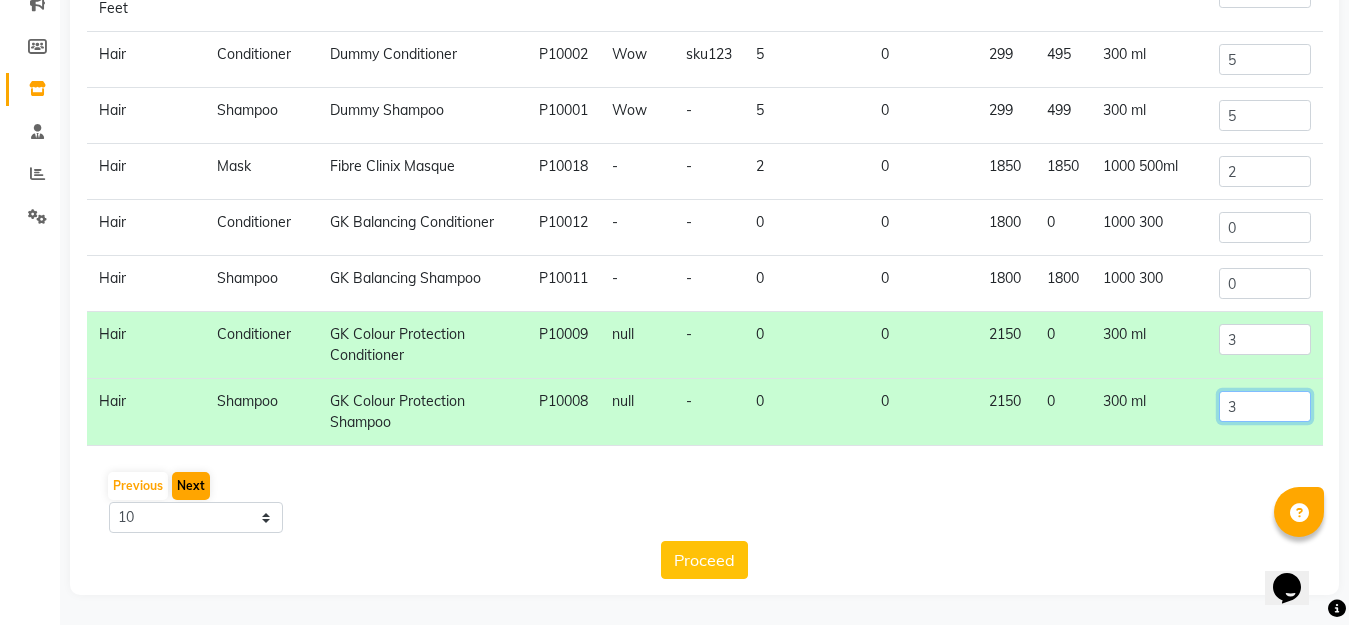 type on "3" 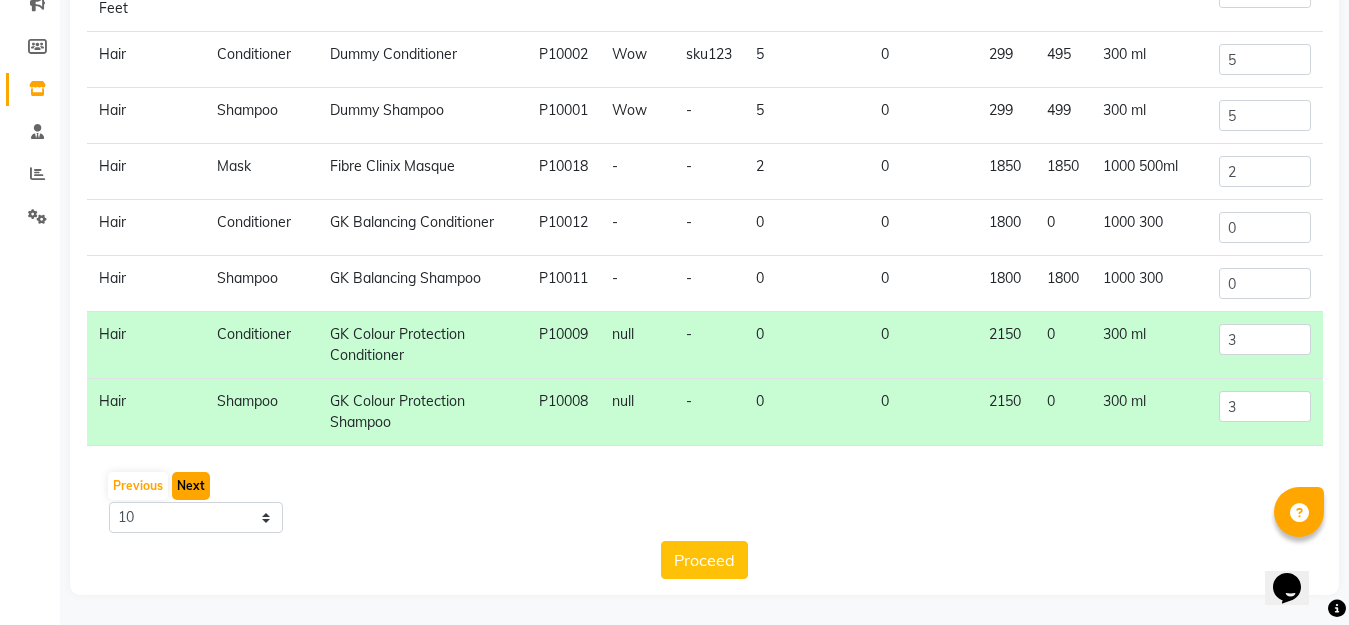 click on "Next" 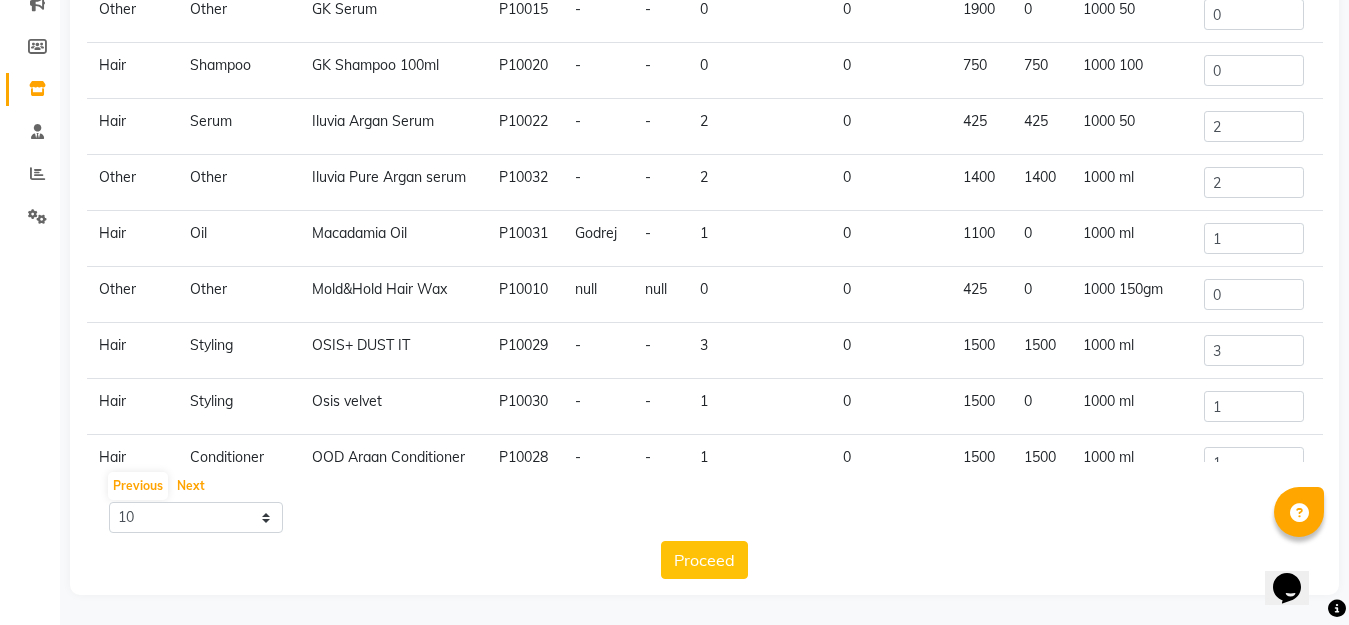 scroll, scrollTop: 124, scrollLeft: 0, axis: vertical 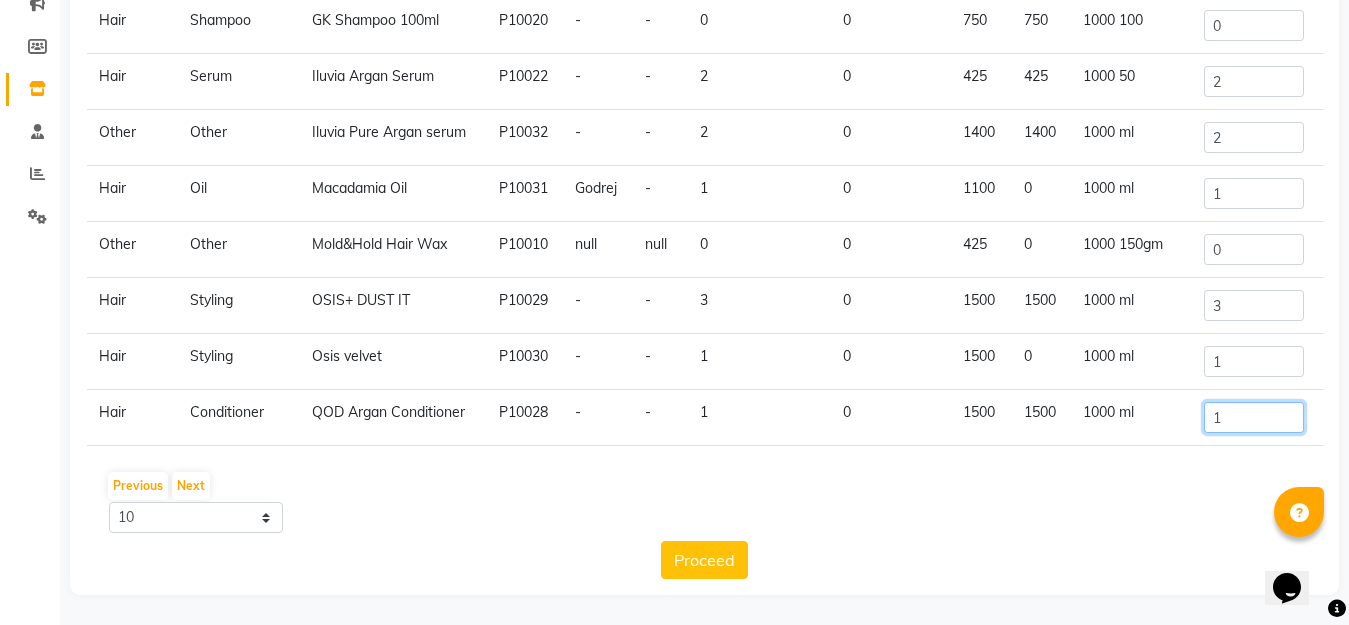 click on "1" 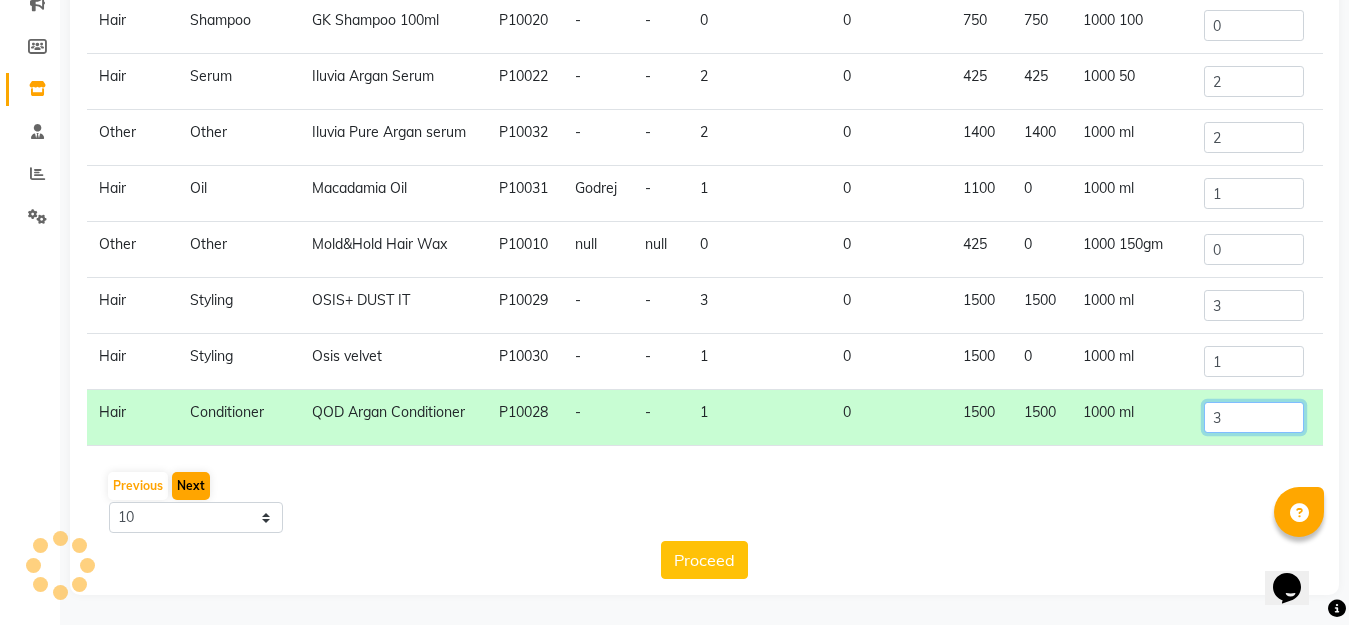 type on "3" 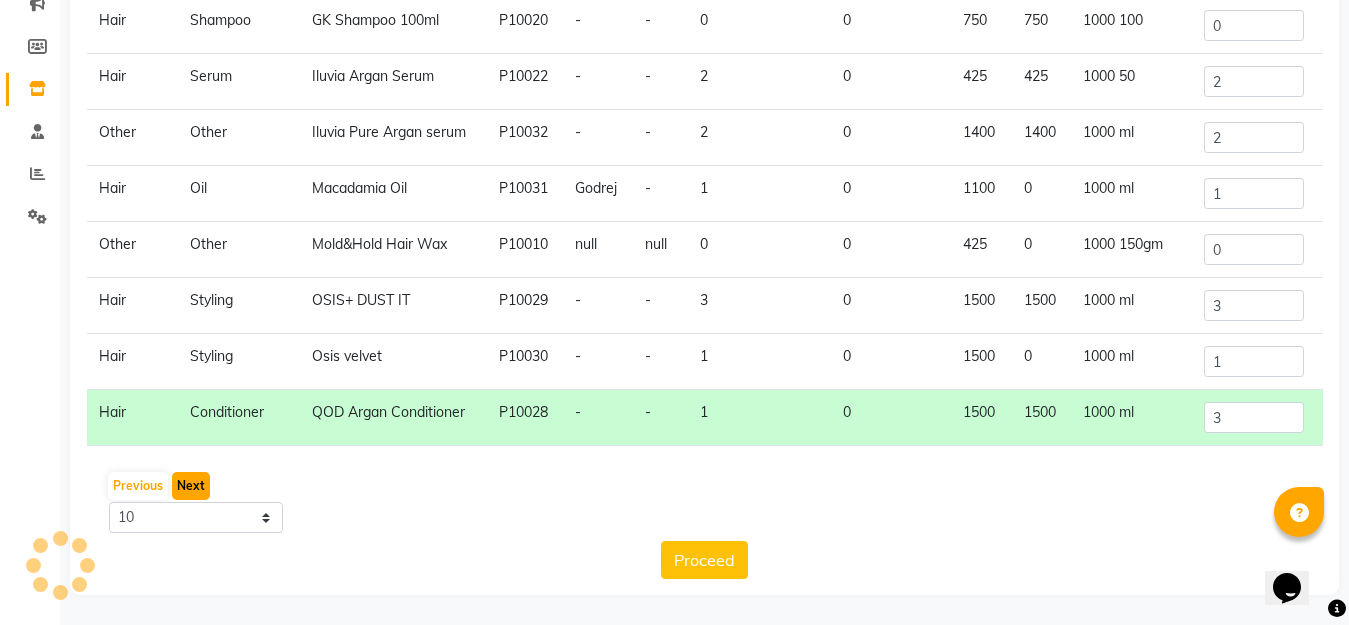 click on "Next" 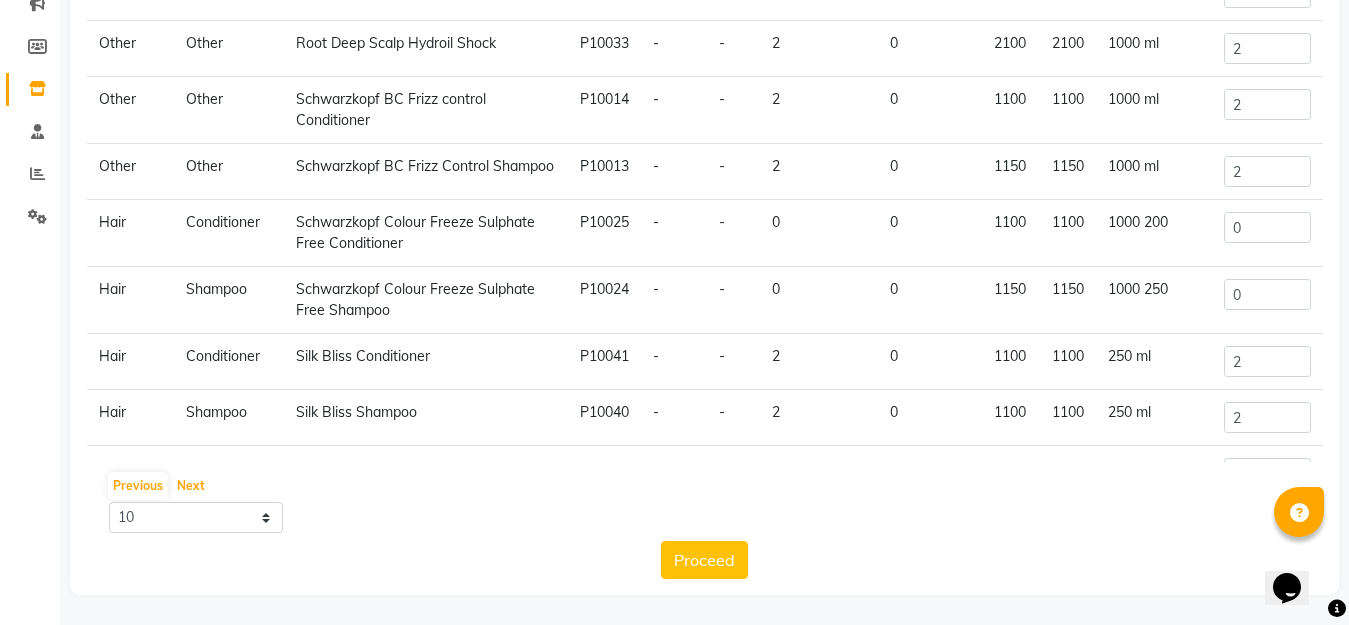 scroll, scrollTop: 0, scrollLeft: 0, axis: both 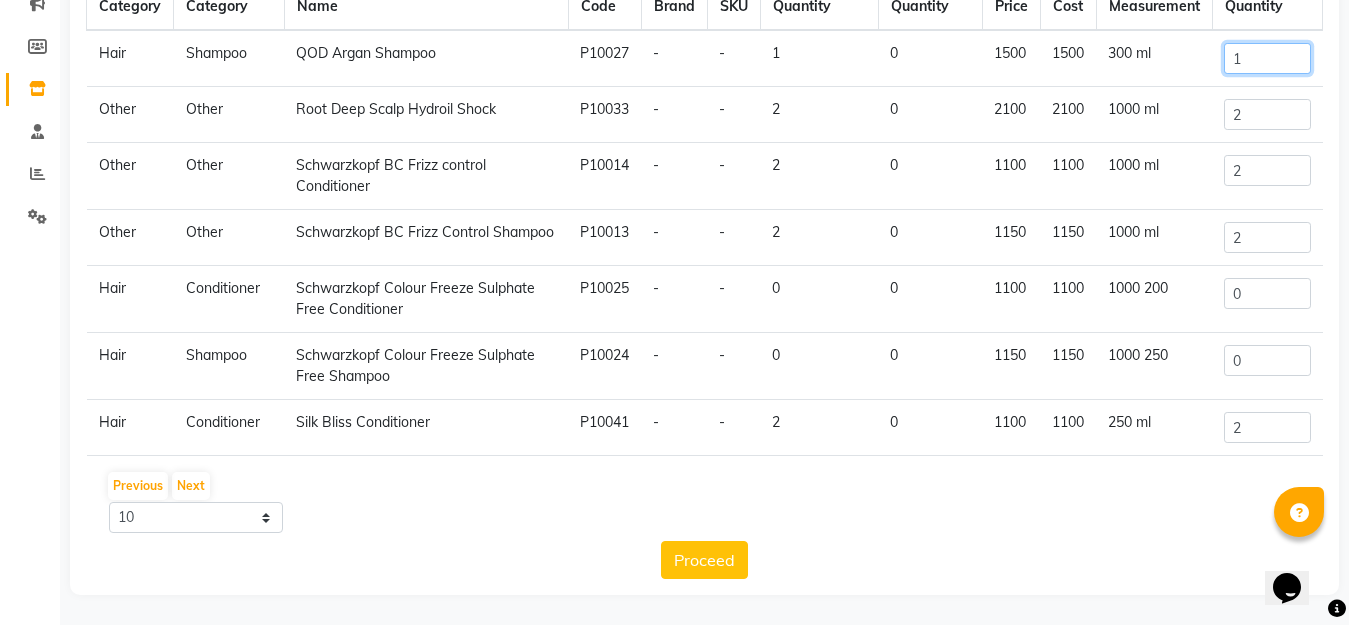 click on "1" 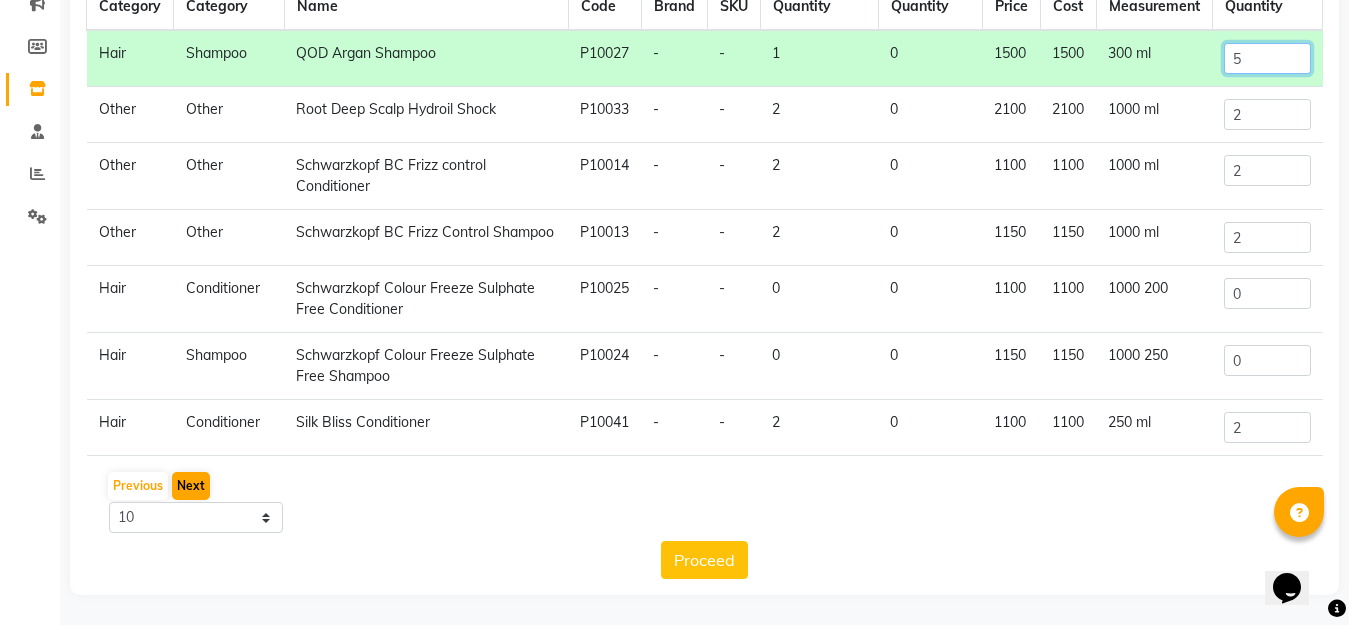 type on "5" 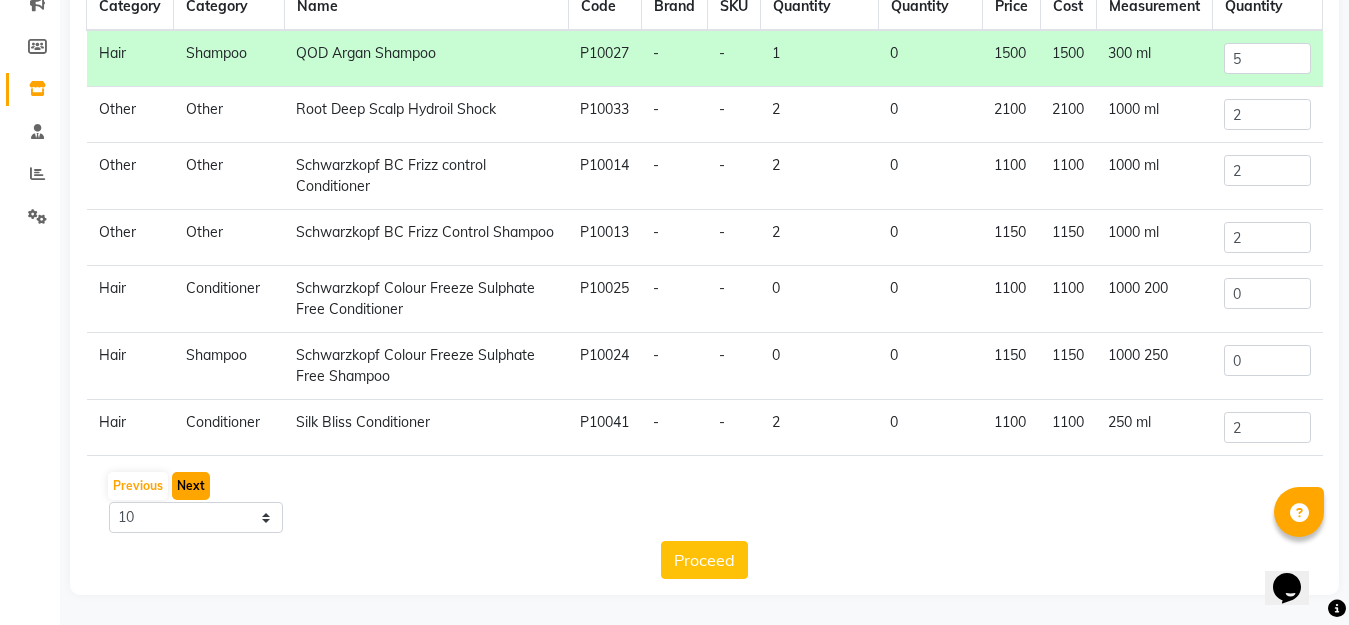click on "Next" 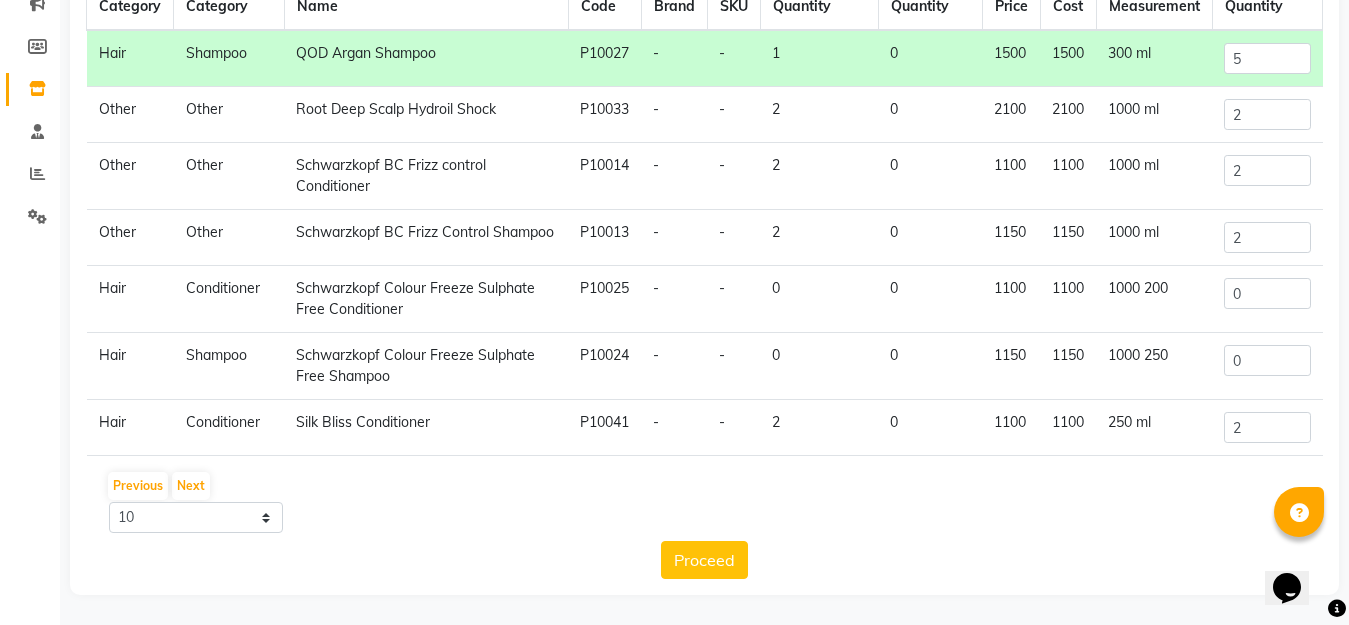 scroll, scrollTop: 0, scrollLeft: 0, axis: both 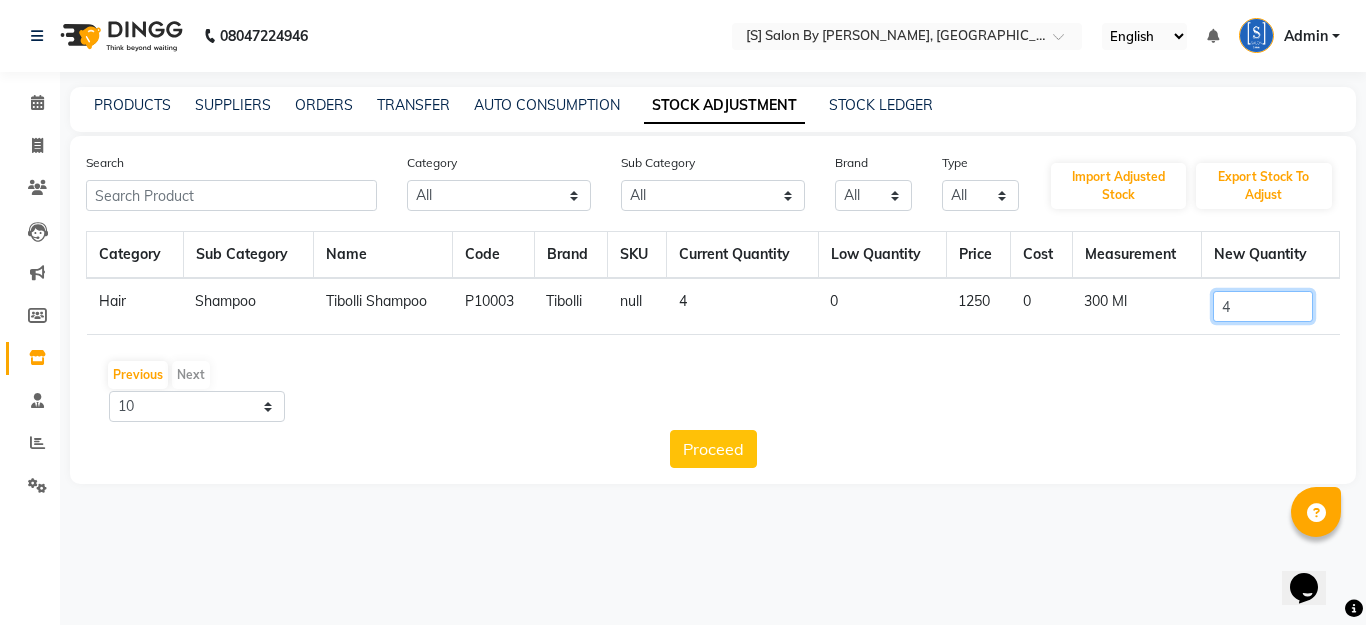 click on "4" 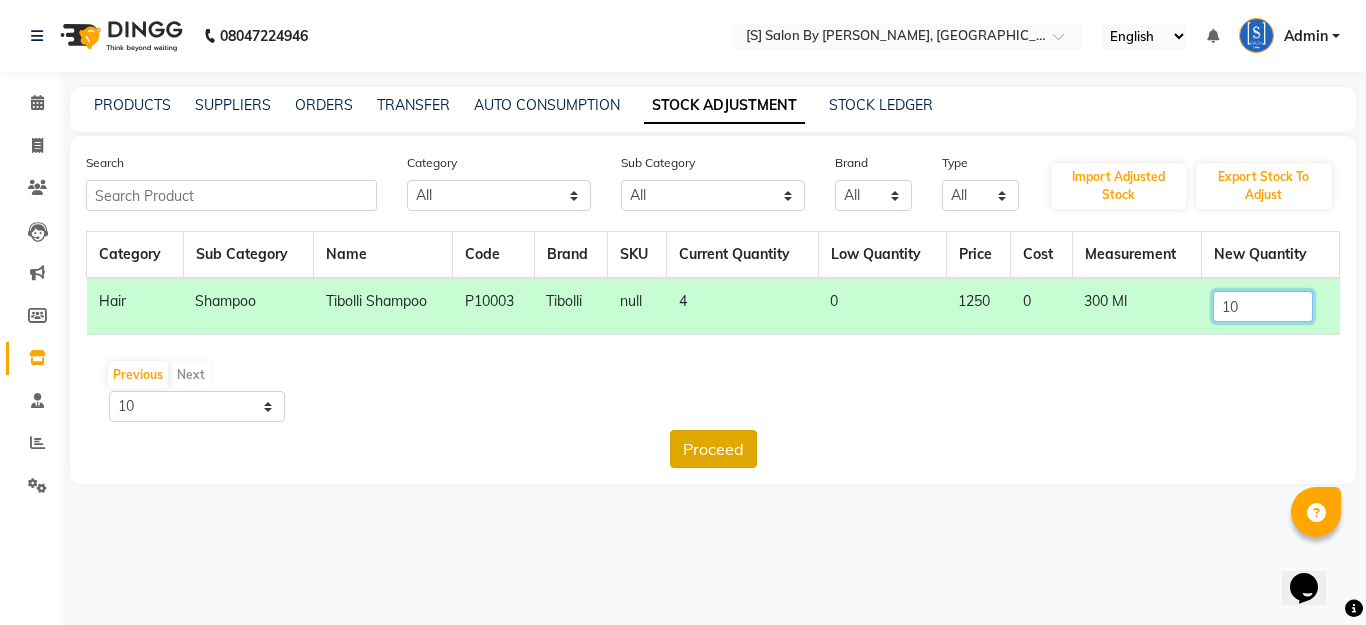 type on "10" 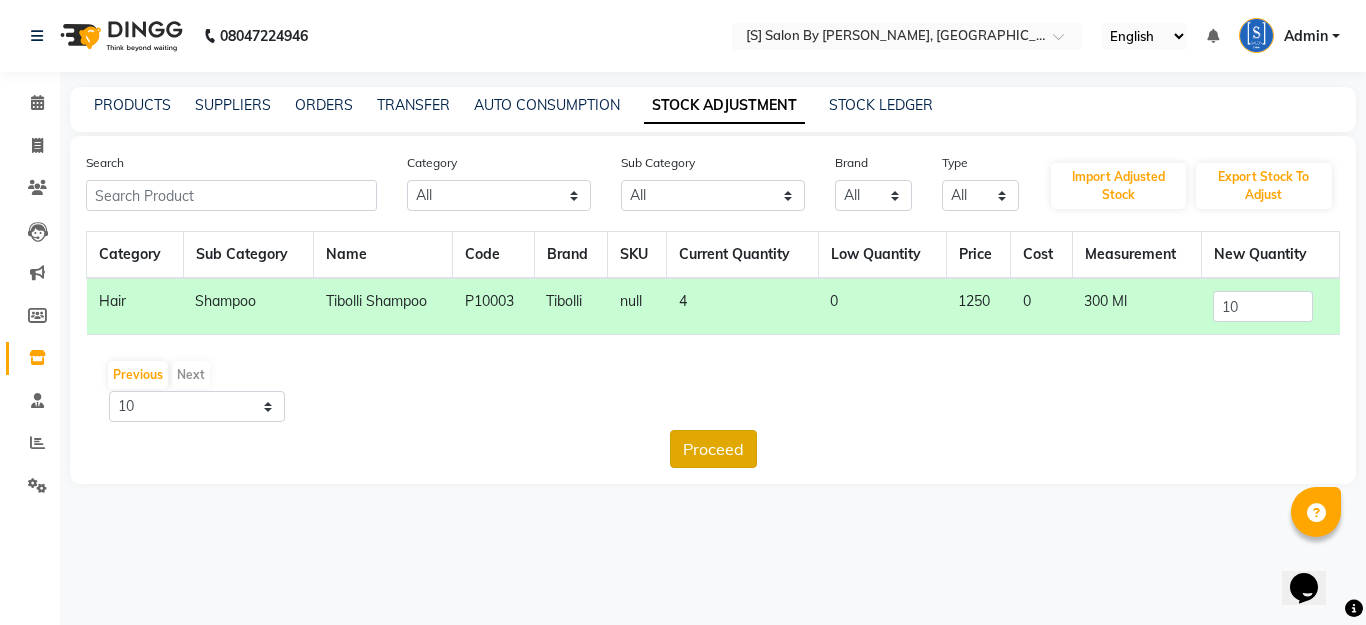 click on "Proceed" 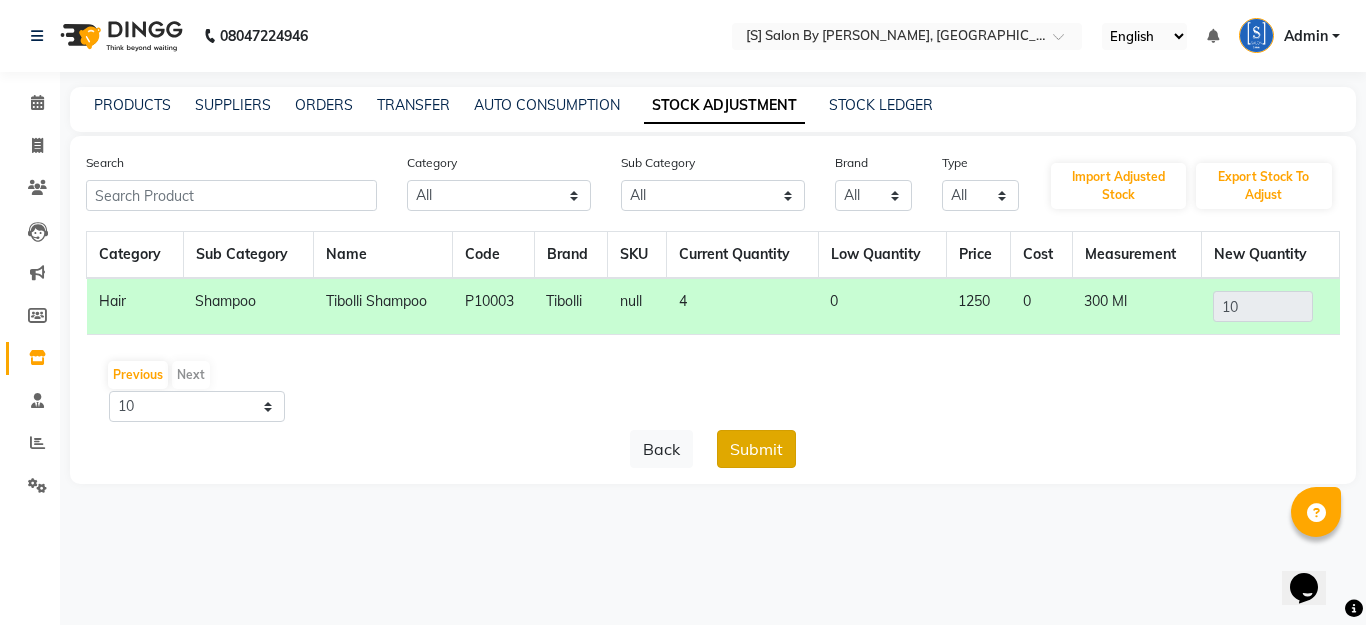 click on "Submit" 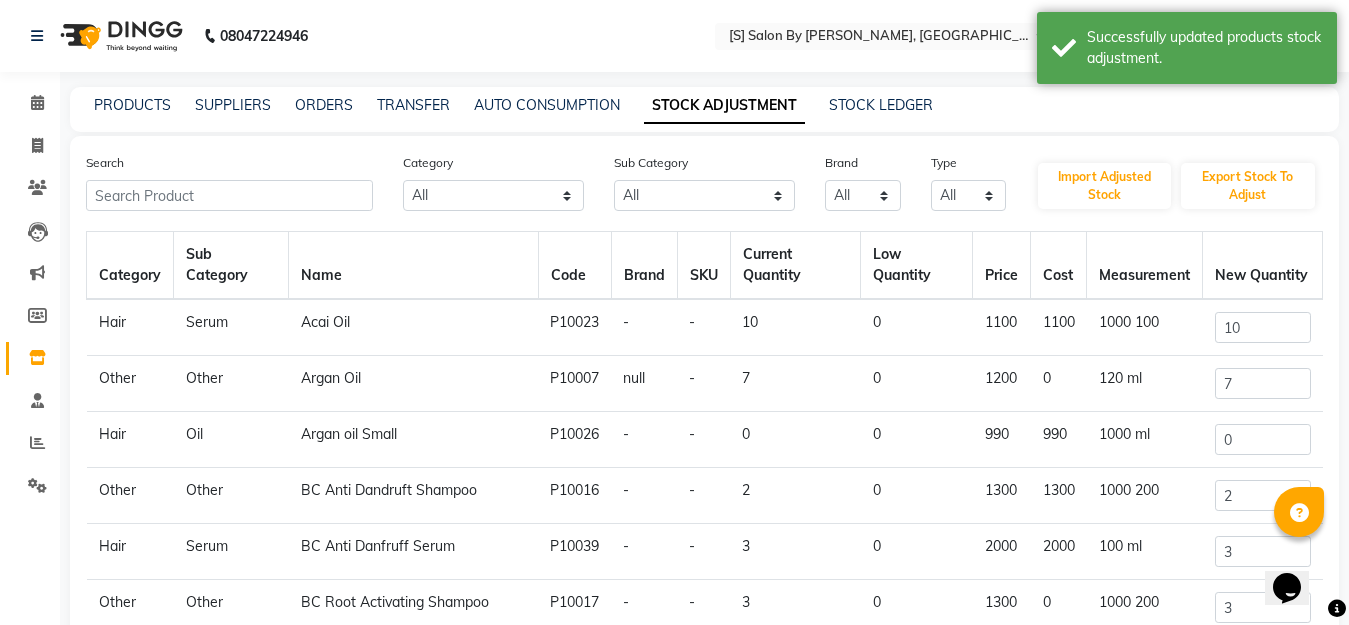 scroll, scrollTop: 167, scrollLeft: 0, axis: vertical 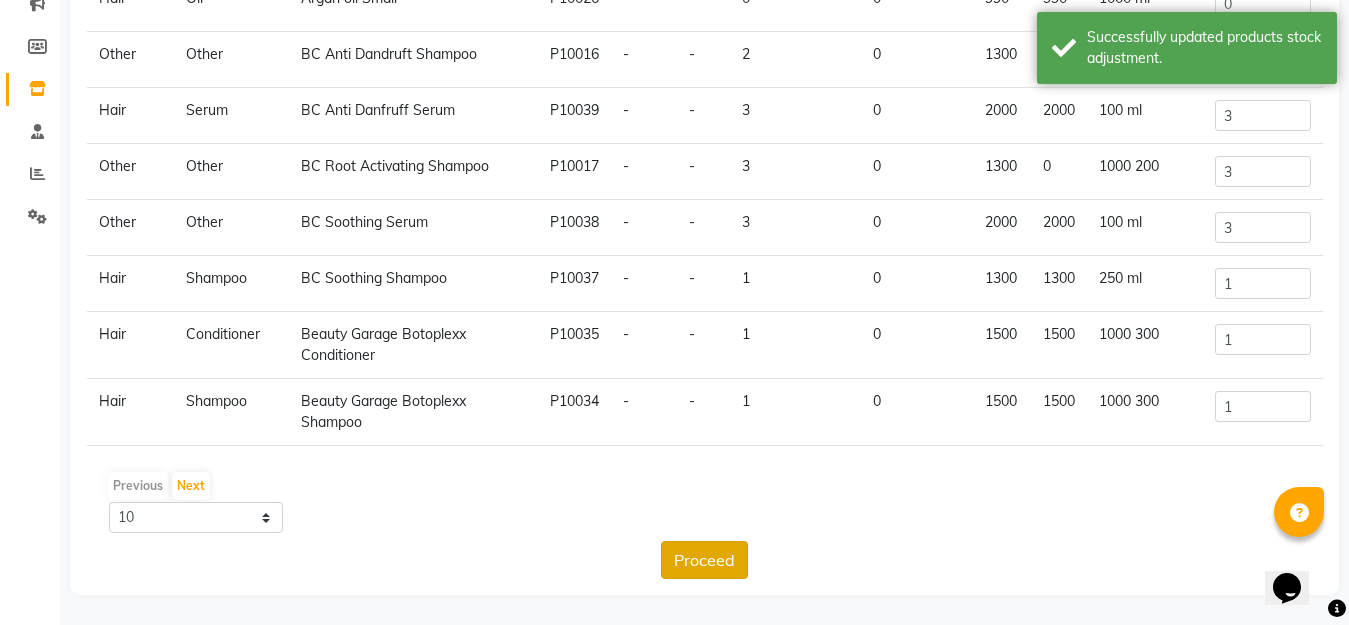 click on "Proceed" 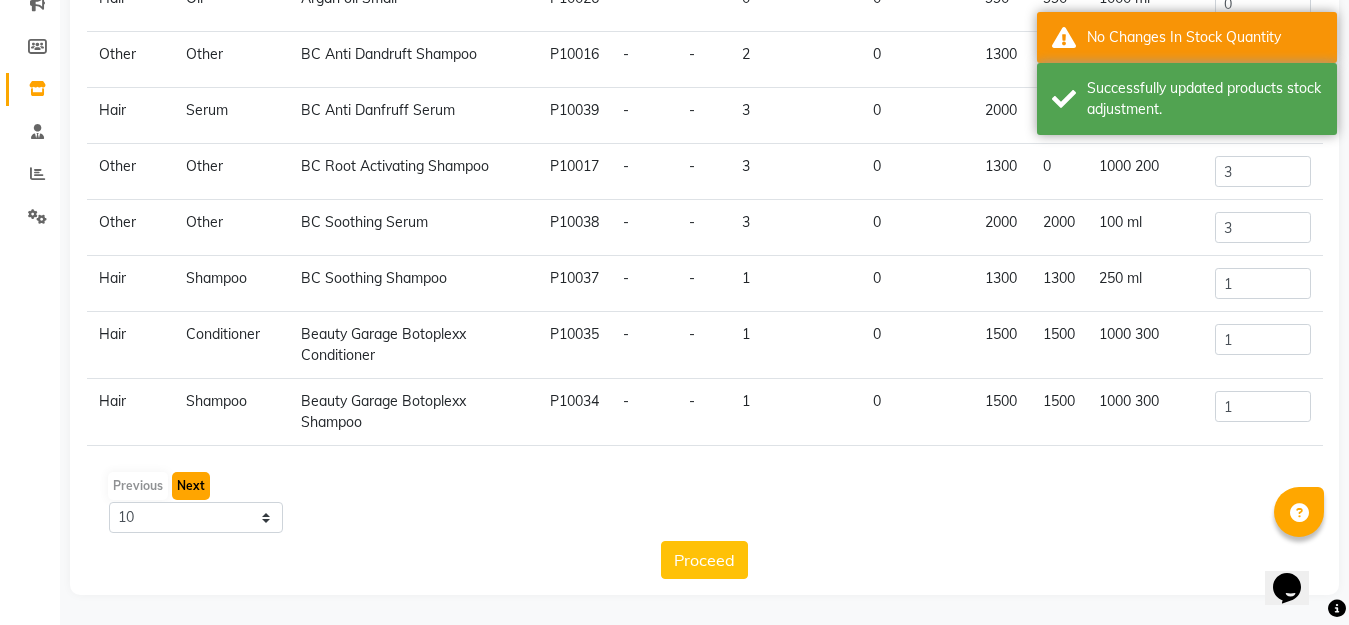click on "Next" 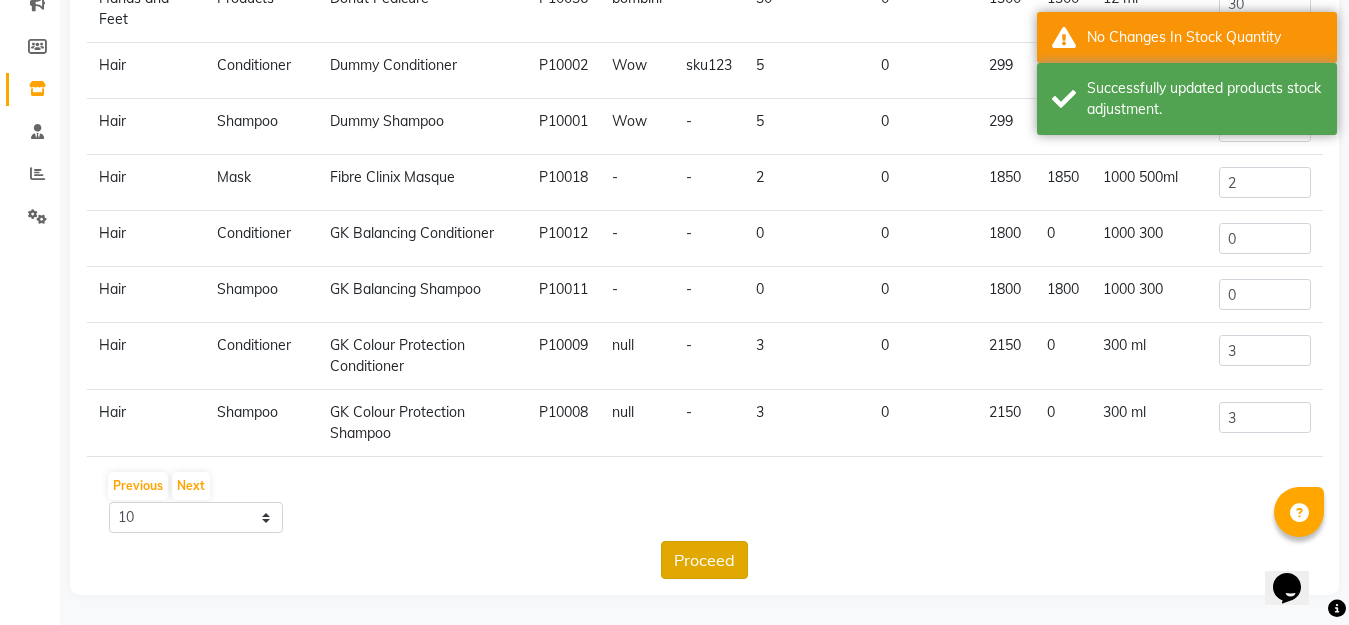click on "Proceed" 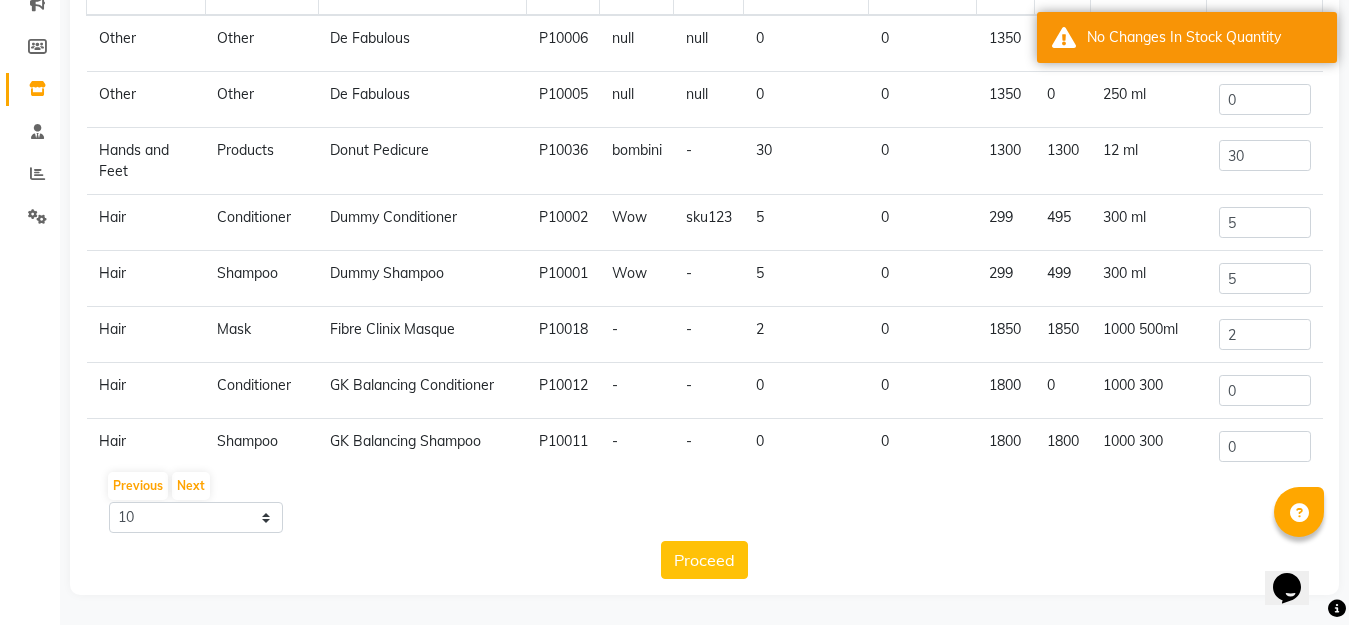 scroll, scrollTop: 0, scrollLeft: 0, axis: both 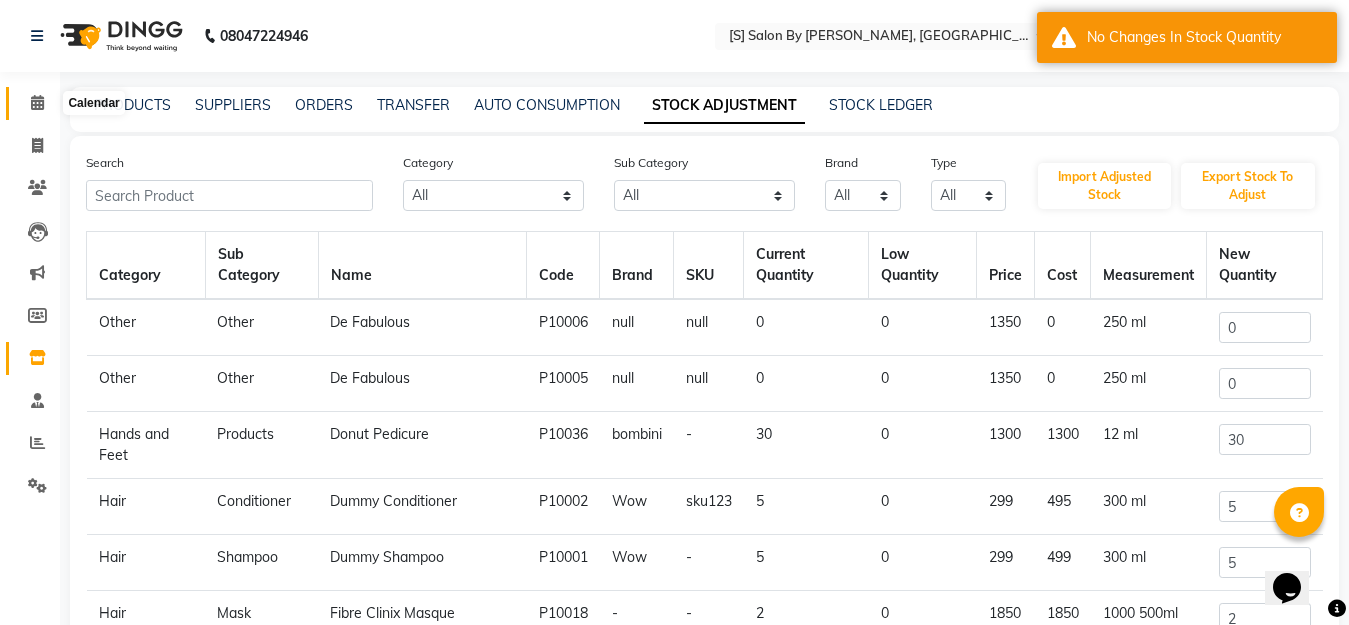 click 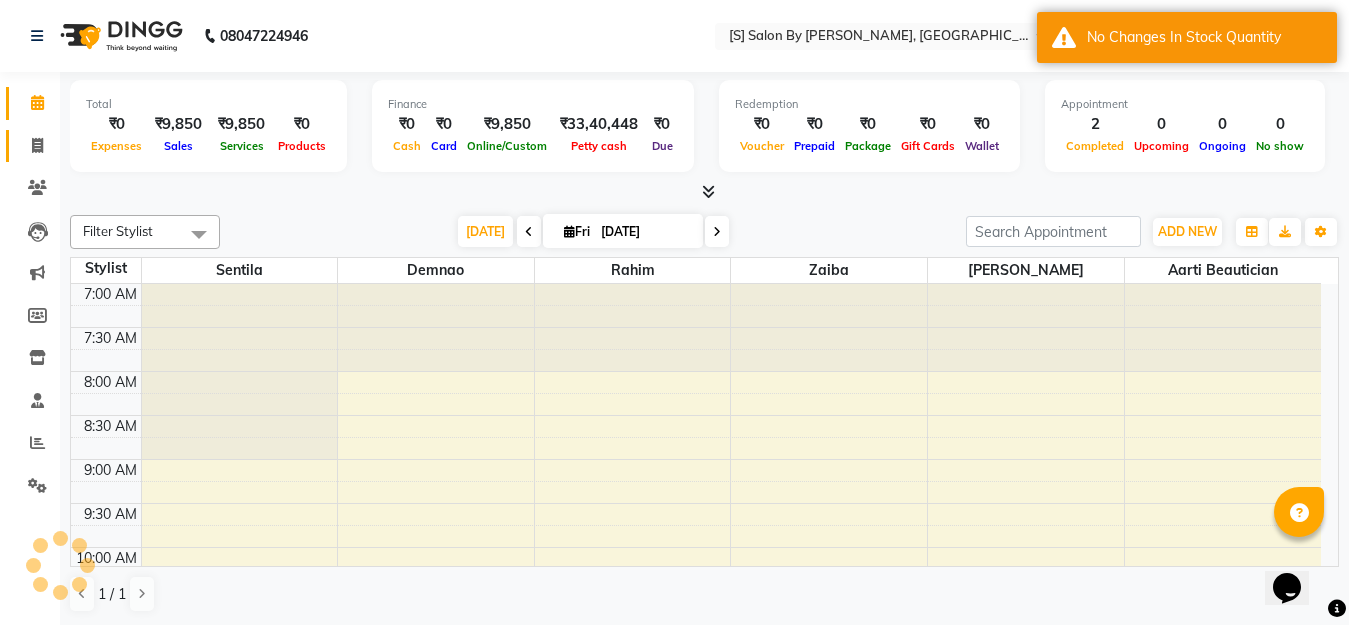 scroll, scrollTop: 0, scrollLeft: 0, axis: both 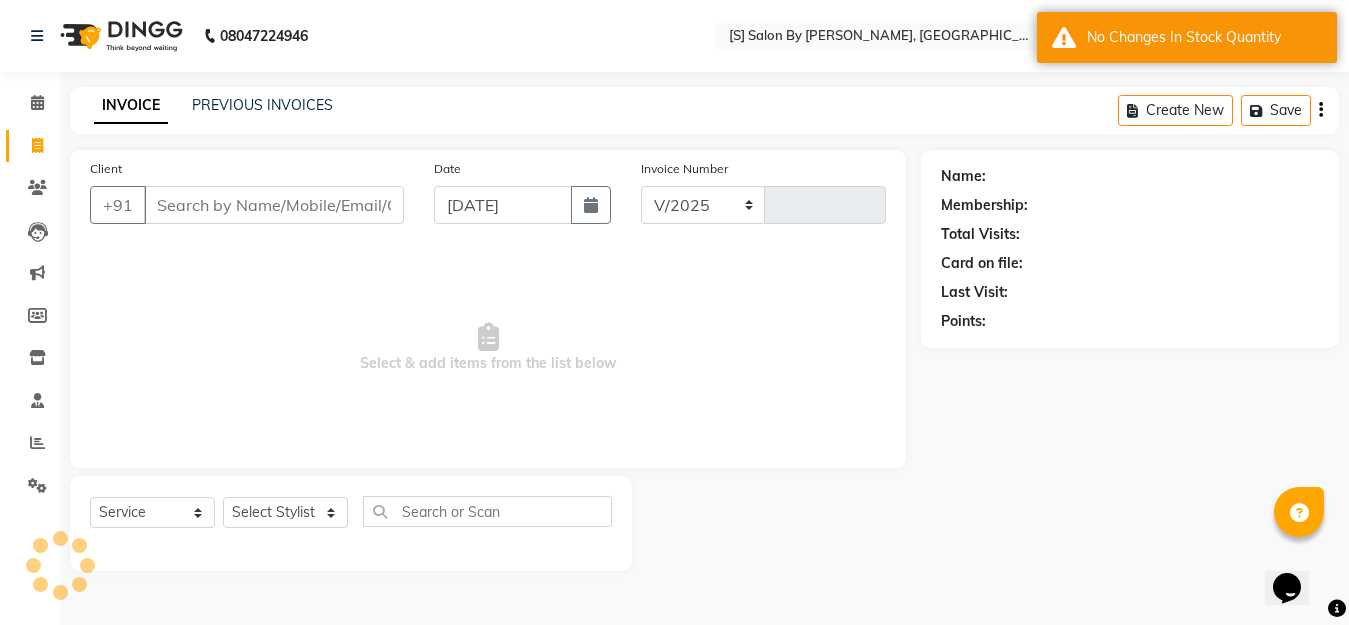 select on "45" 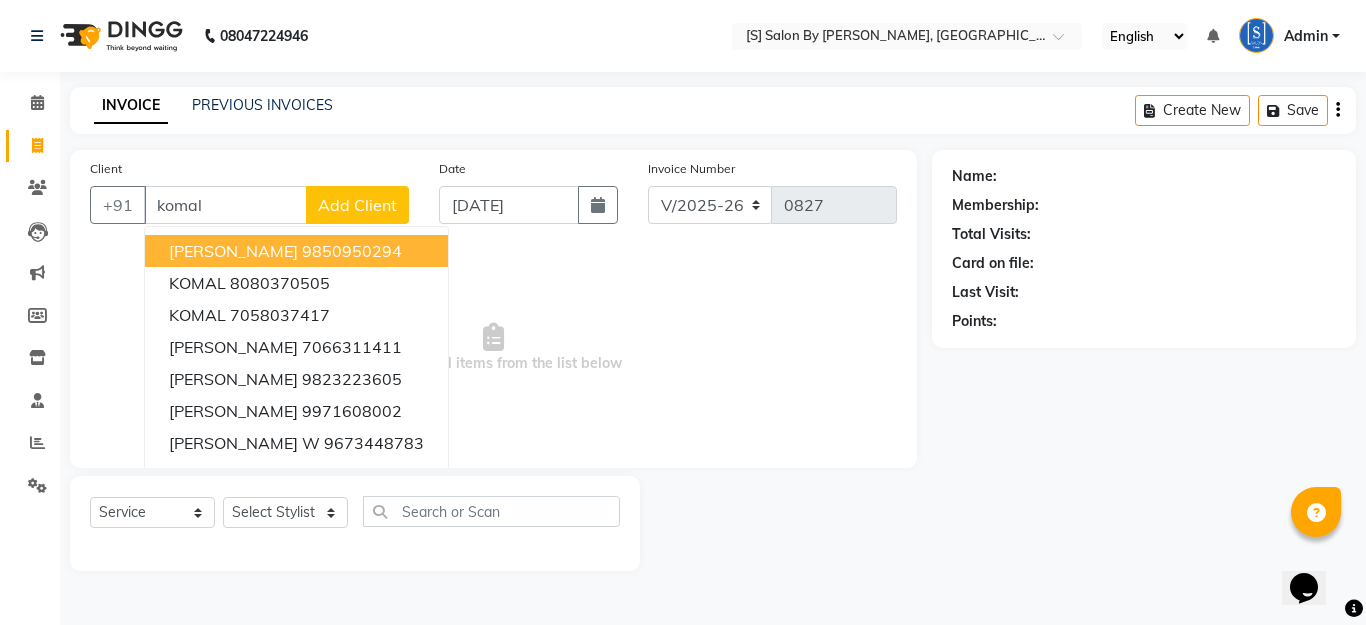 click on "[PERSON_NAME]  9850950294" at bounding box center (296, 251) 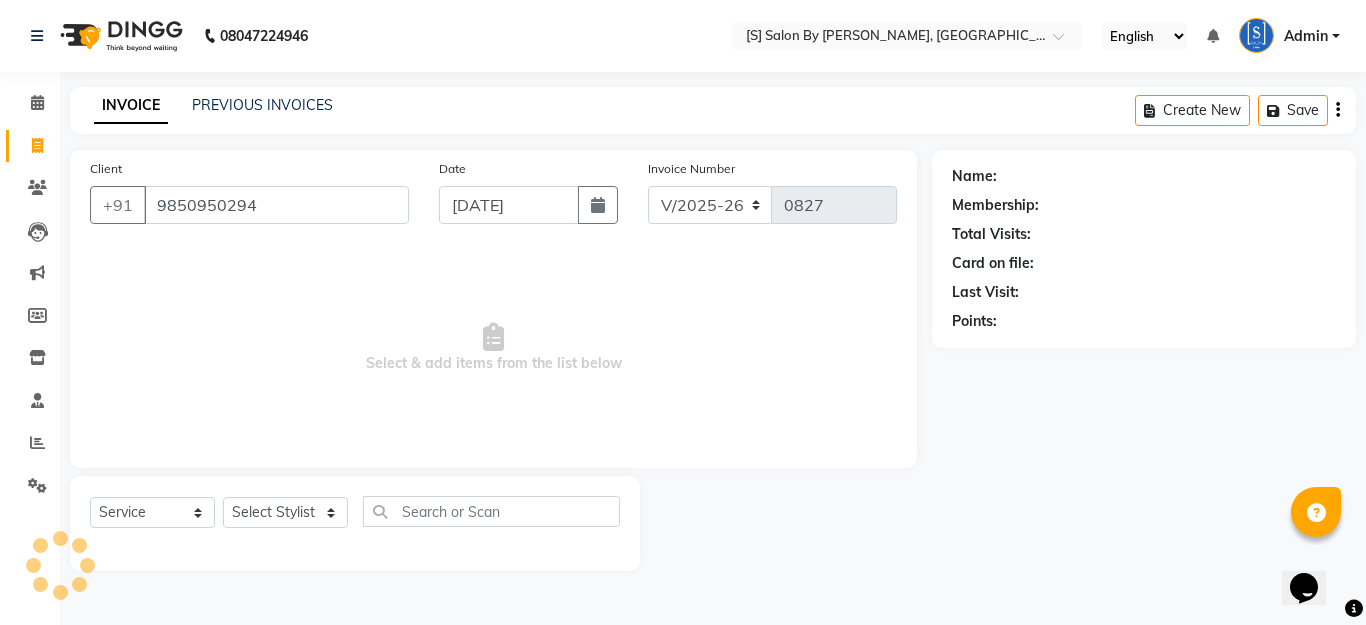 type on "9850950294" 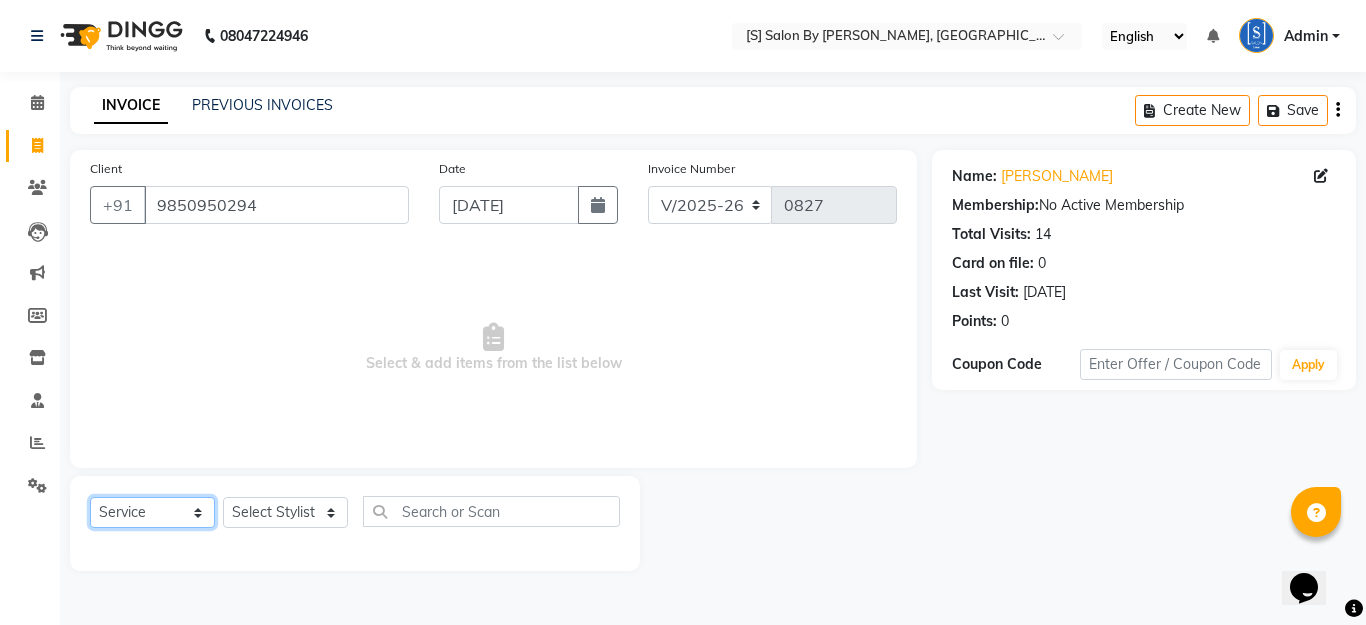click on "Select  Service  Product  Membership  Package Voucher Prepaid Gift Card" 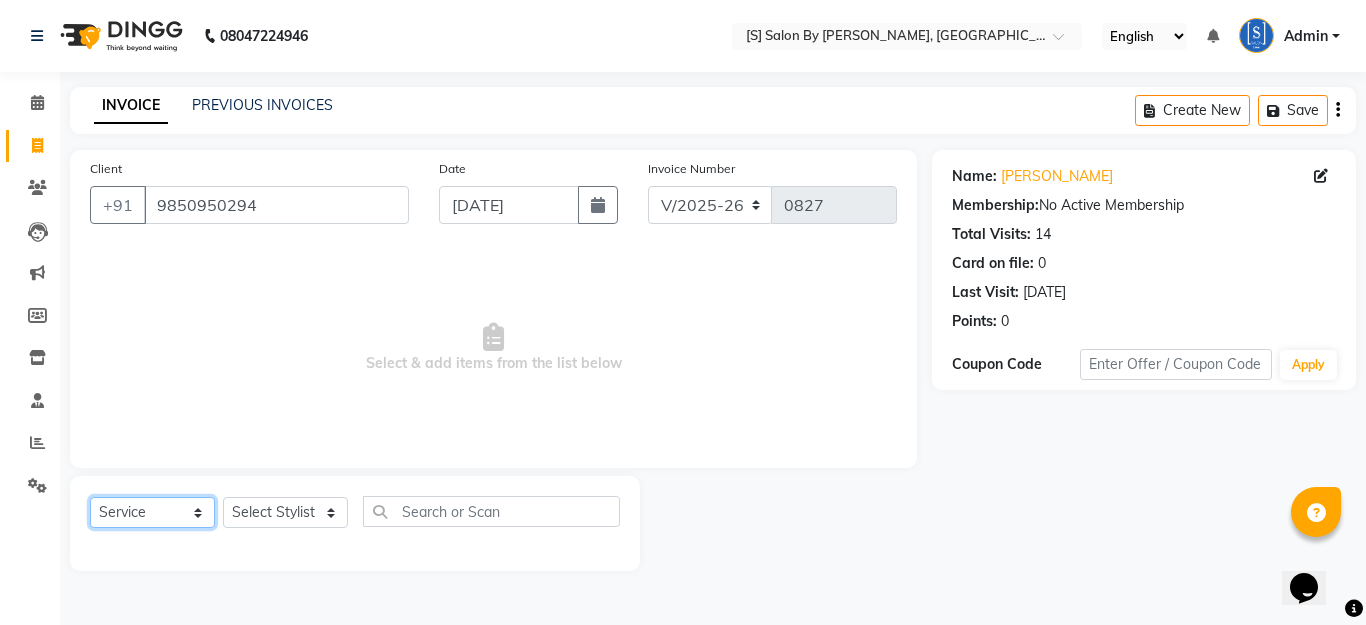 select on "product" 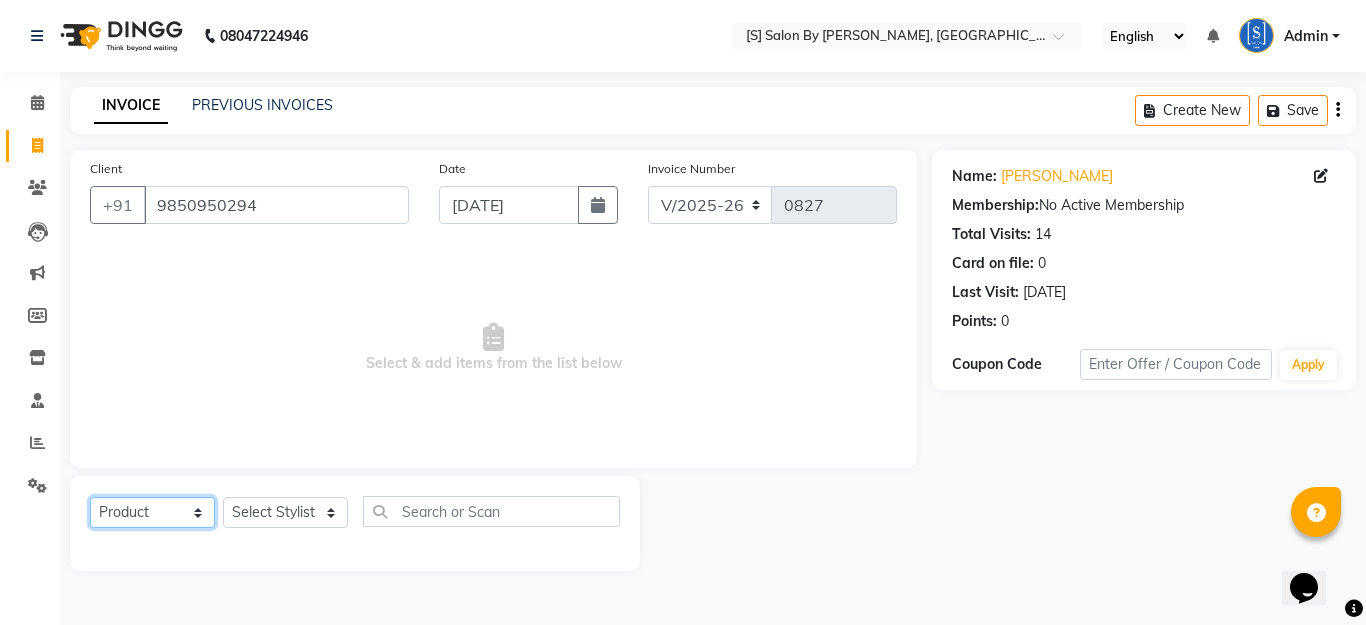 click on "Select  Service  Product  Membership  Package Voucher Prepaid Gift Card" 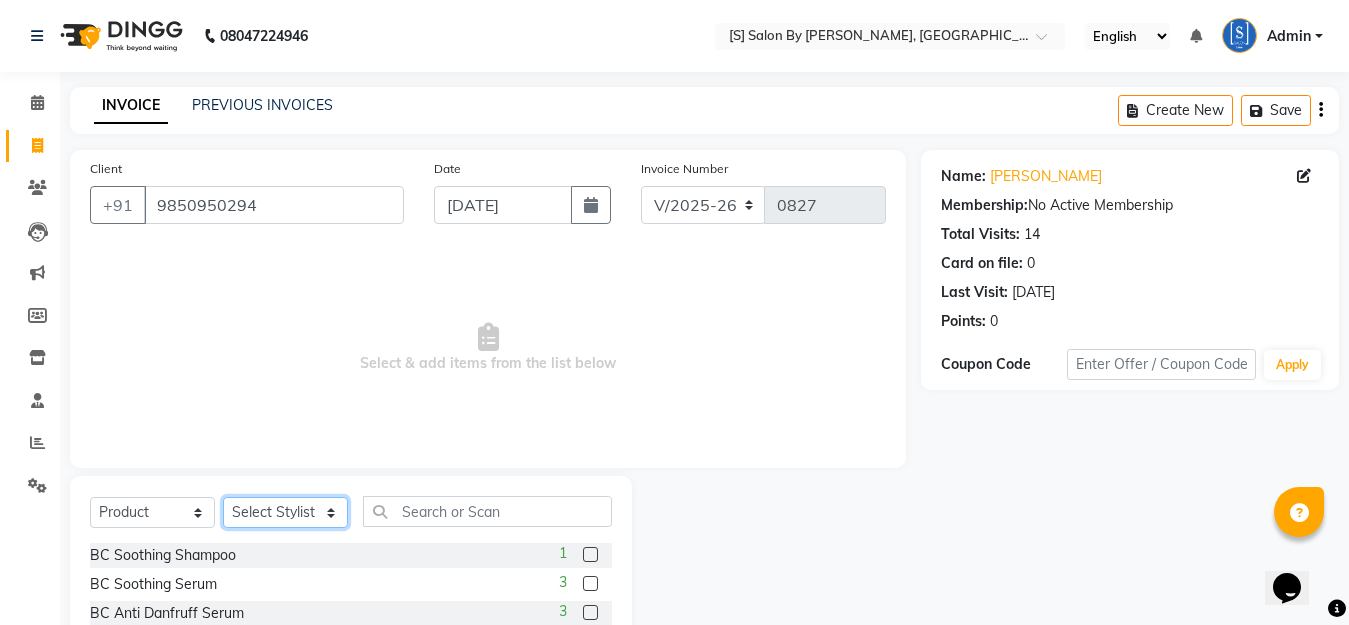 click on "Select Stylist Aarti Beautician Demnao [PERSON_NAME]  [PERSON_NAME]" 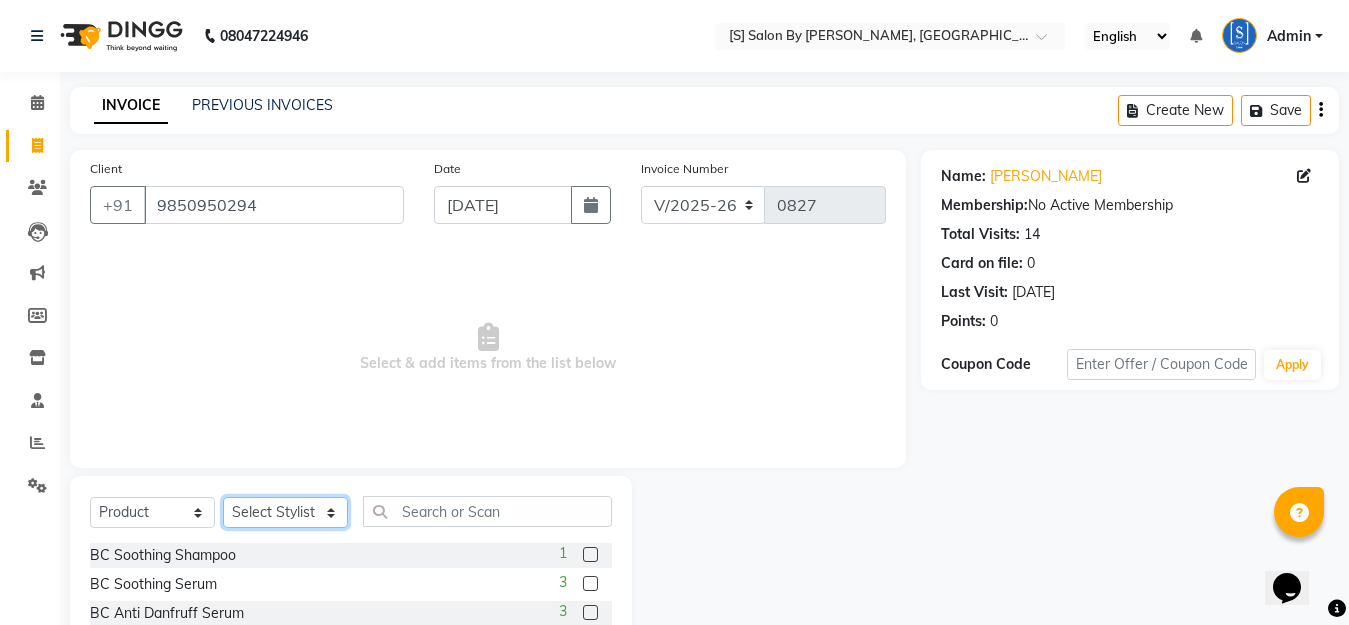 select on "1631" 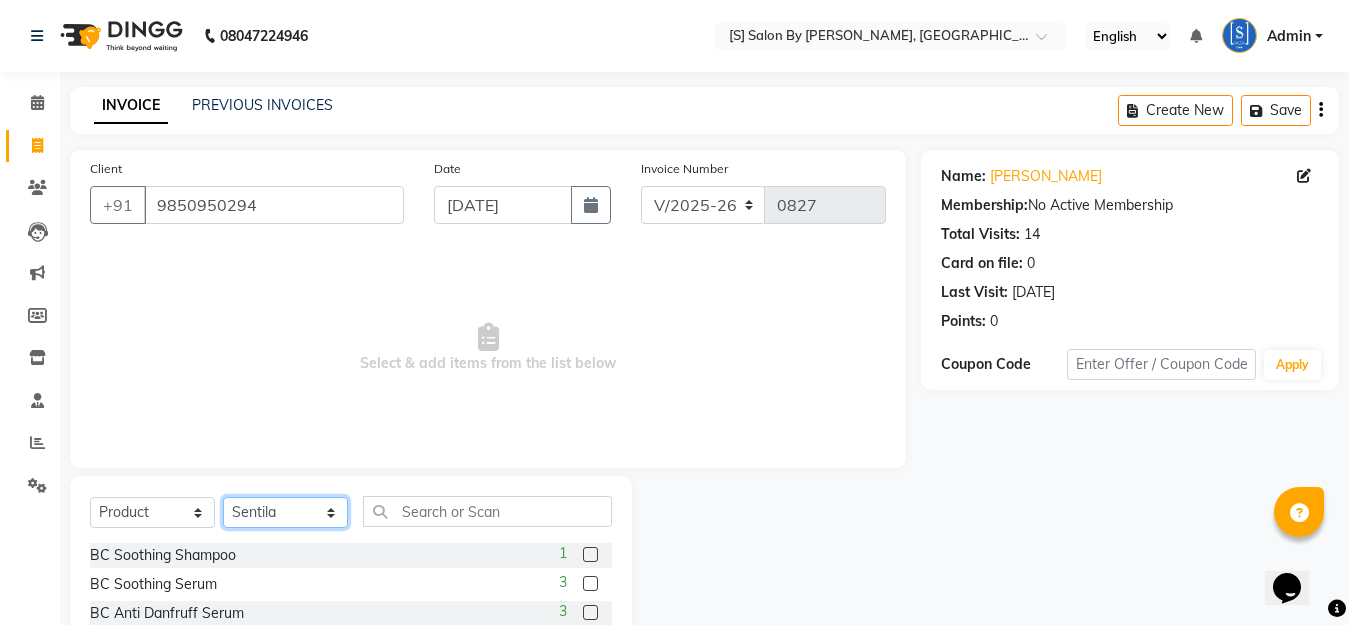 click on "Select Stylist Aarti Beautician Demnao [PERSON_NAME]  [PERSON_NAME]" 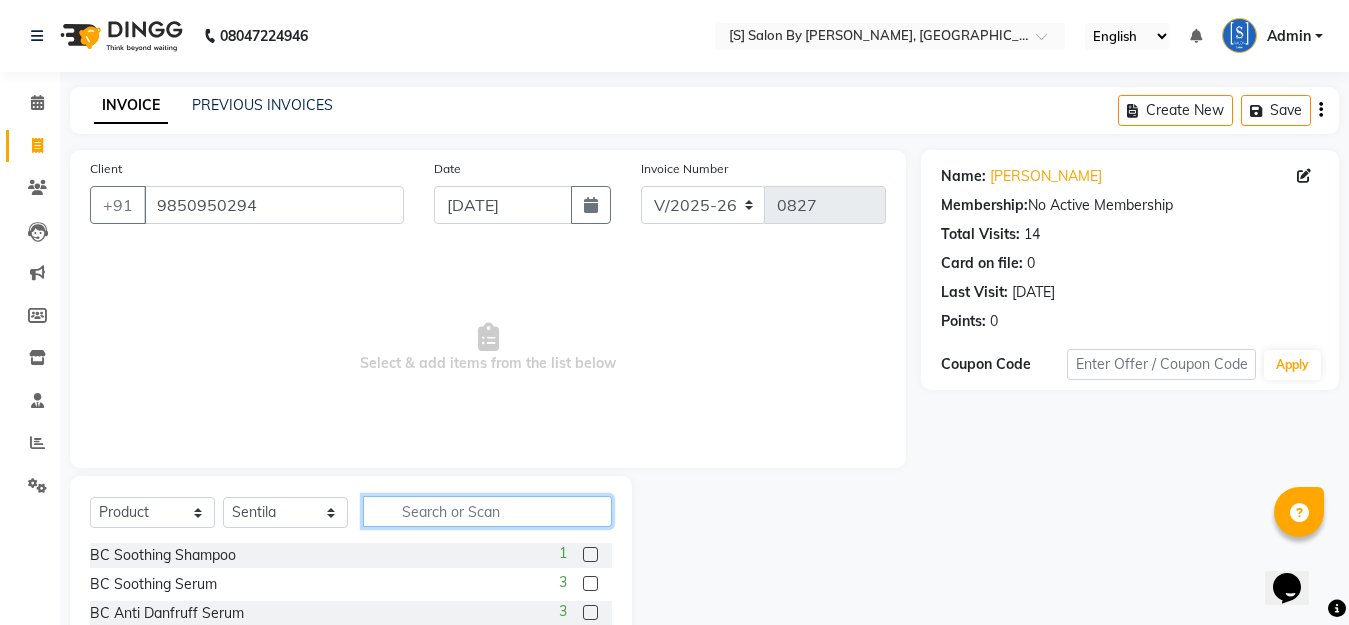 click 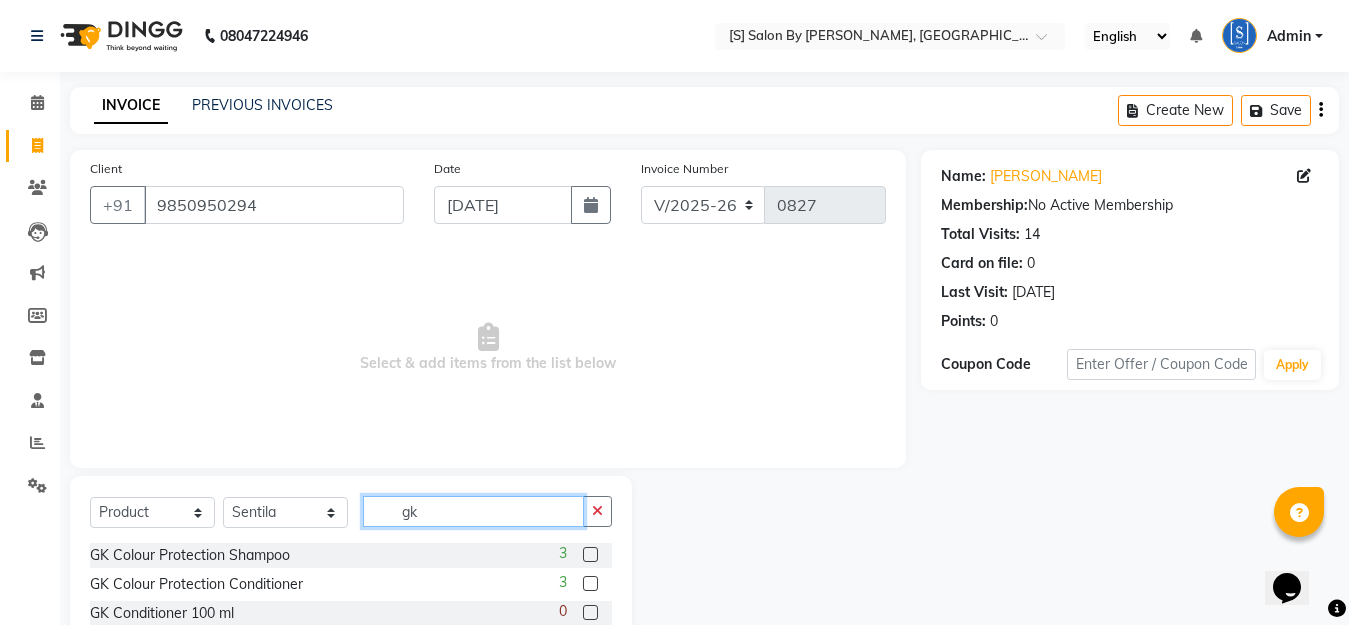 type on "gk" 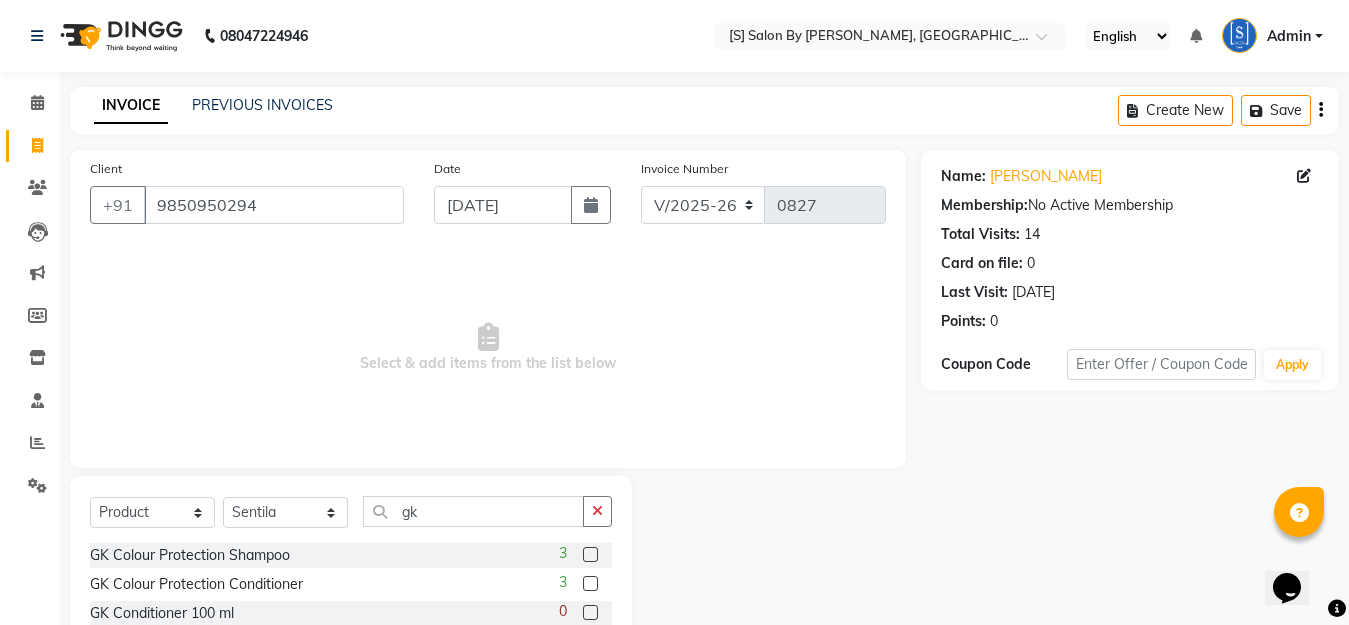 click on "3" 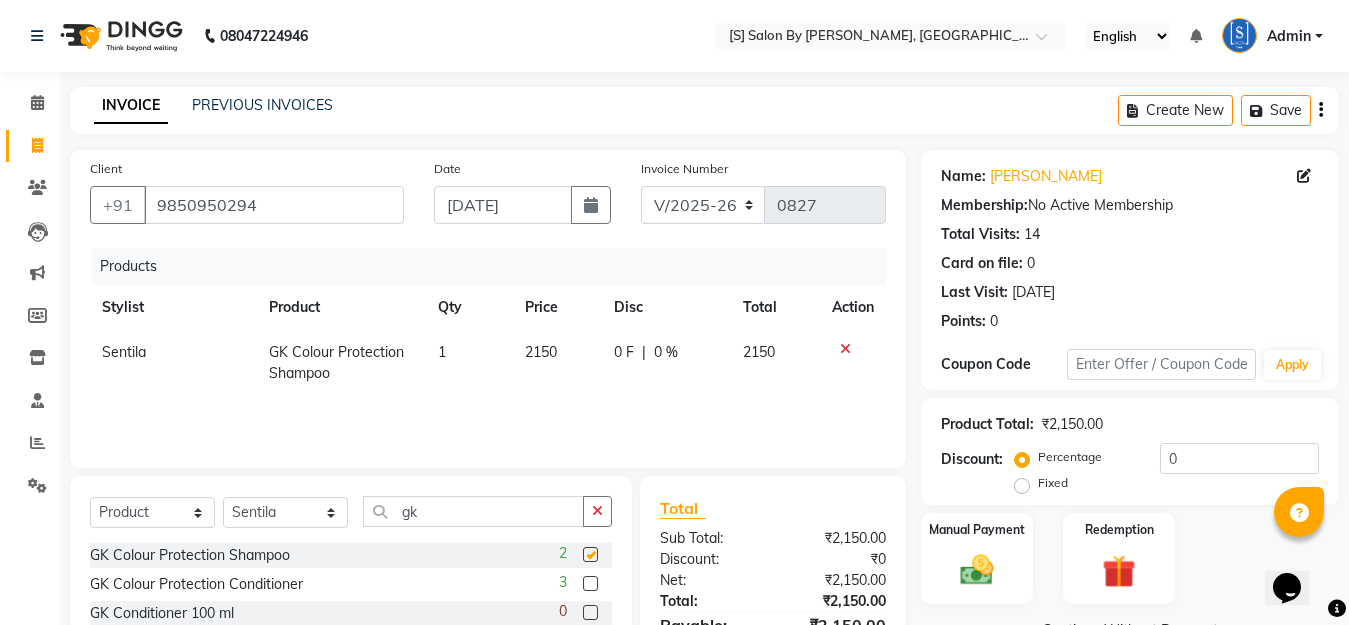 checkbox on "false" 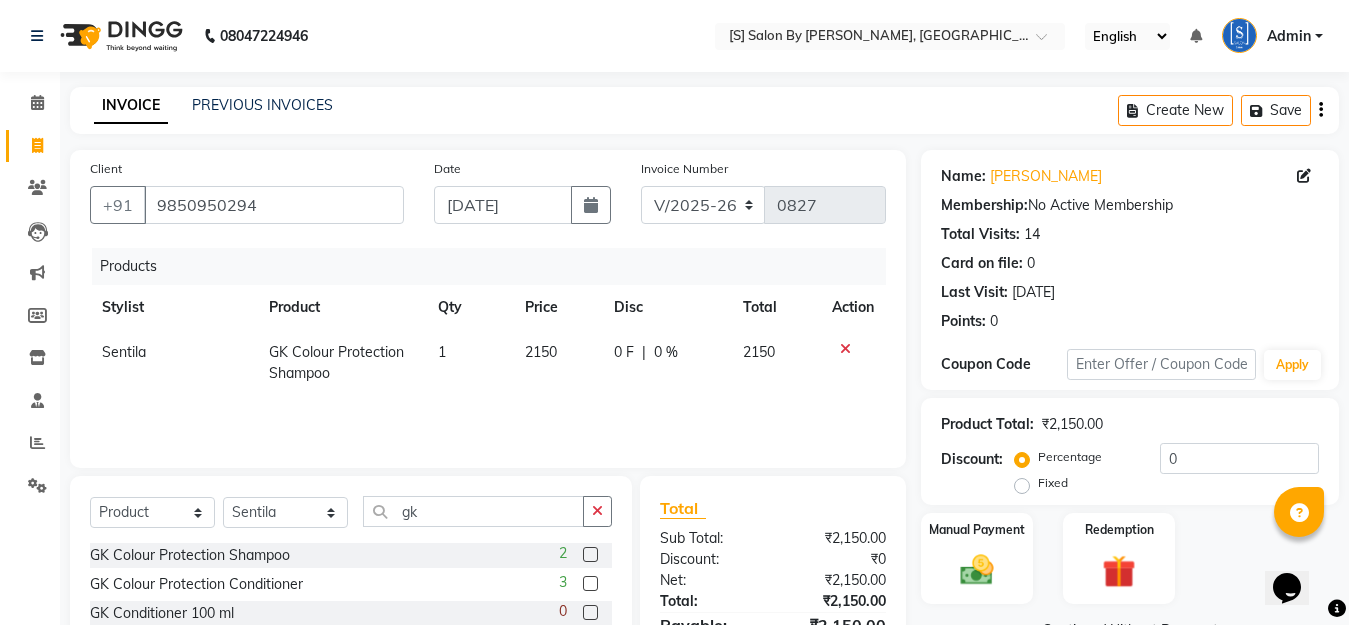 scroll, scrollTop: 176, scrollLeft: 0, axis: vertical 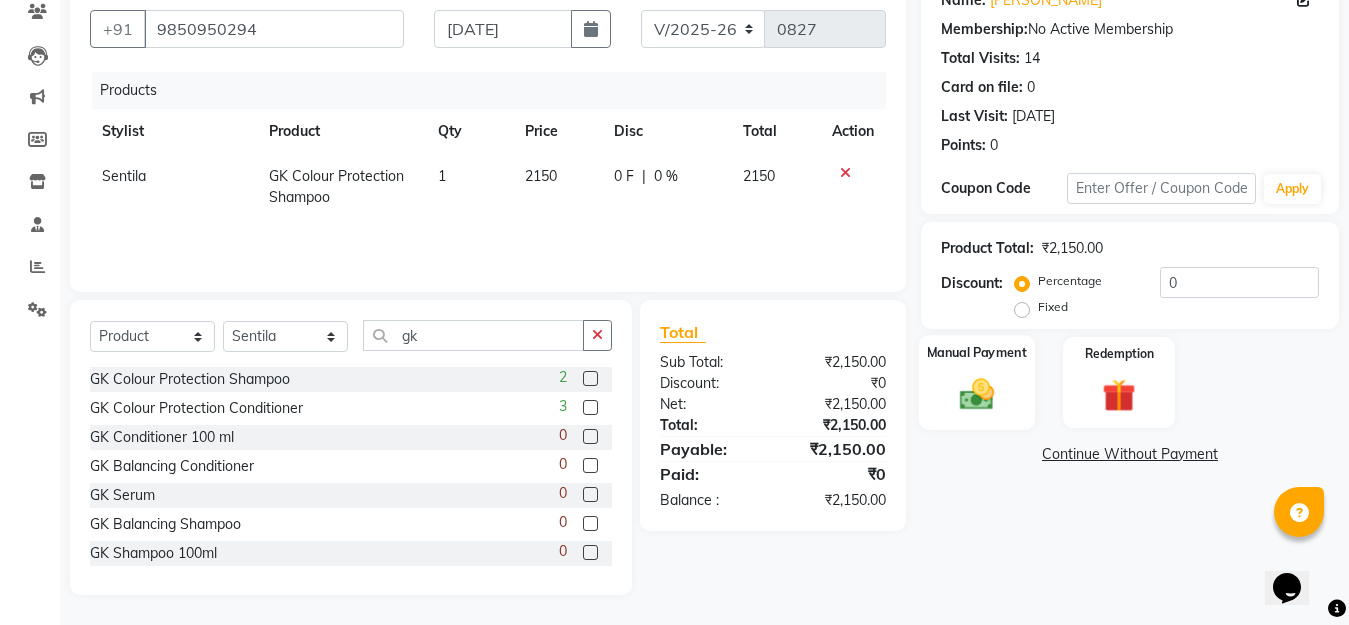 click 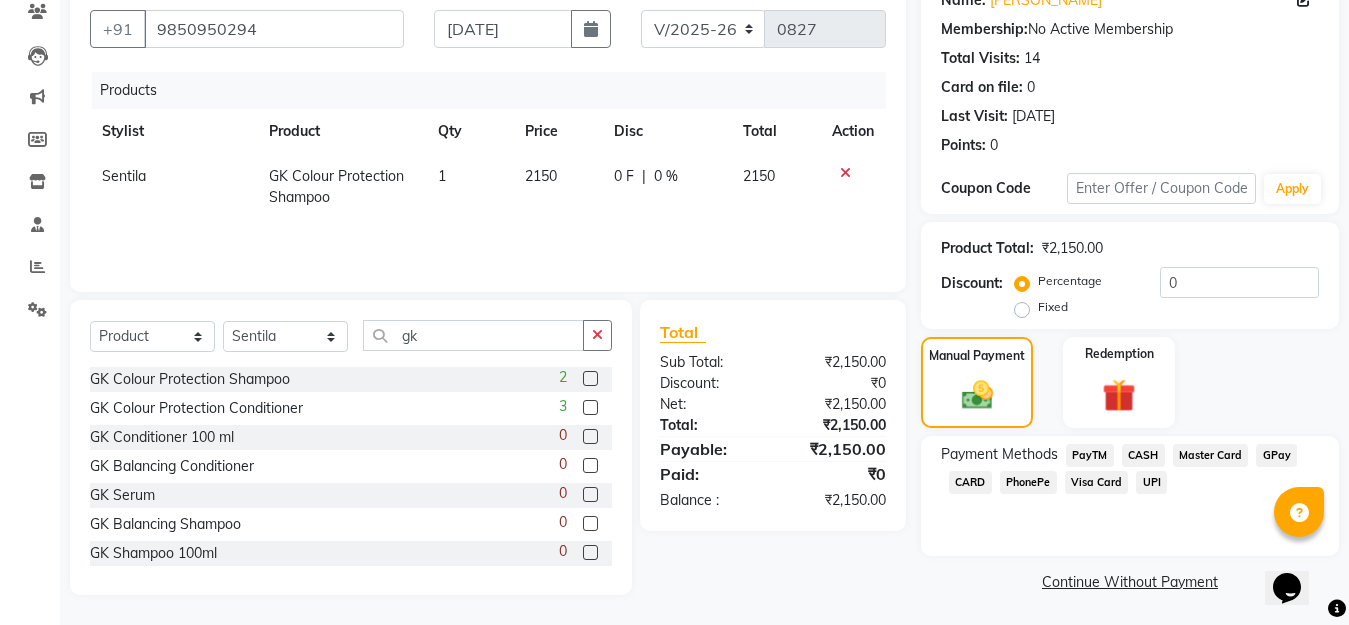 click on "GPay" 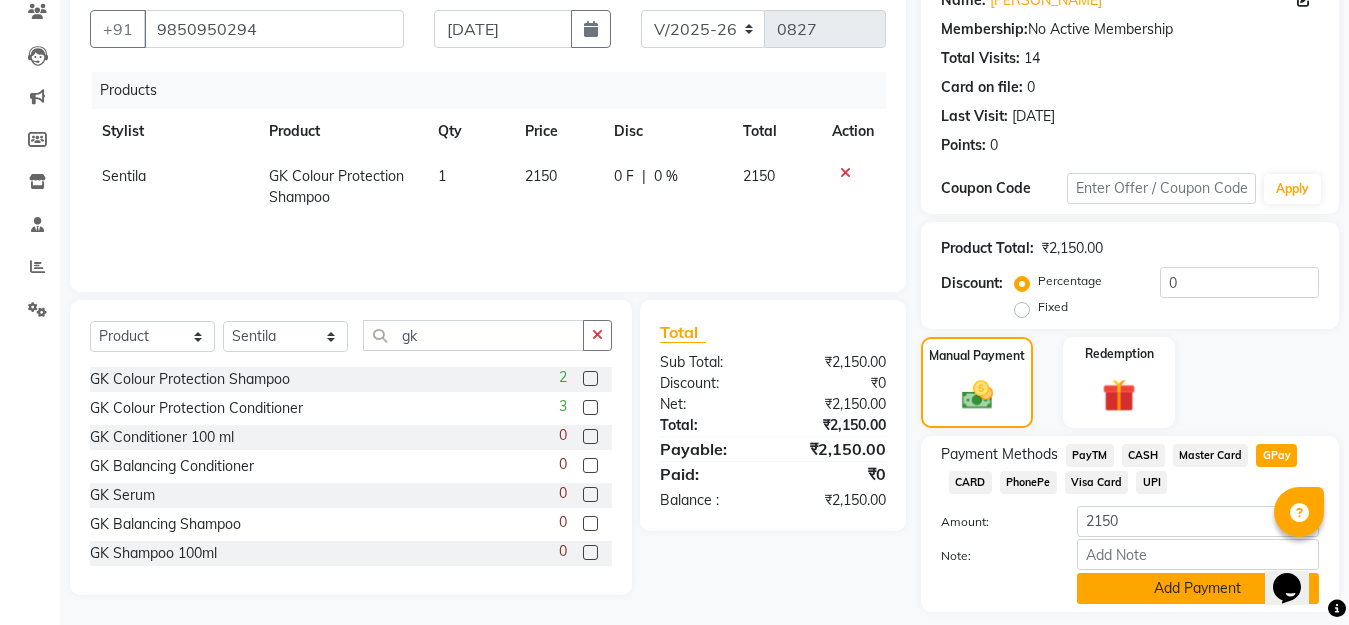 click on "Add Payment" 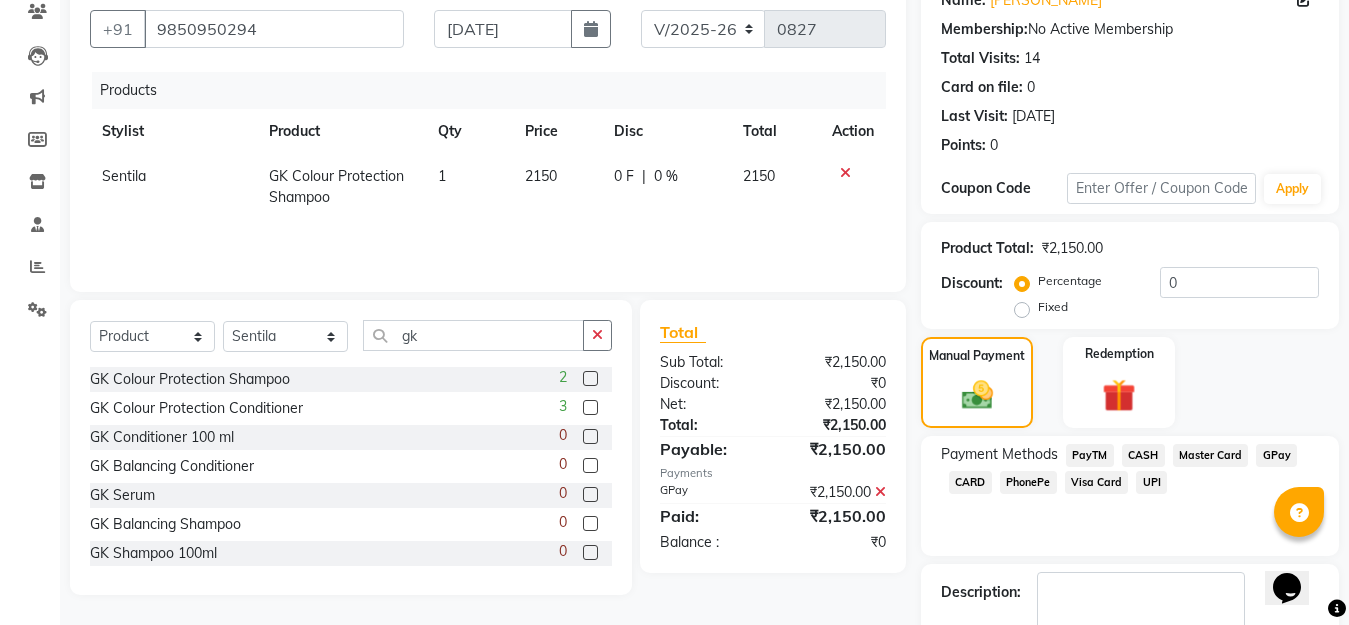 scroll, scrollTop: 291, scrollLeft: 0, axis: vertical 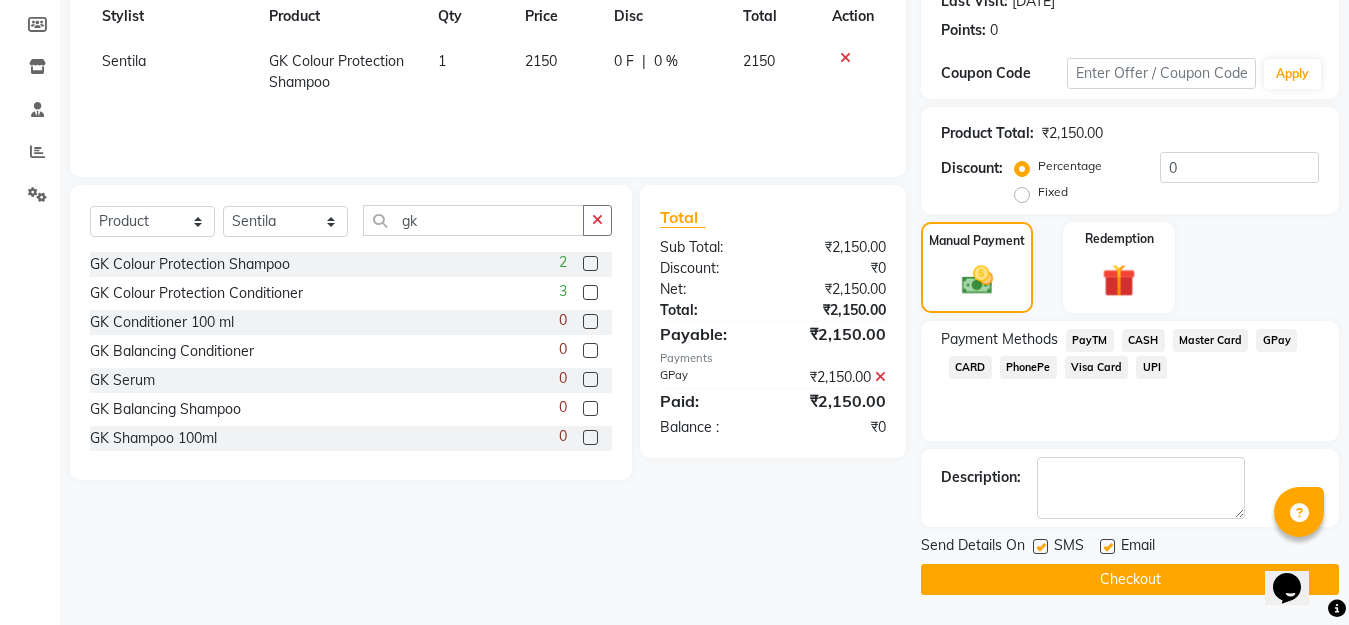 click on "Checkout" 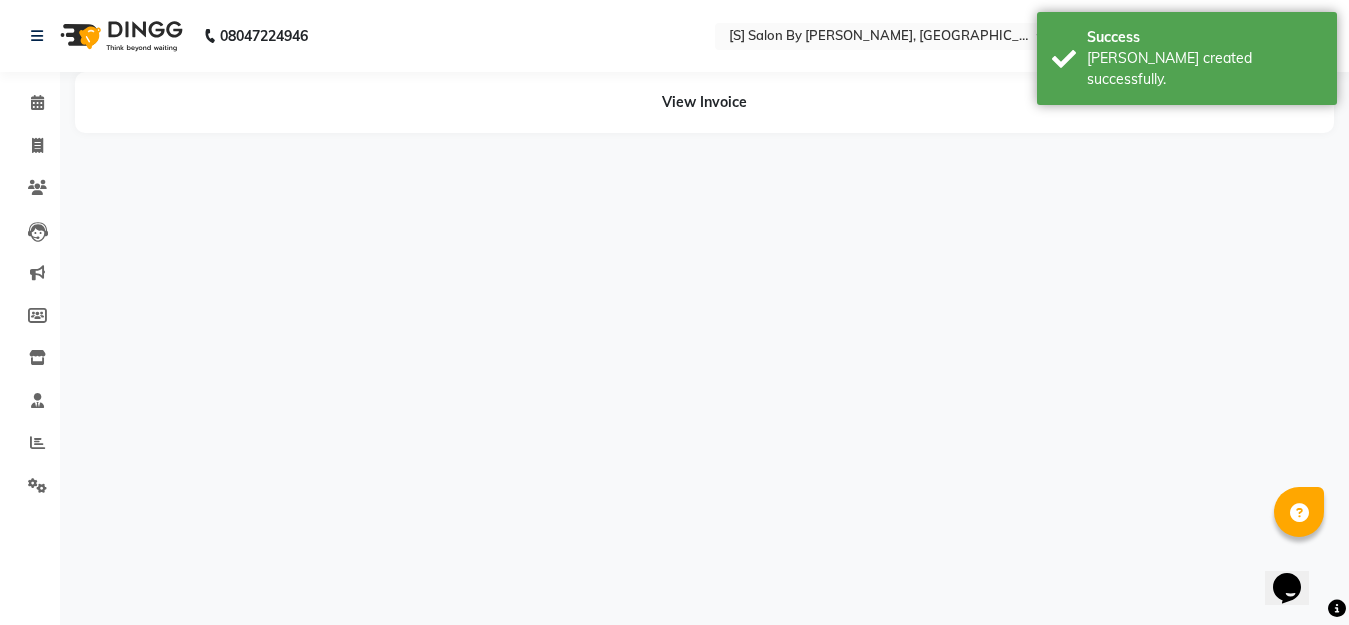 scroll, scrollTop: 0, scrollLeft: 0, axis: both 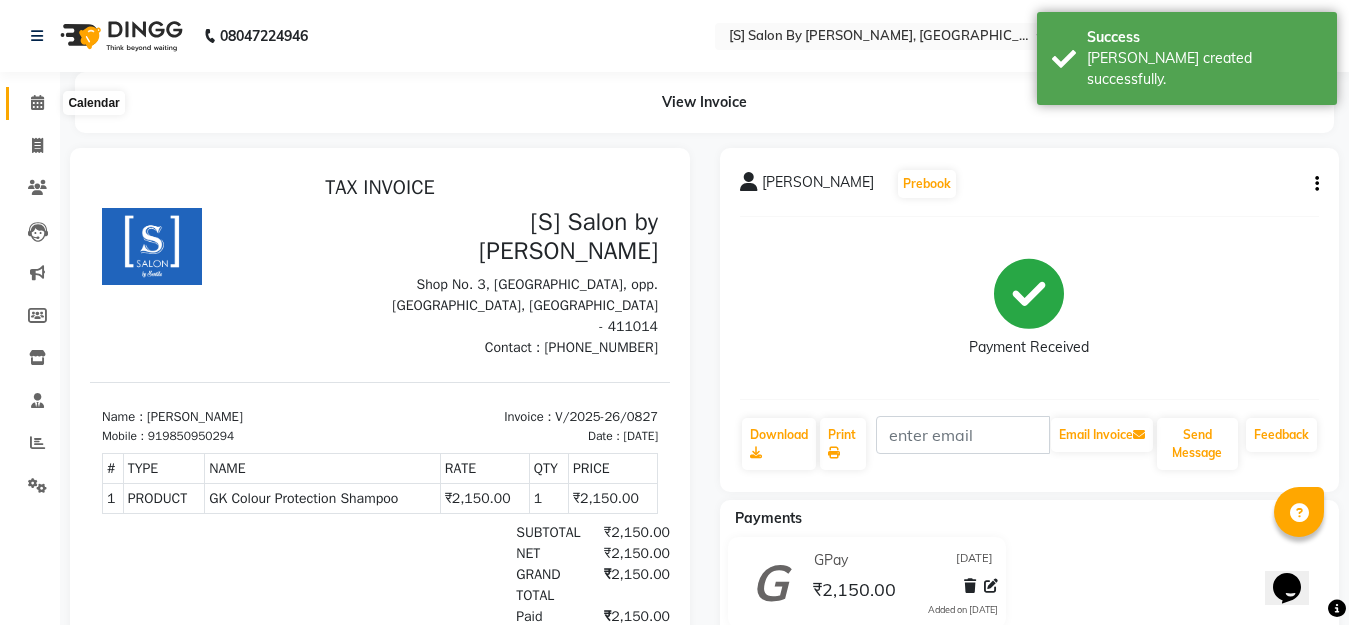 click 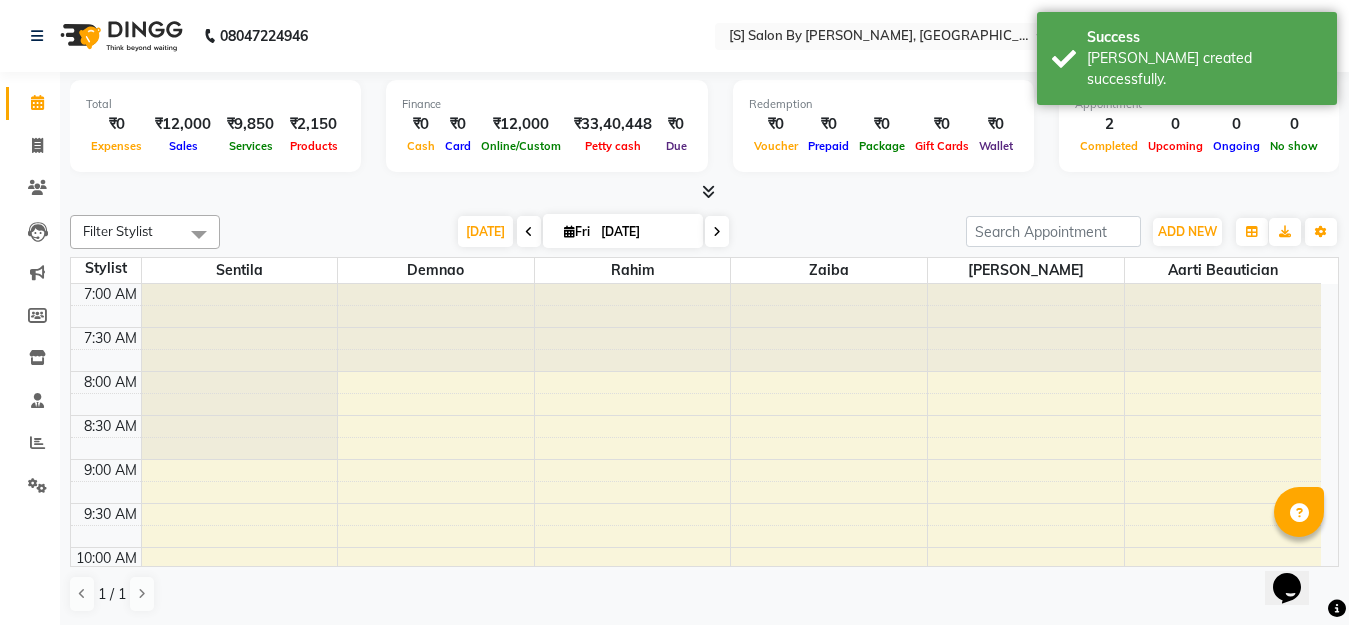 scroll, scrollTop: 0, scrollLeft: 0, axis: both 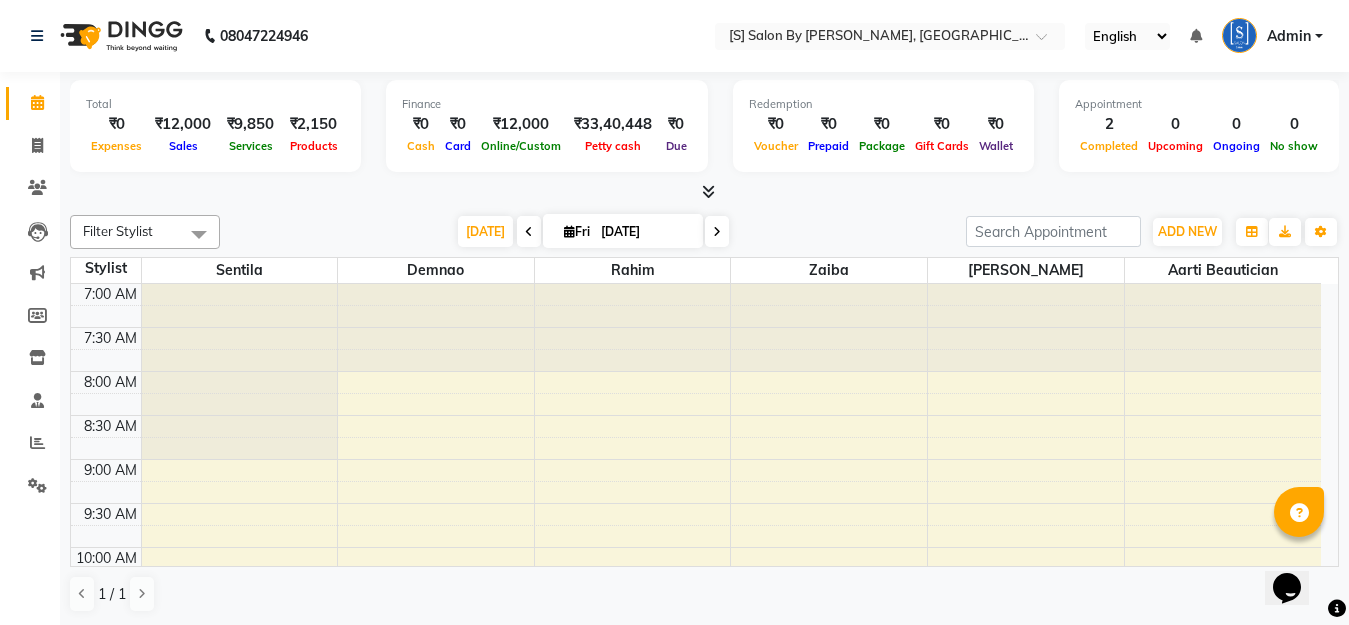 click at bounding box center (708, 191) 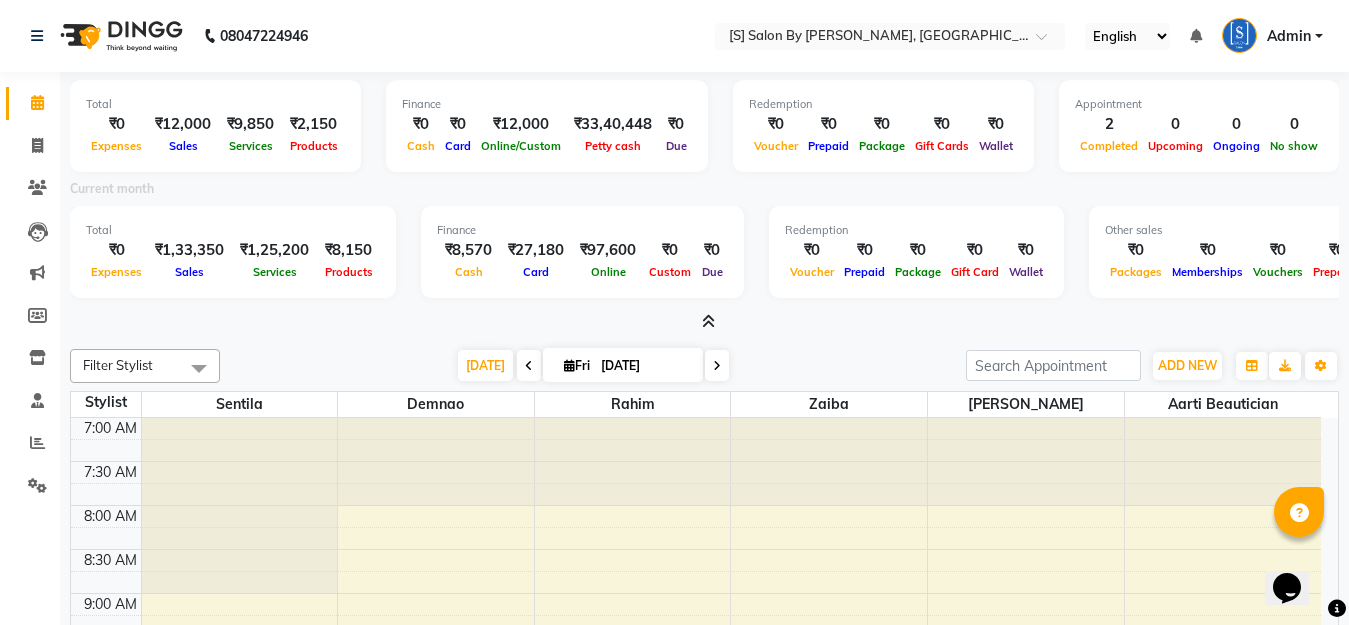 click at bounding box center (708, 321) 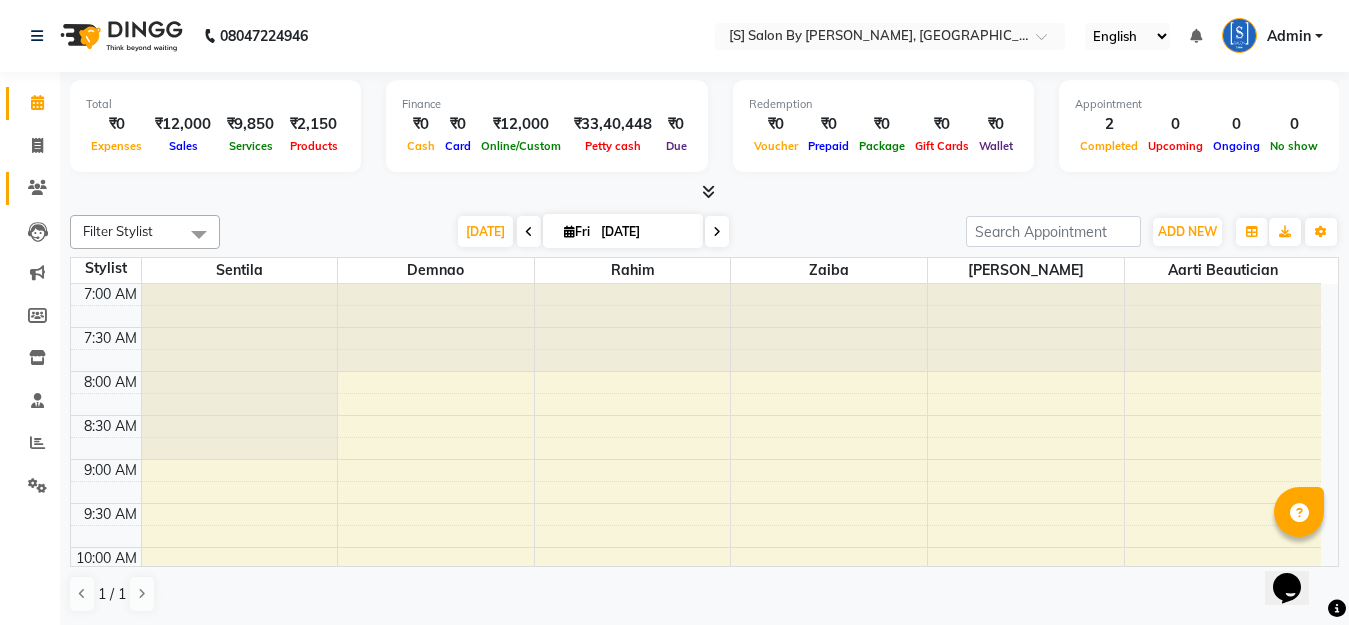 click on "Clients" 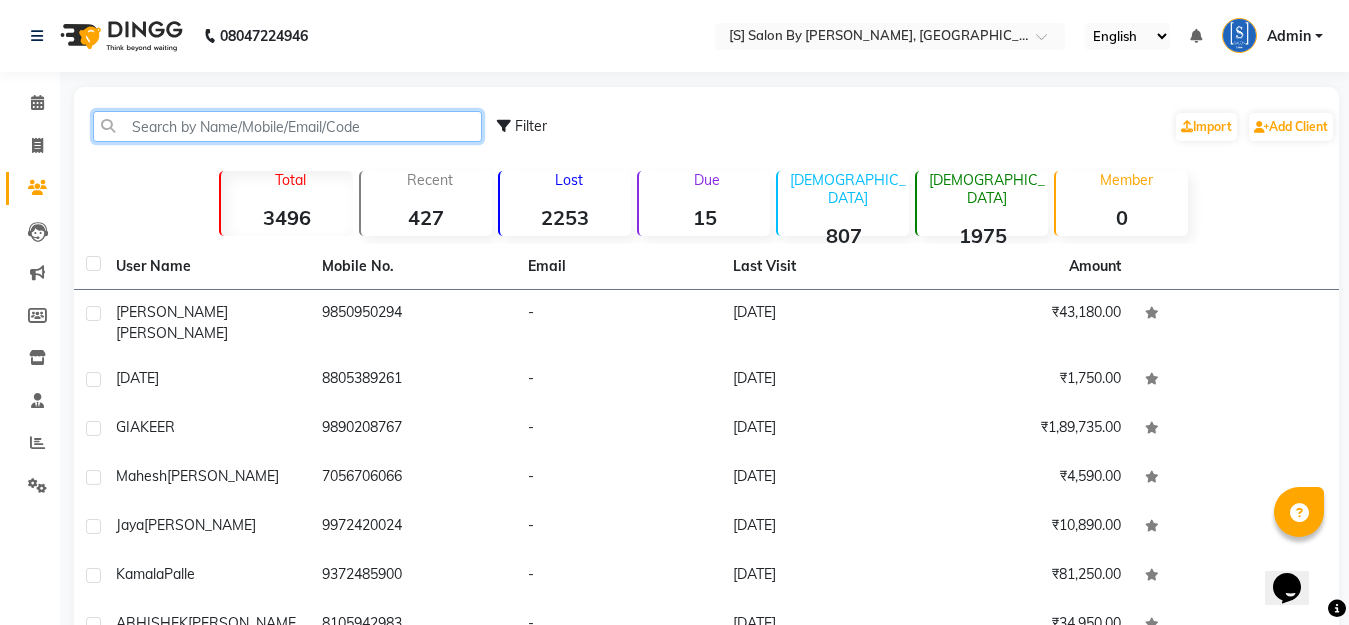 click 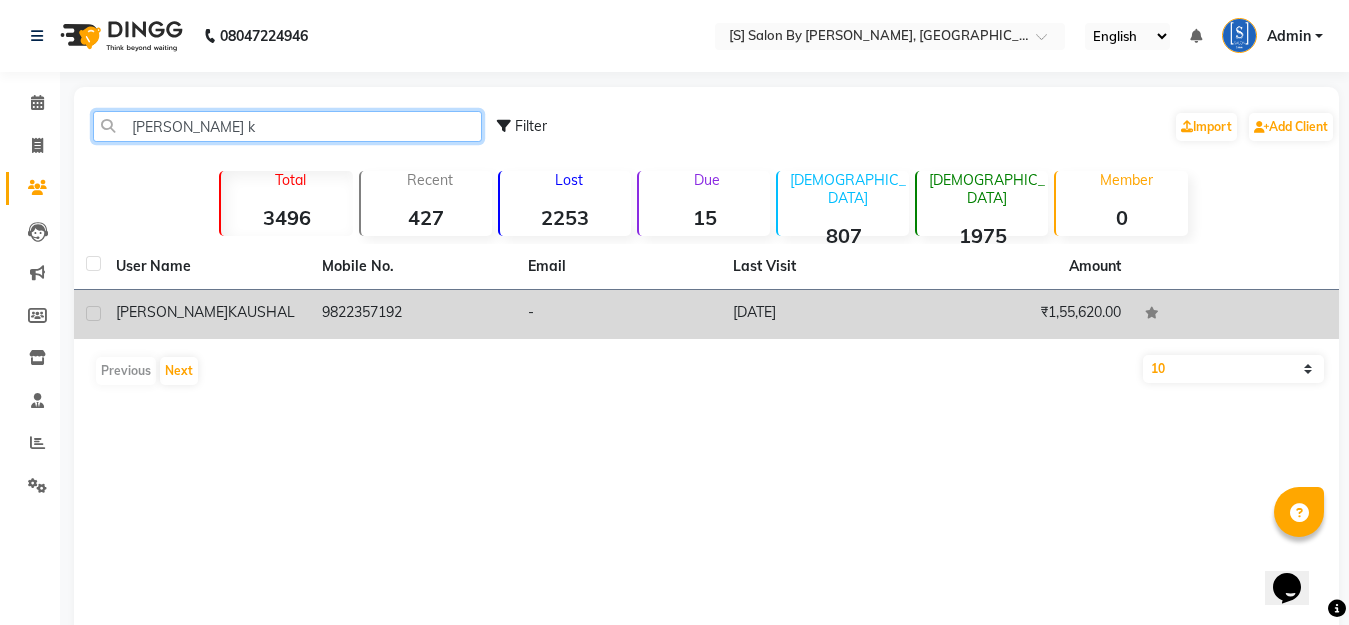 type on "[PERSON_NAME] k" 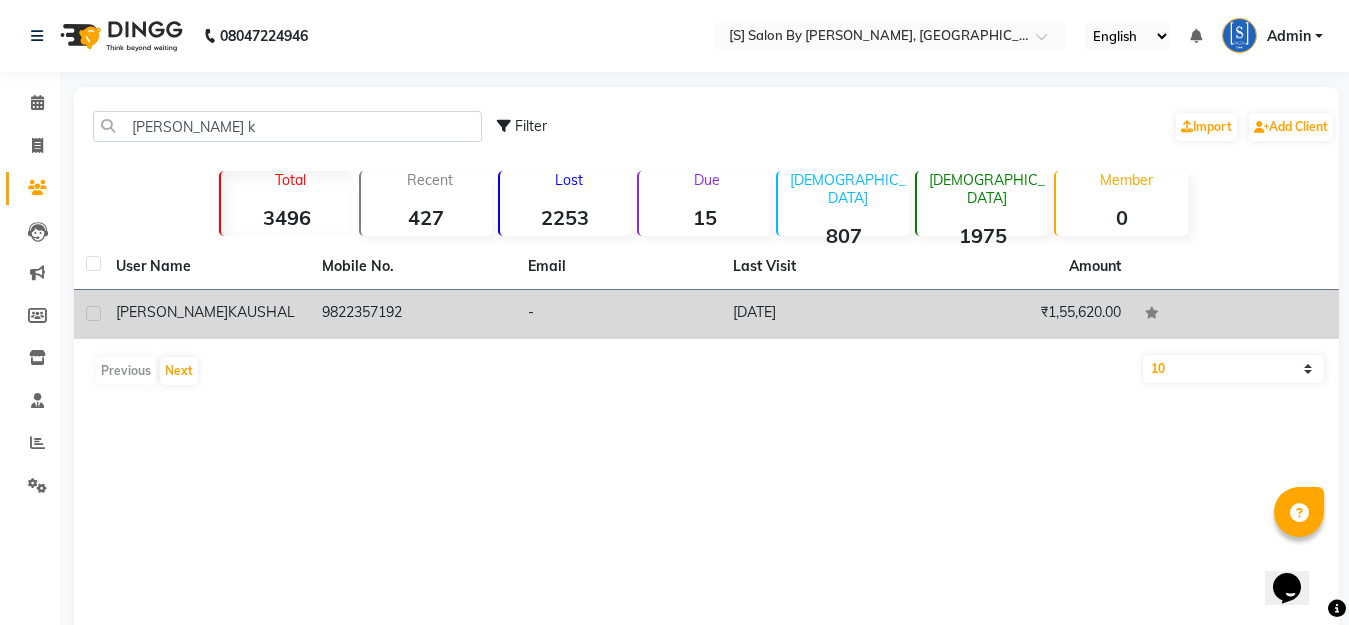 click on "9822357192" 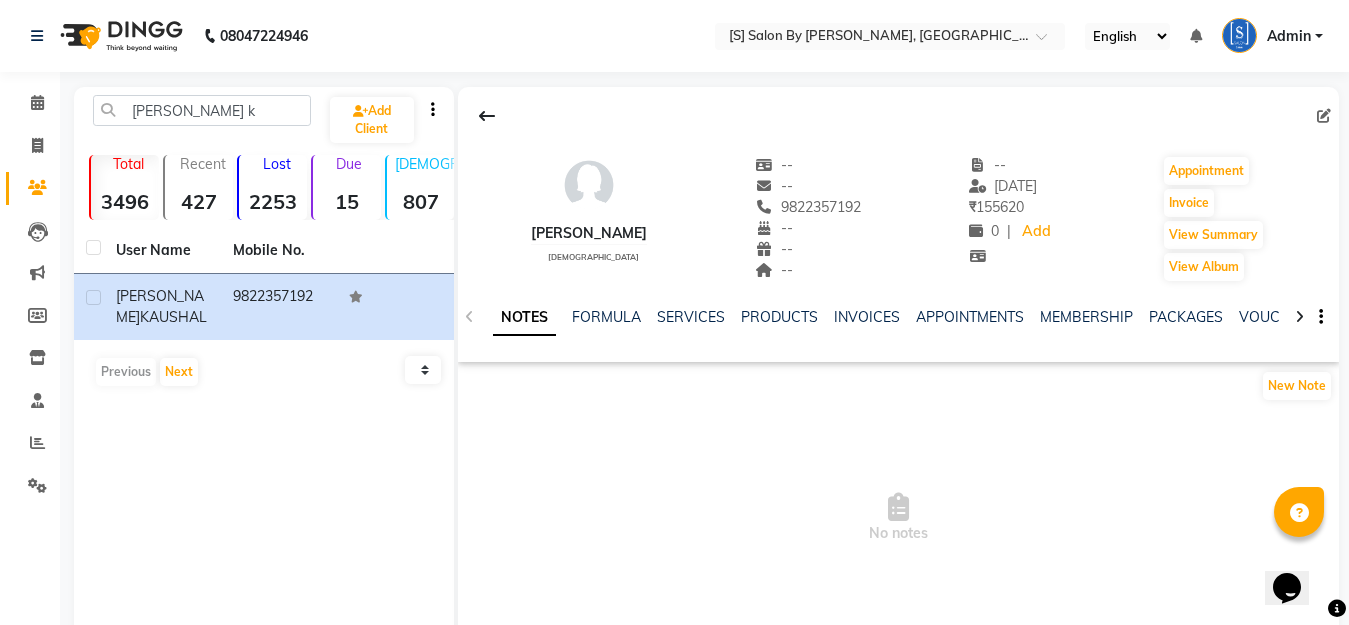 click on "SERVICES" 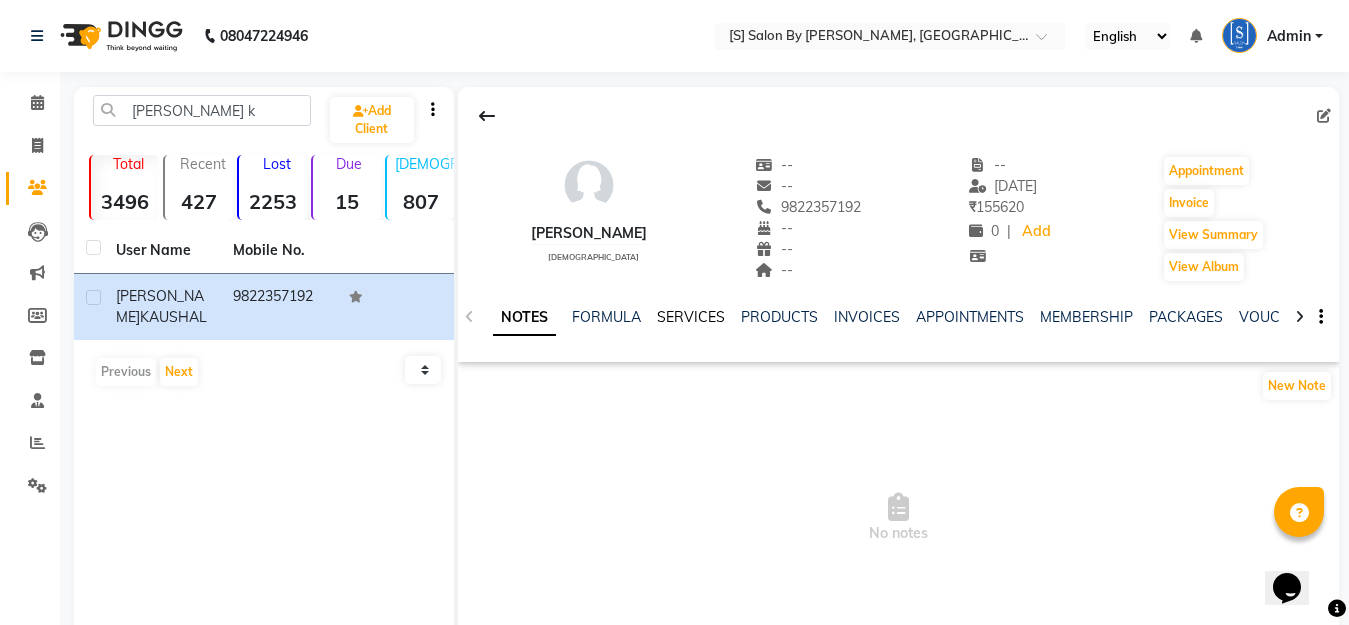 click on "SERVICES" 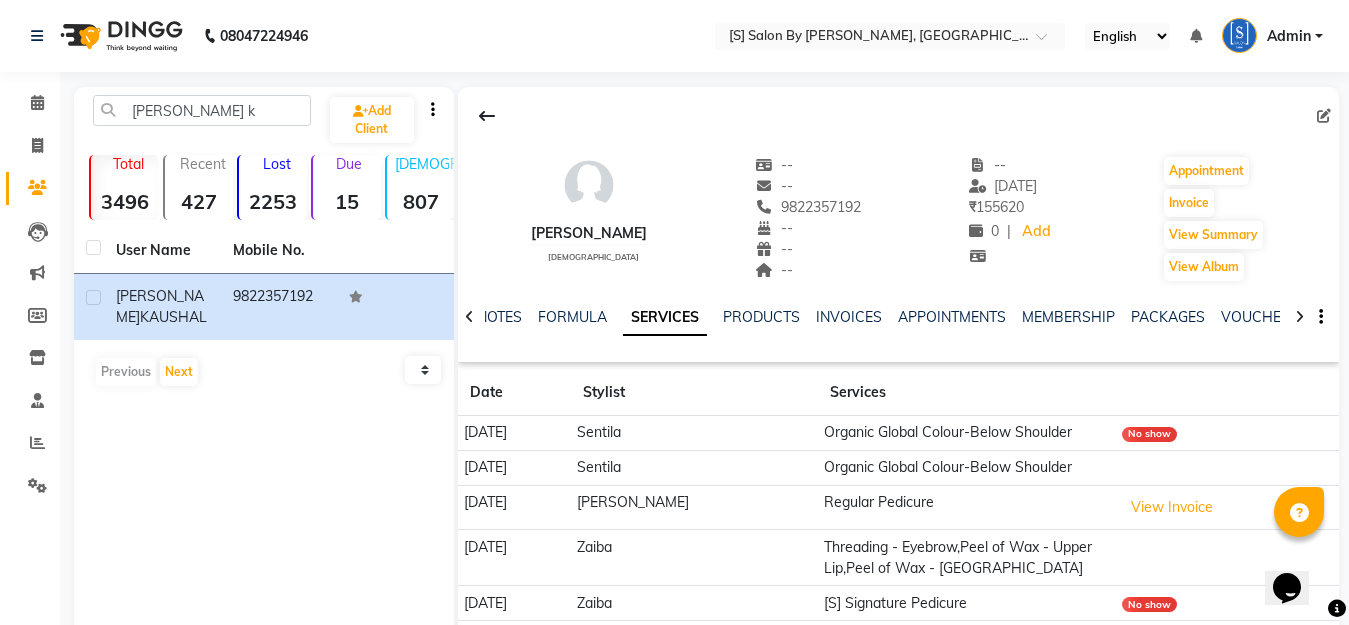 scroll, scrollTop: 92, scrollLeft: 0, axis: vertical 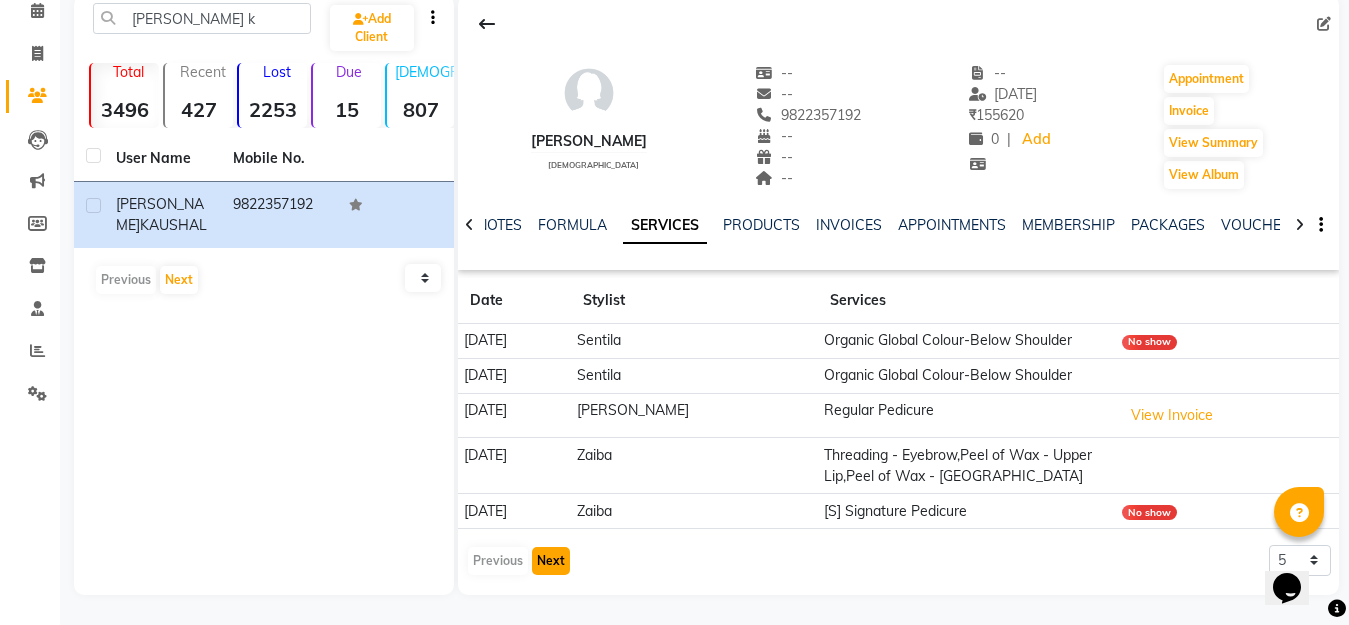 click on "Next" 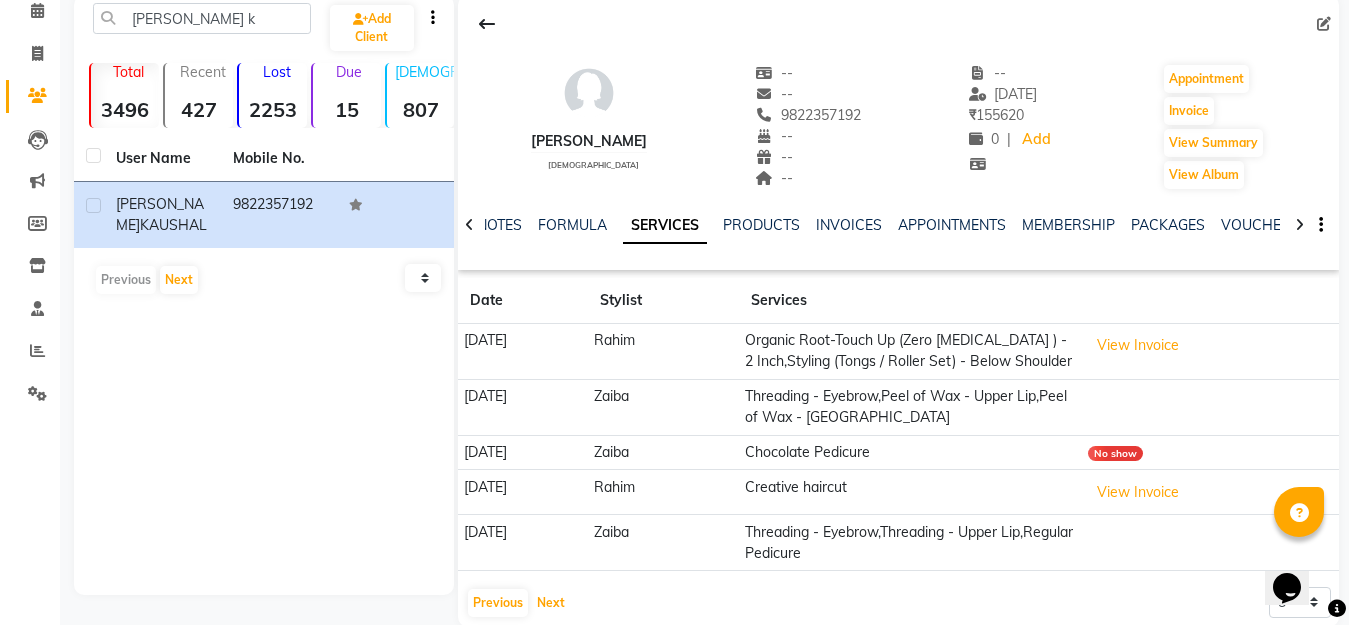 scroll, scrollTop: 145, scrollLeft: 0, axis: vertical 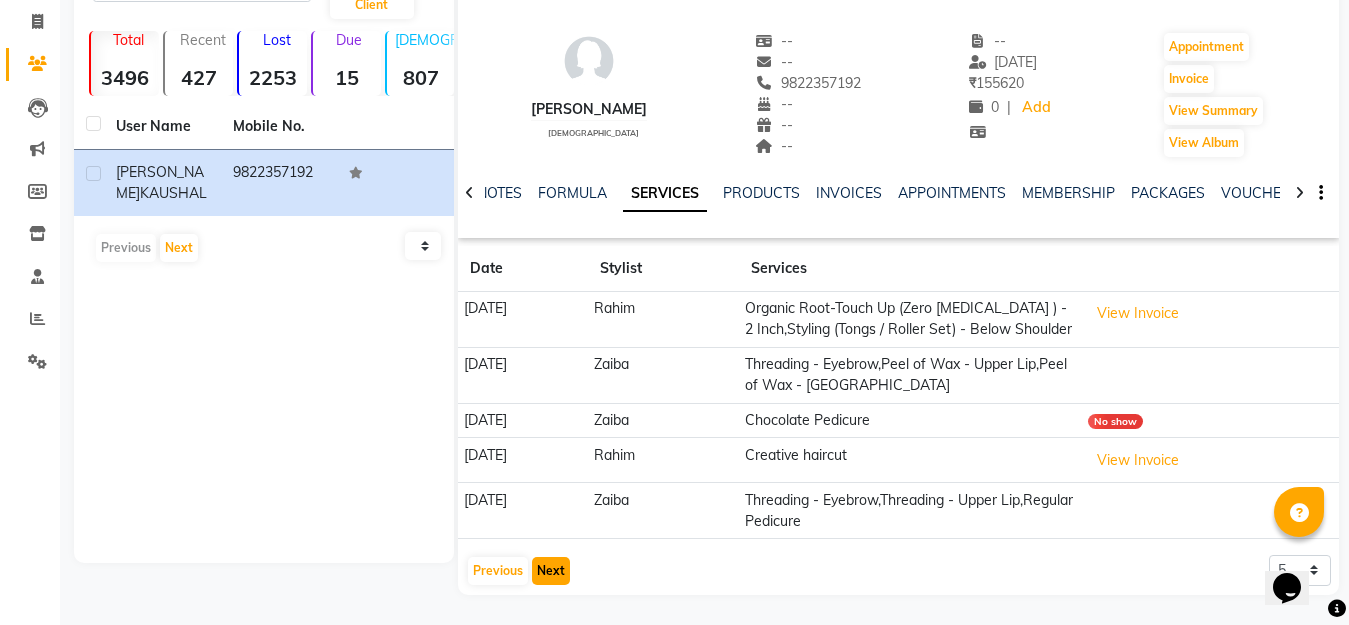 click on "Next" 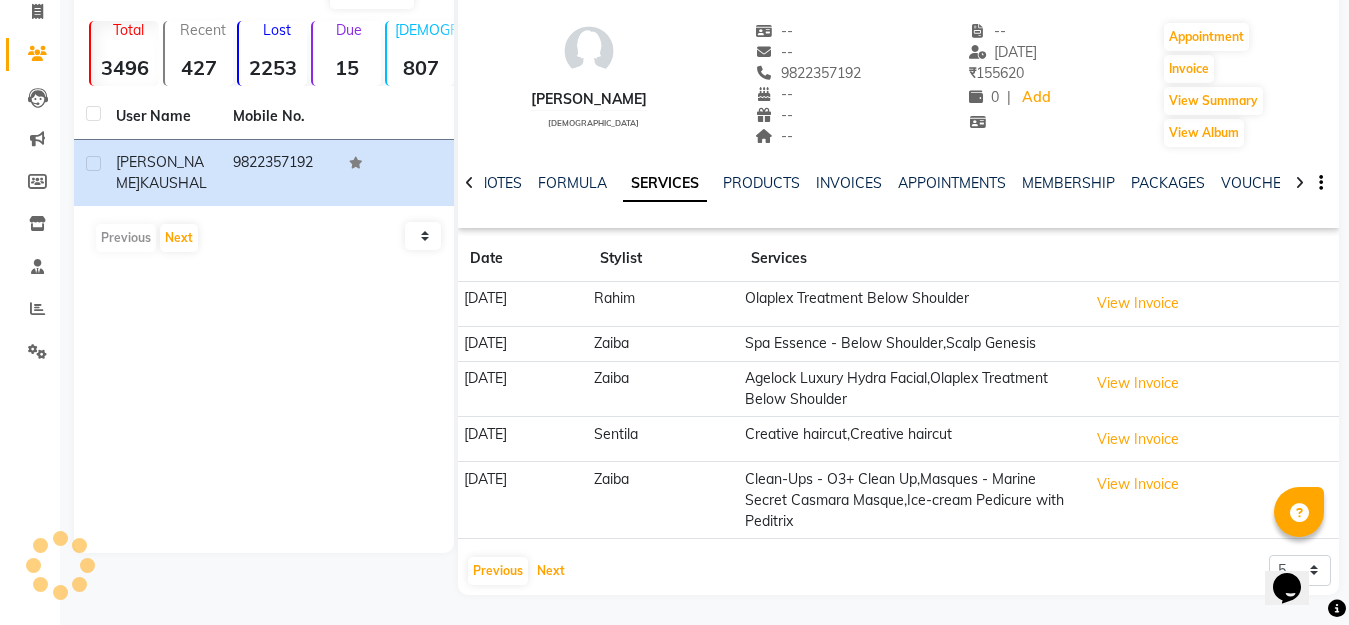 scroll, scrollTop: 134, scrollLeft: 0, axis: vertical 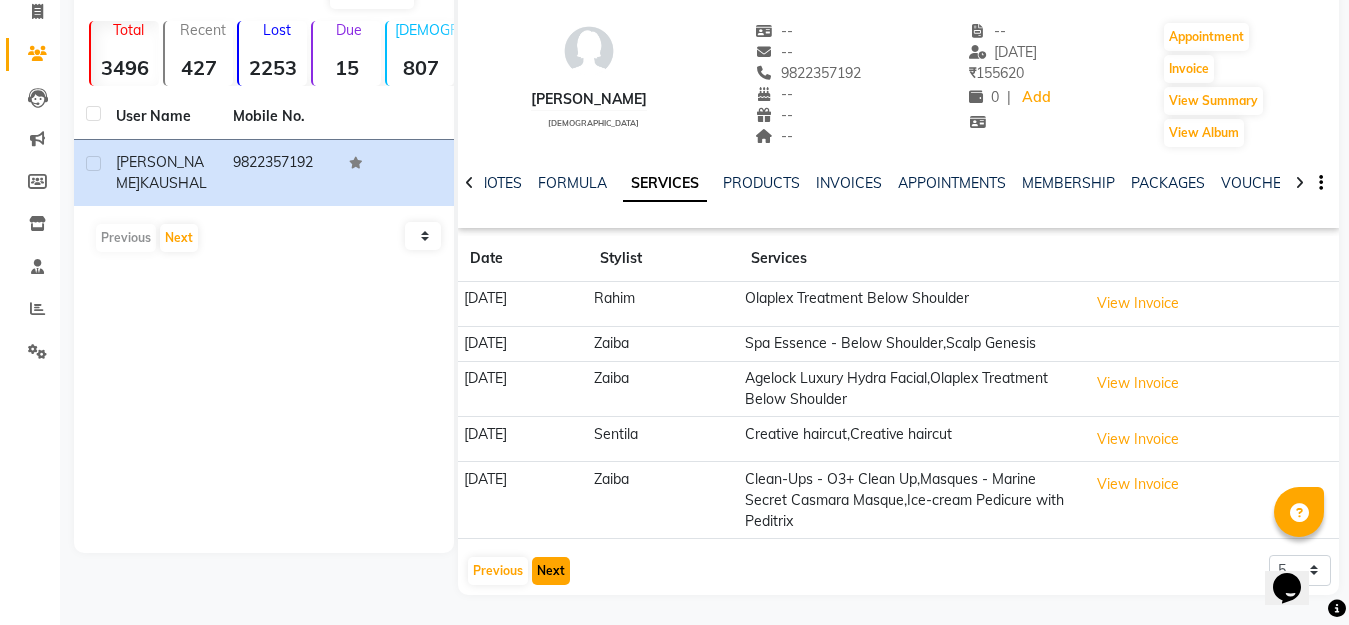 click on "Next" 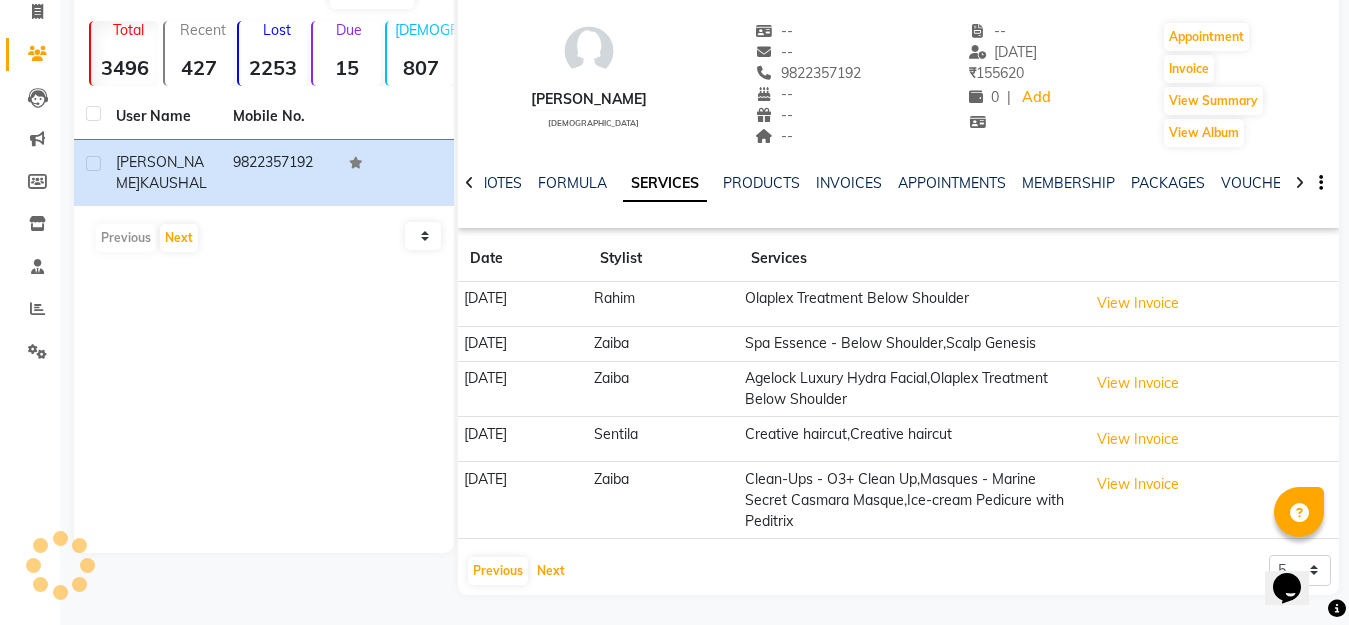 scroll, scrollTop: 145, scrollLeft: 0, axis: vertical 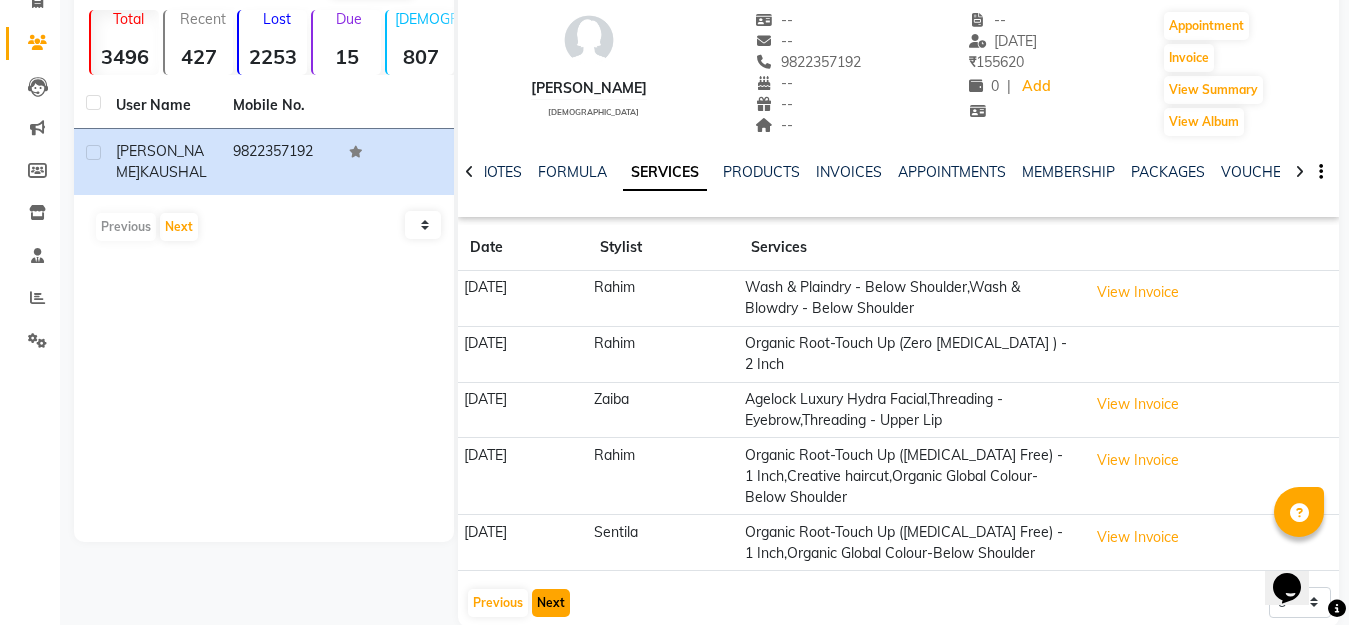 click on "Next" 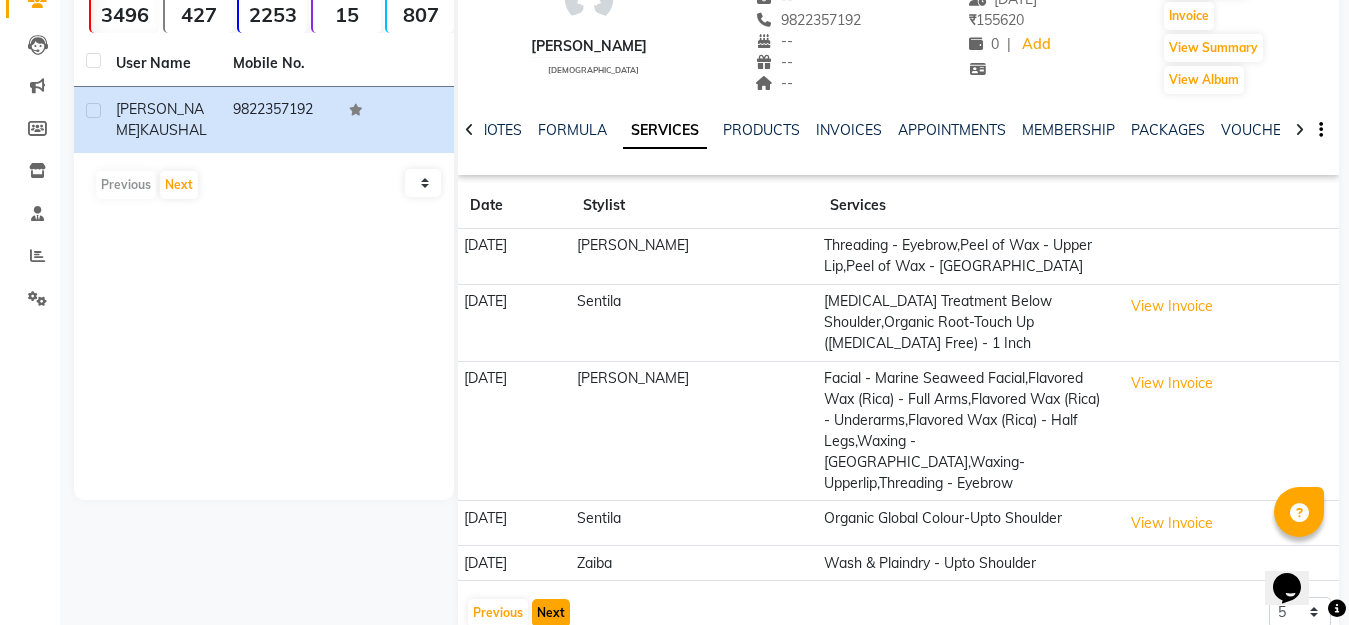 click on "Next" 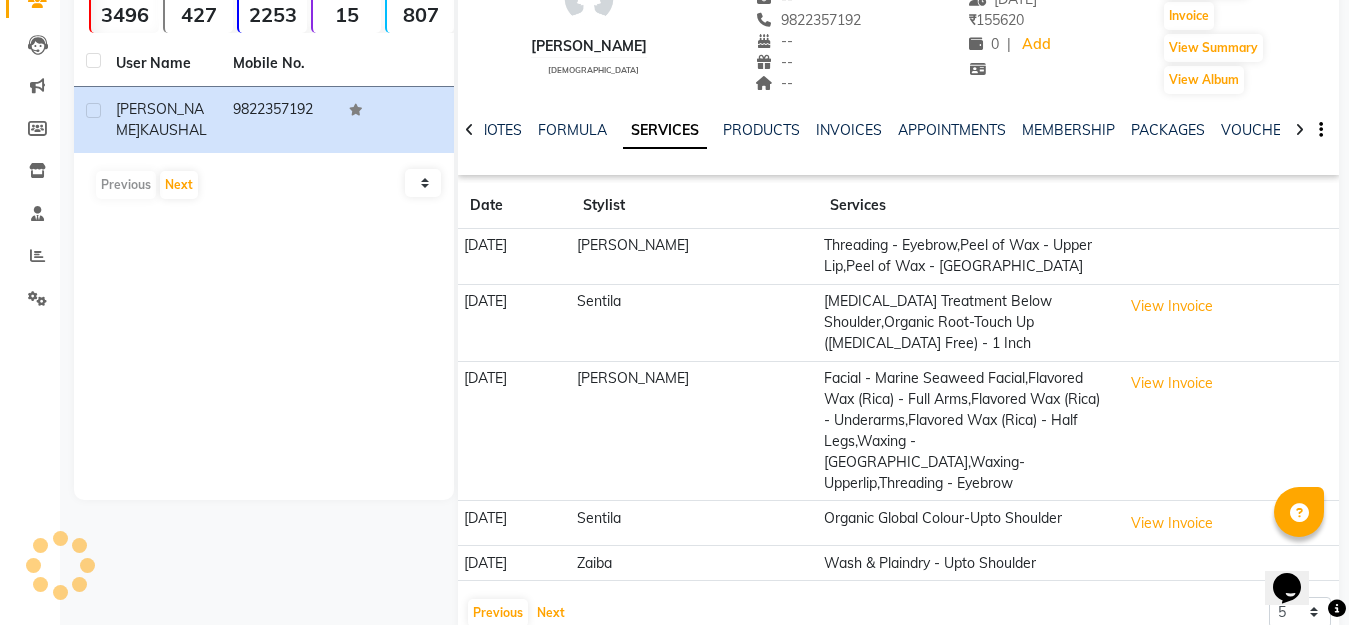 scroll, scrollTop: 114, scrollLeft: 0, axis: vertical 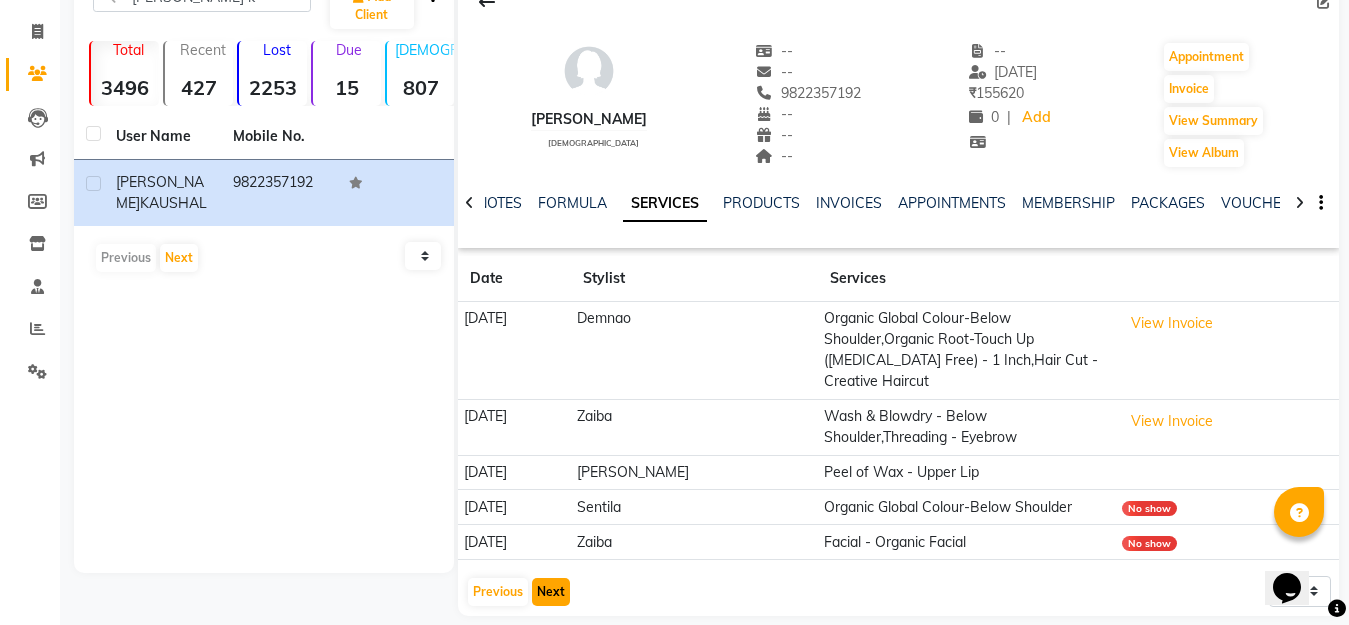 click on "Next" 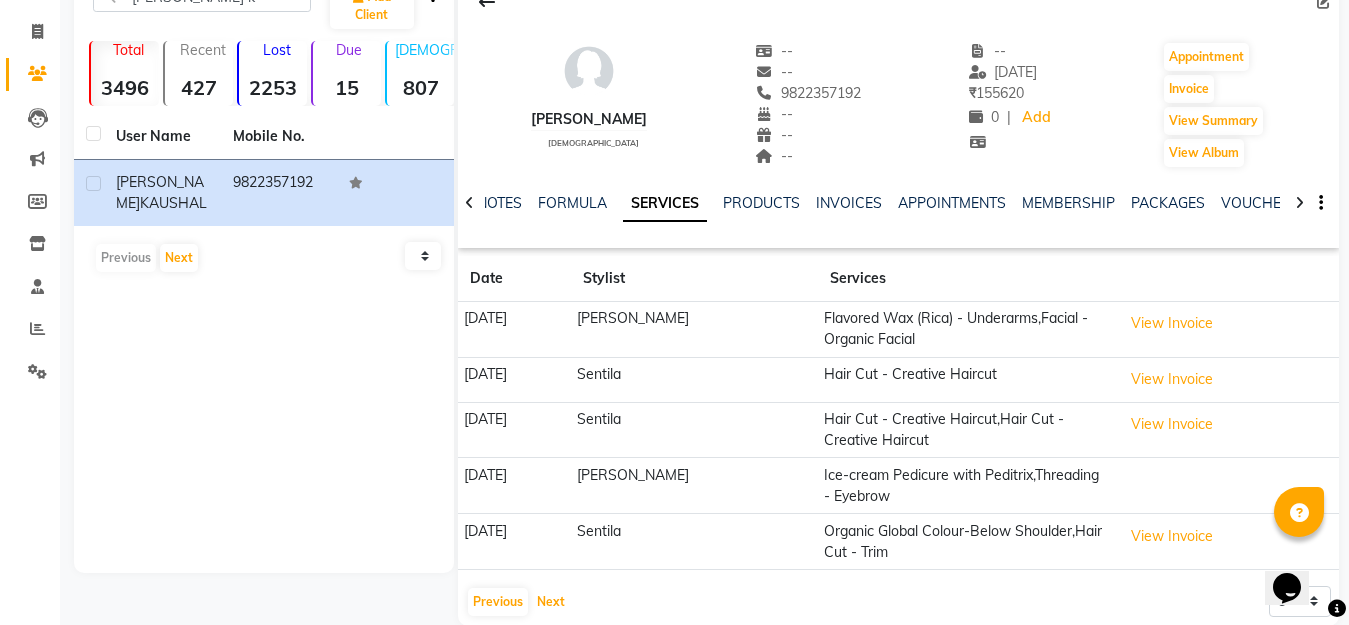 scroll, scrollTop: 145, scrollLeft: 0, axis: vertical 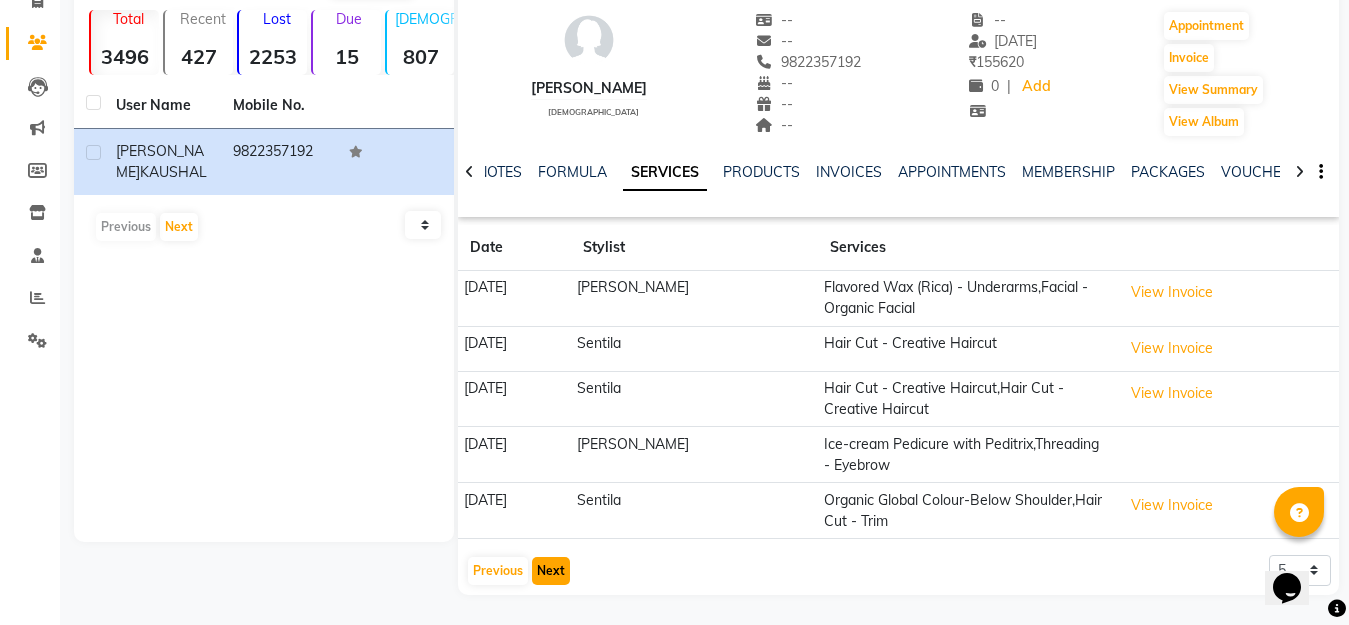 click on "Next" 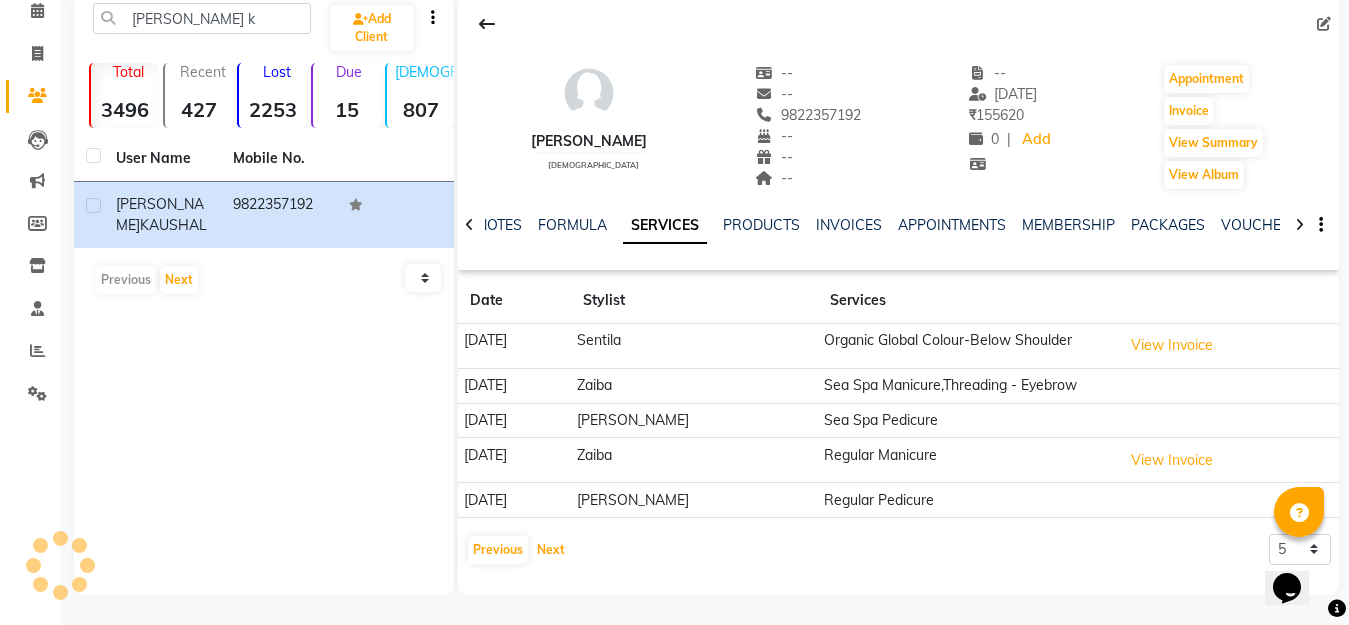 scroll, scrollTop: 92, scrollLeft: 0, axis: vertical 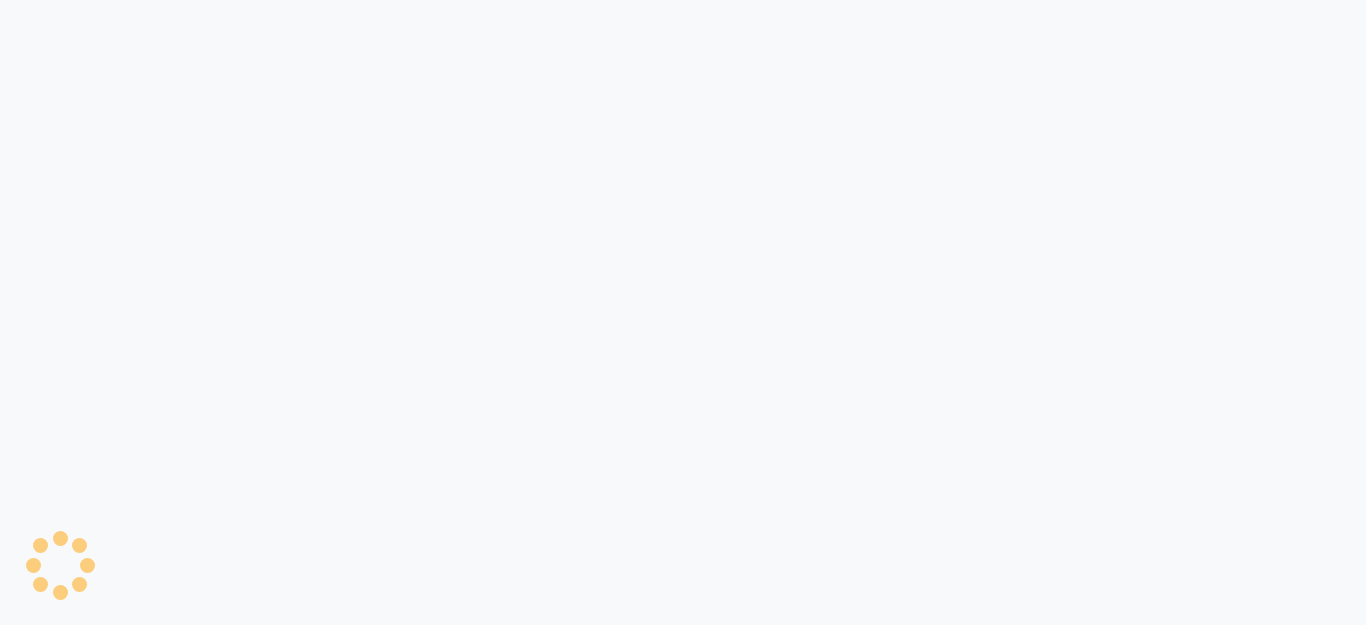 select on "service" 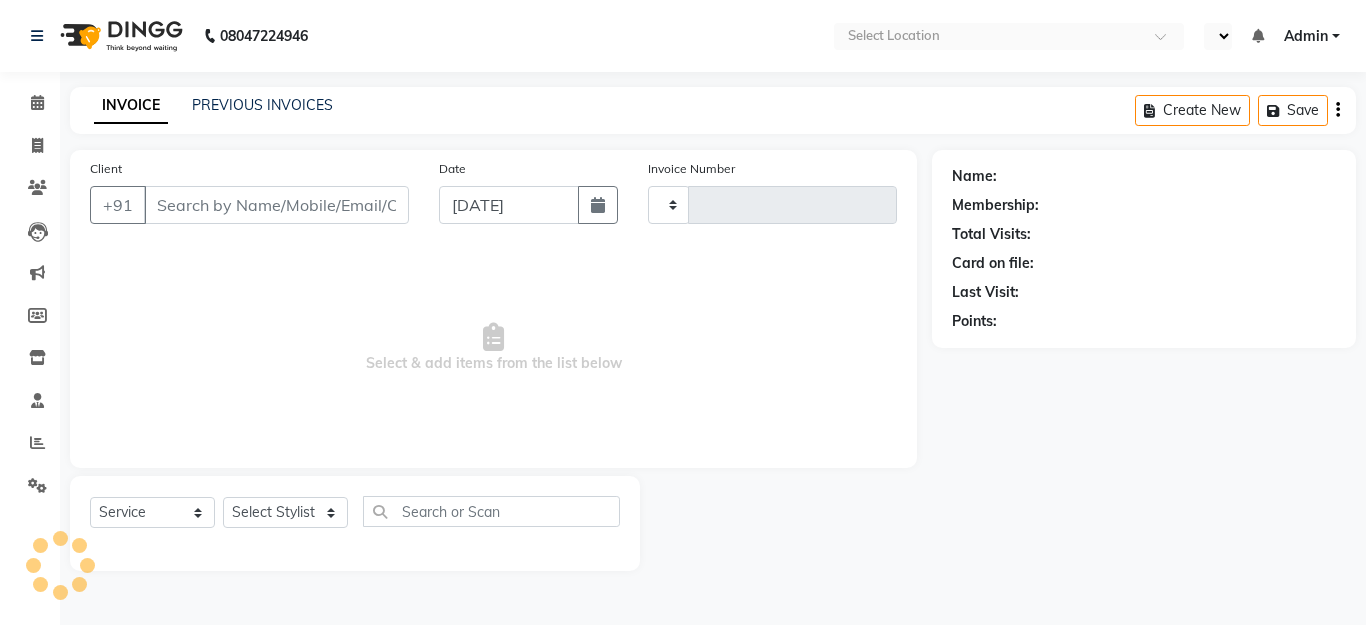 select on "en" 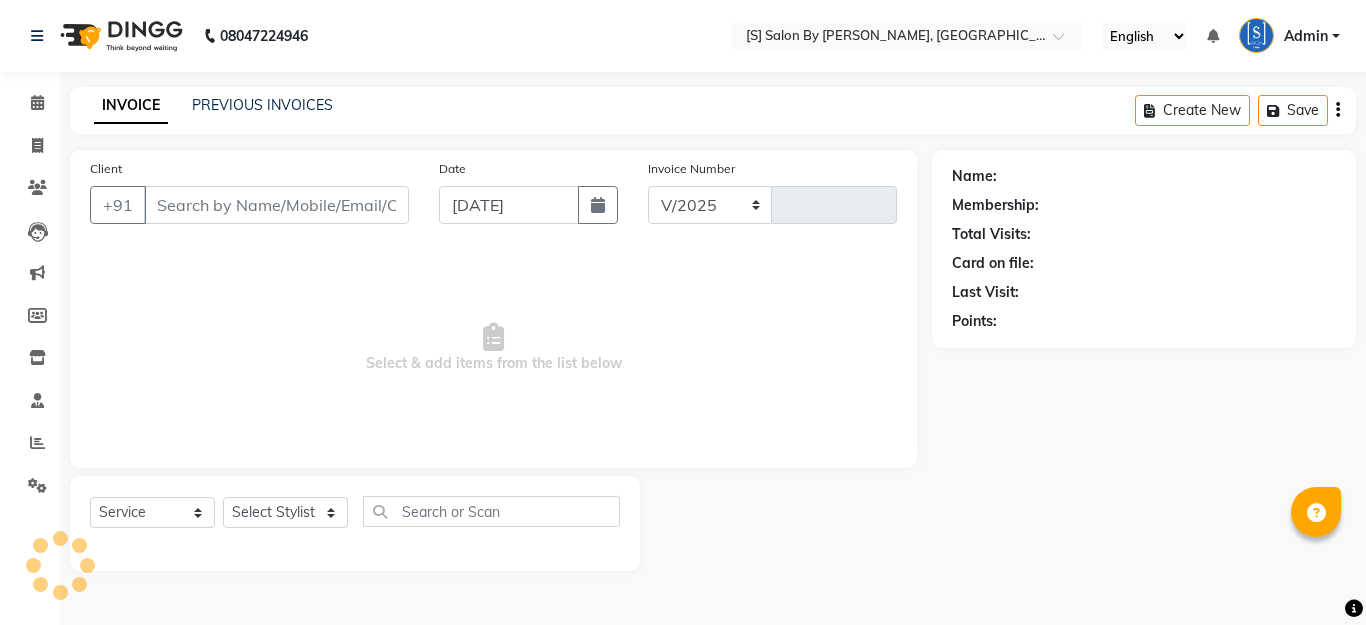 select on "45" 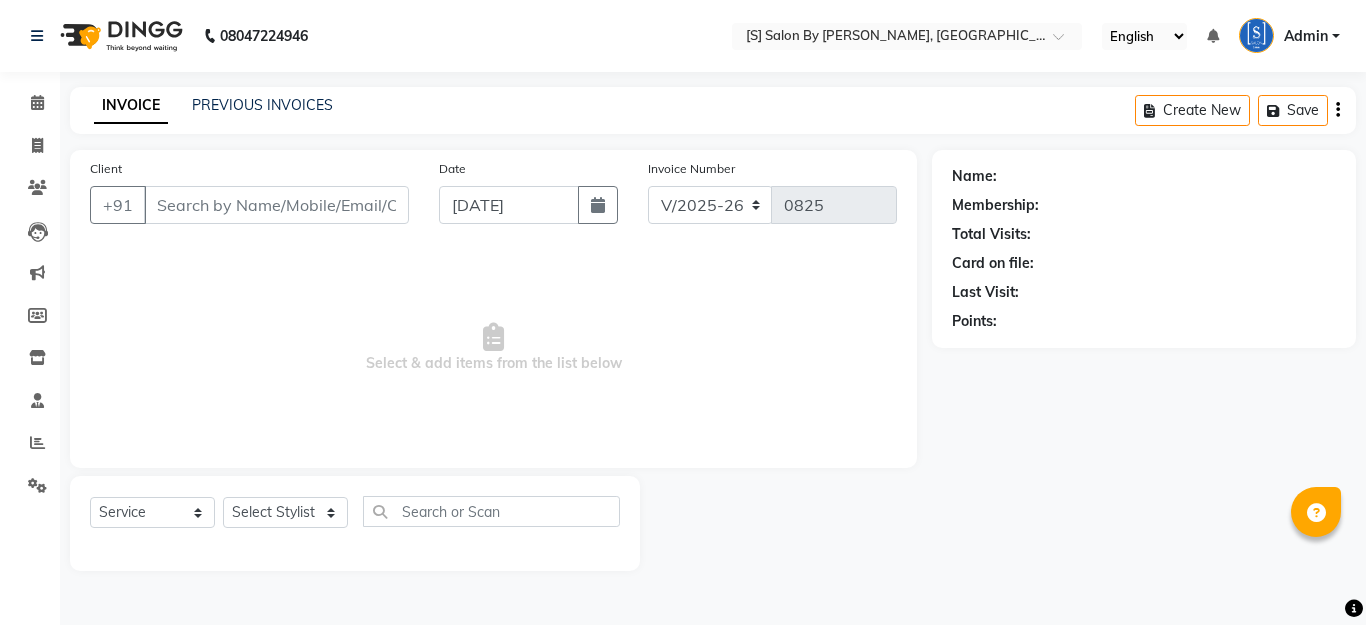 type on "9545051032" 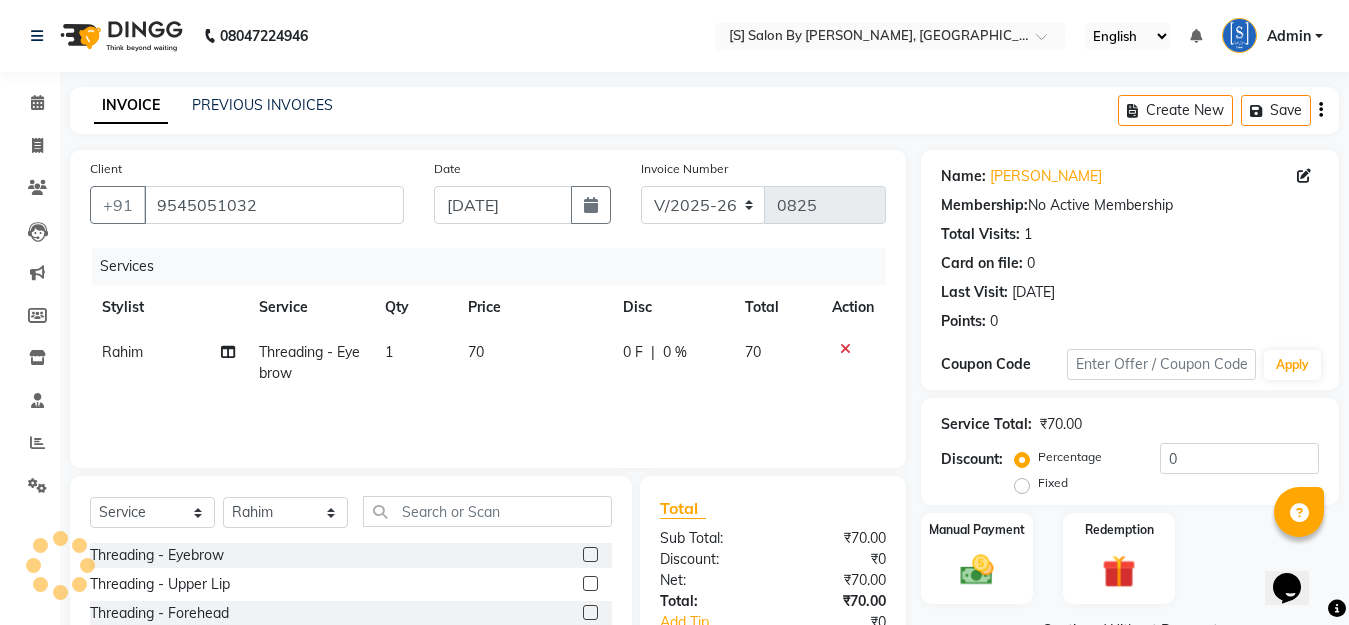 scroll, scrollTop: 0, scrollLeft: 0, axis: both 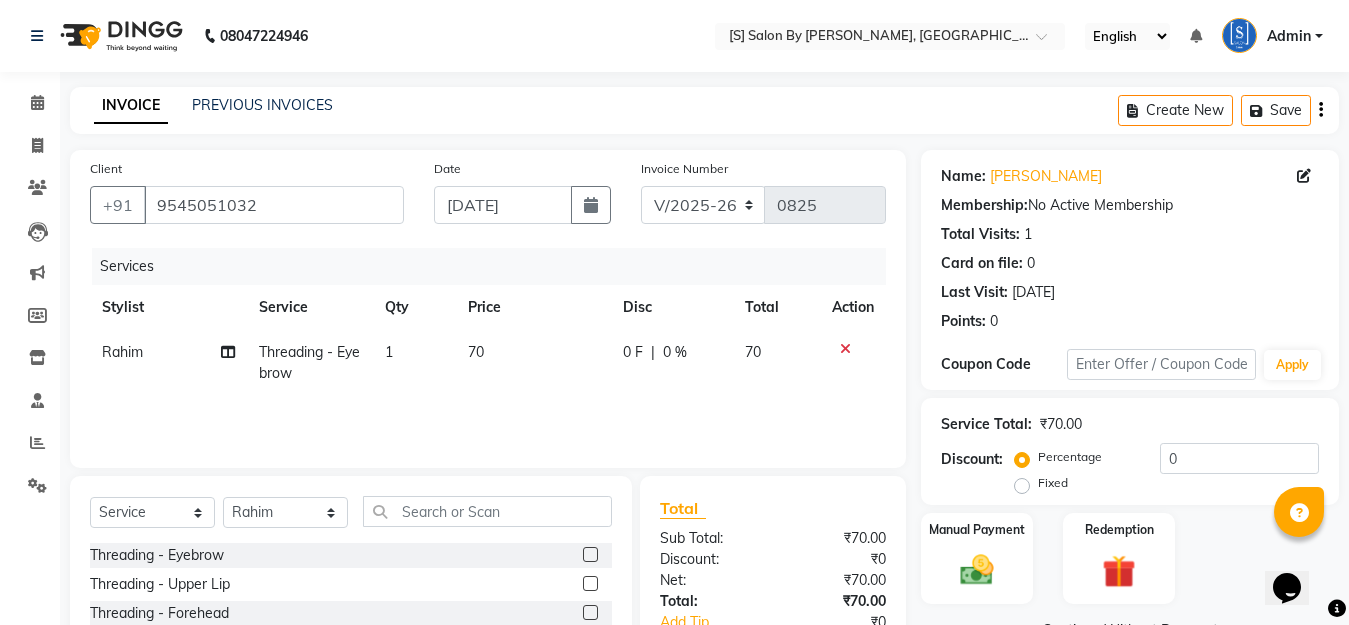 click 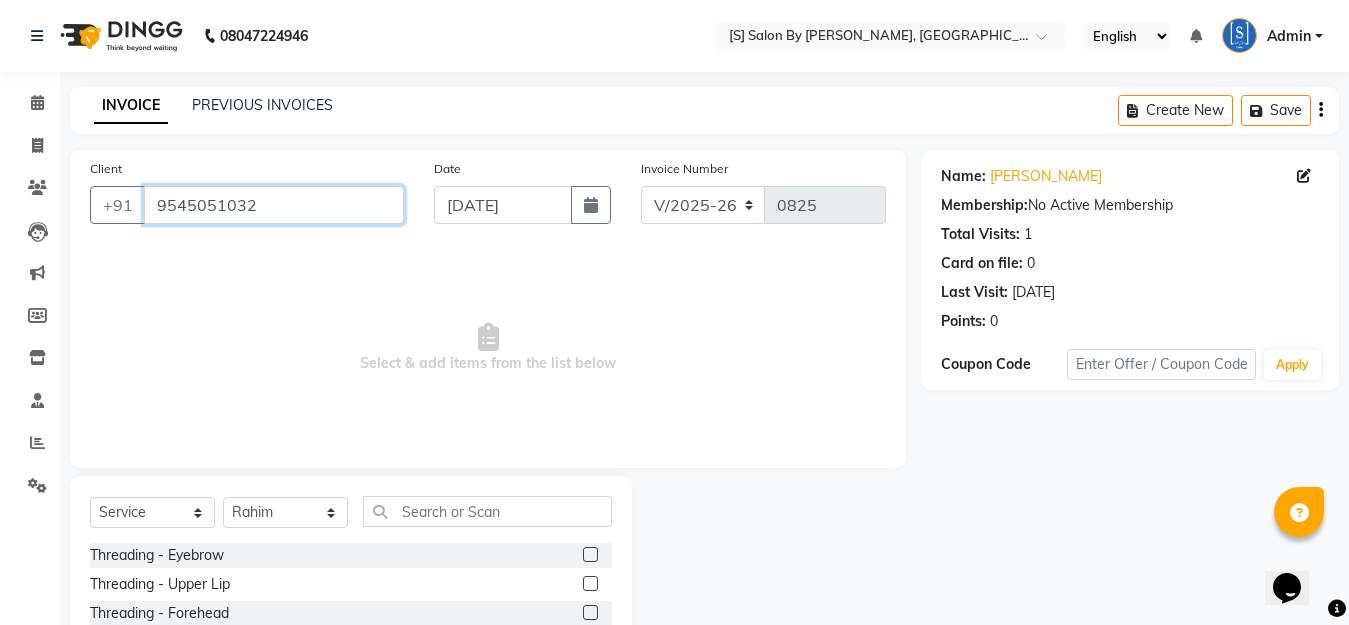 drag, startPoint x: 251, startPoint y: 217, endPoint x: 307, endPoint y: 205, distance: 57.271286 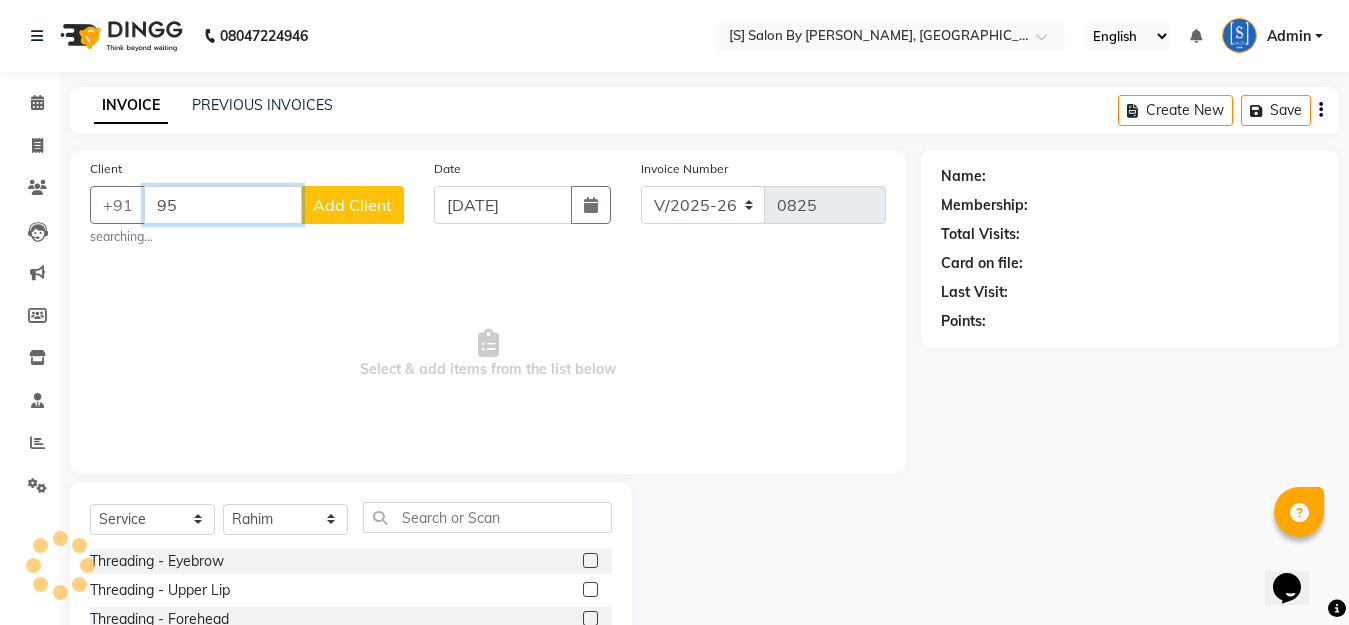 type on "9" 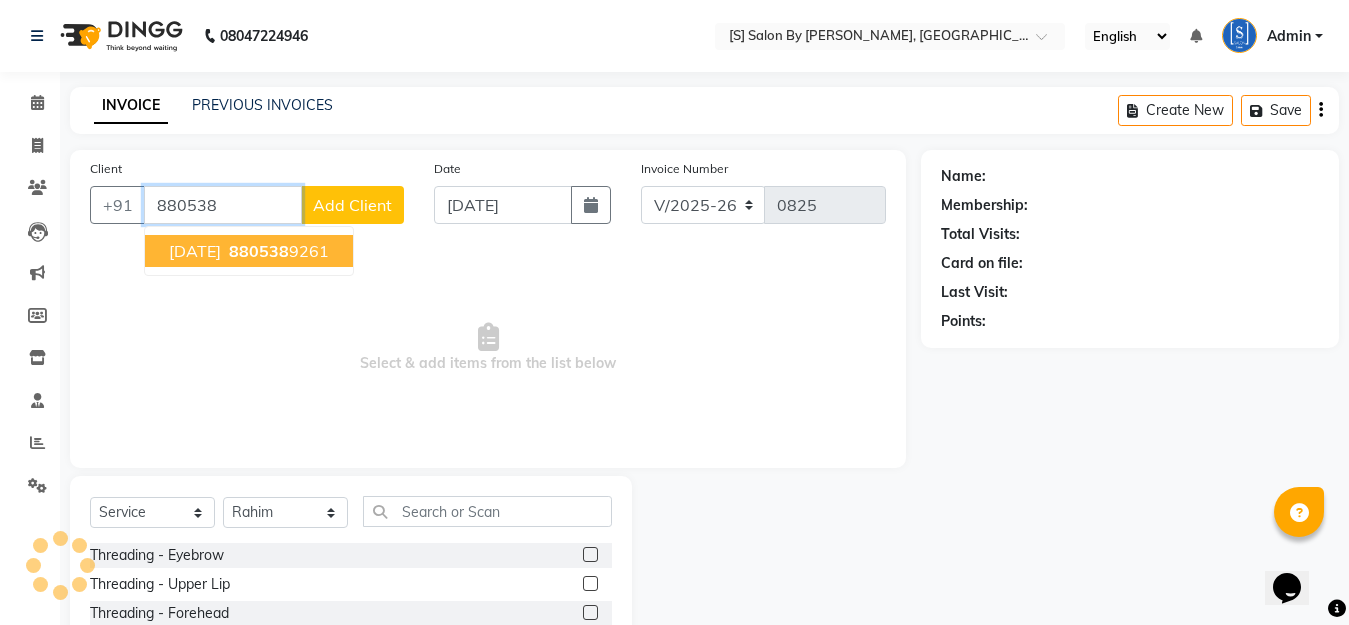 click on "880538" at bounding box center (259, 251) 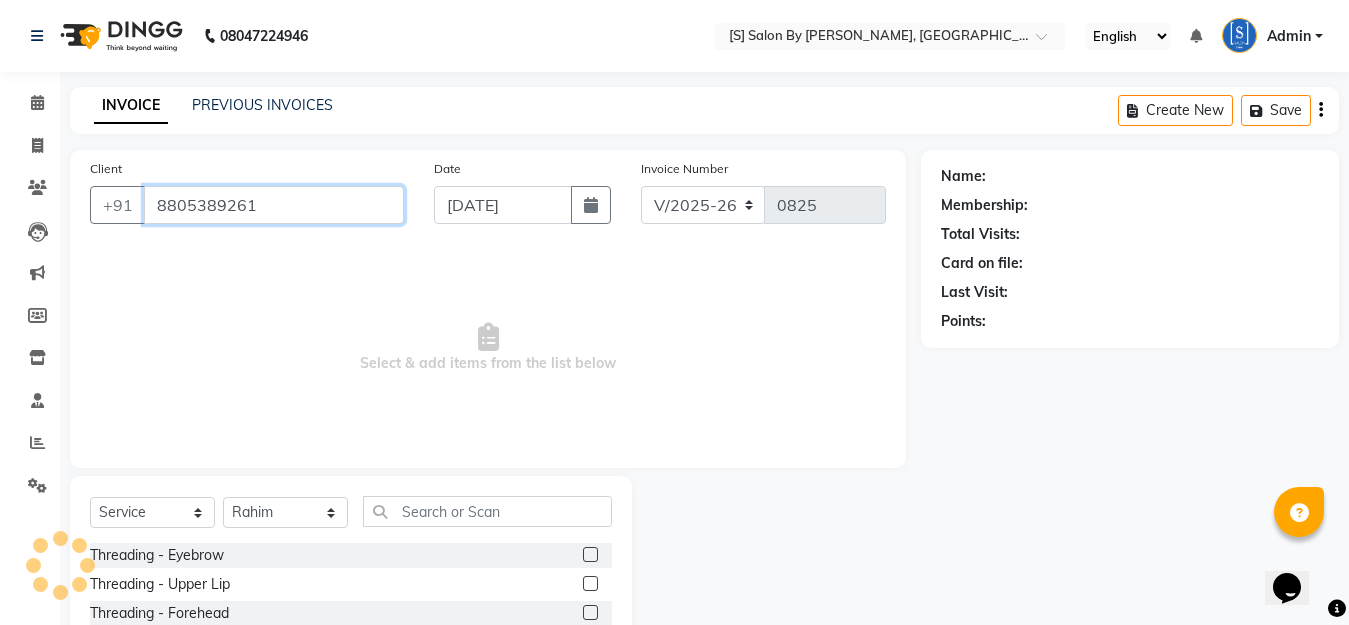 type on "8805389261" 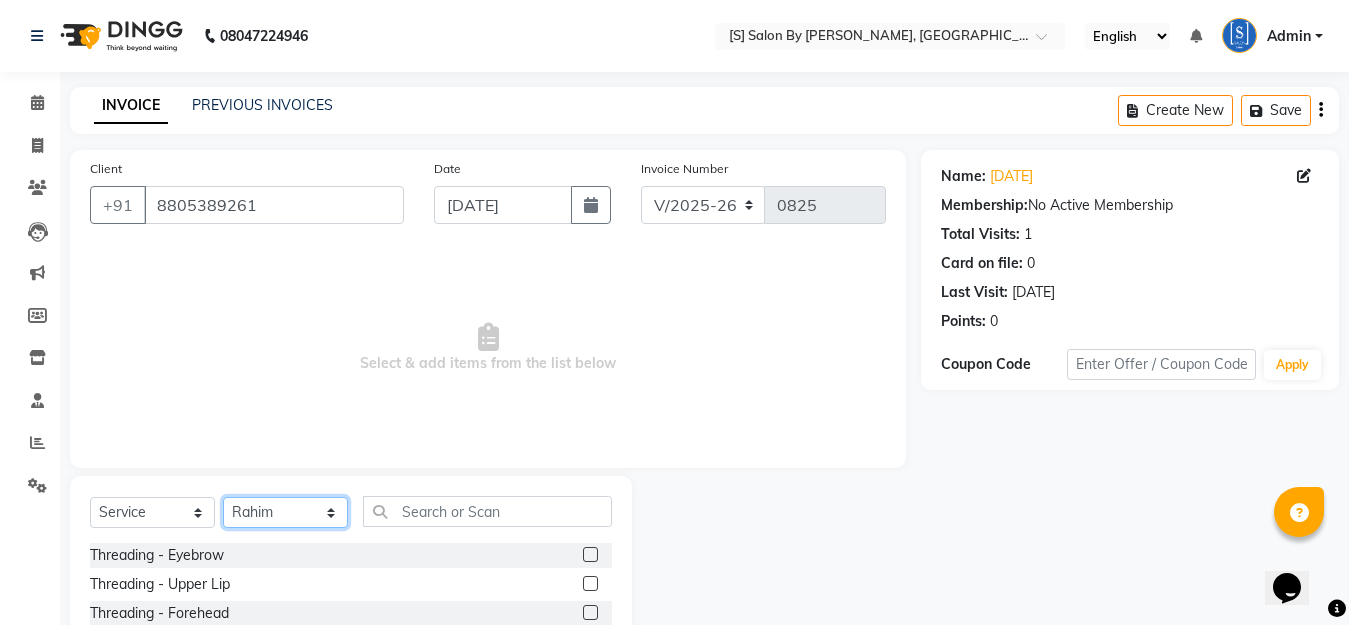 drag, startPoint x: 295, startPoint y: 500, endPoint x: 306, endPoint y: 508, distance: 13.601471 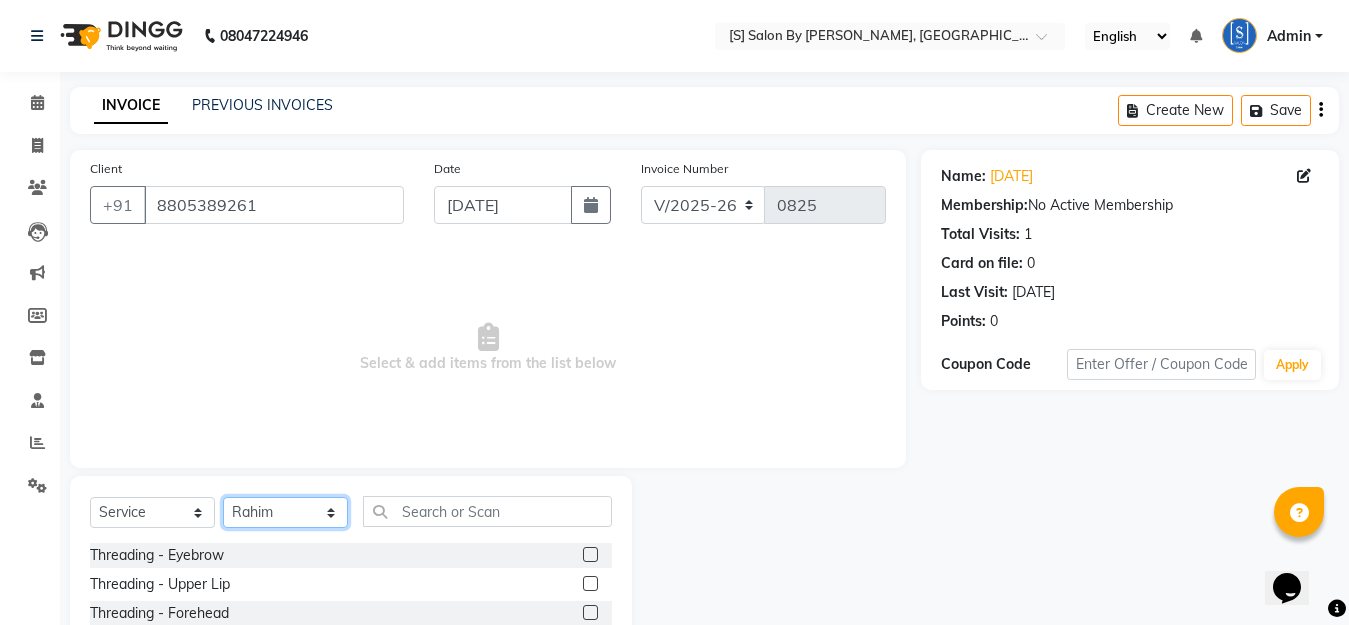 select on "4280" 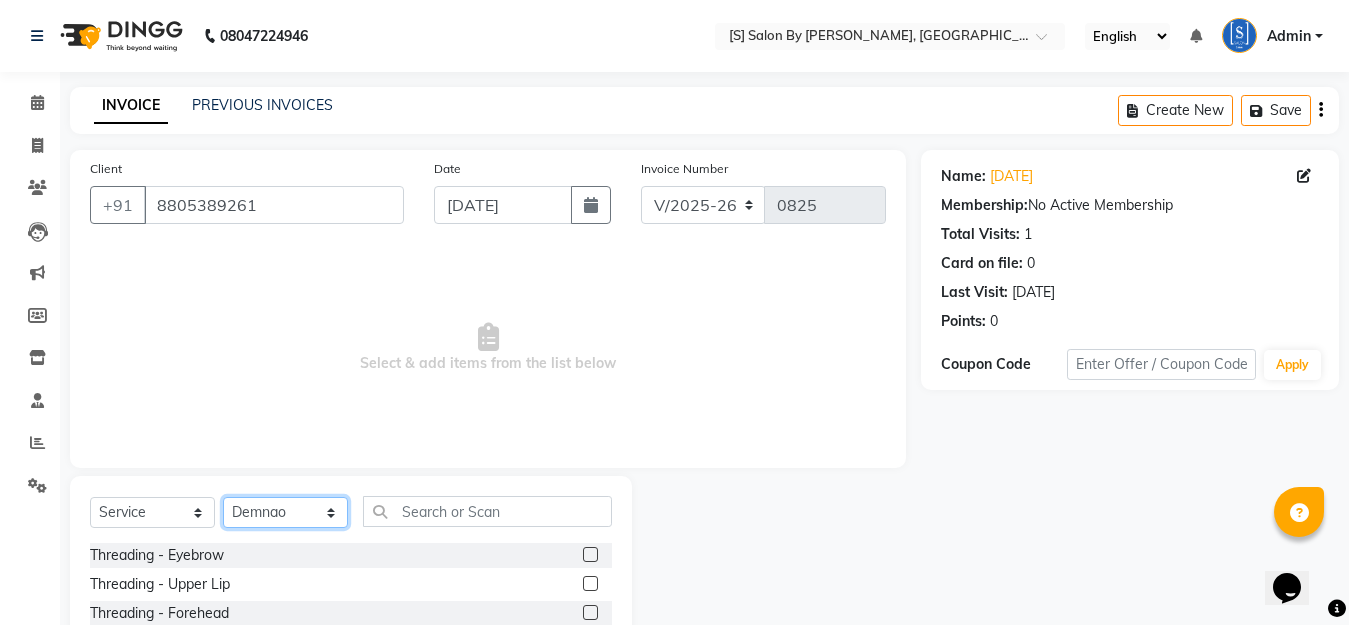 click on "Select Stylist Aarti Beautician Demnao [PERSON_NAME]  [PERSON_NAME]" 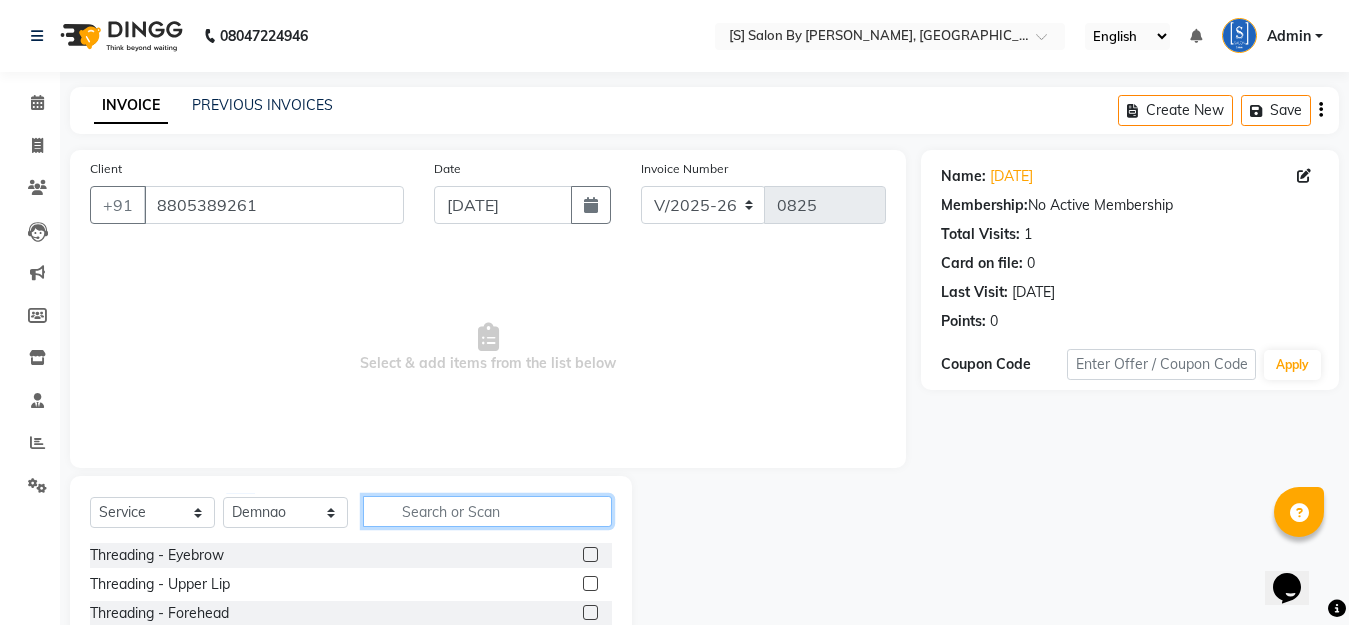 click 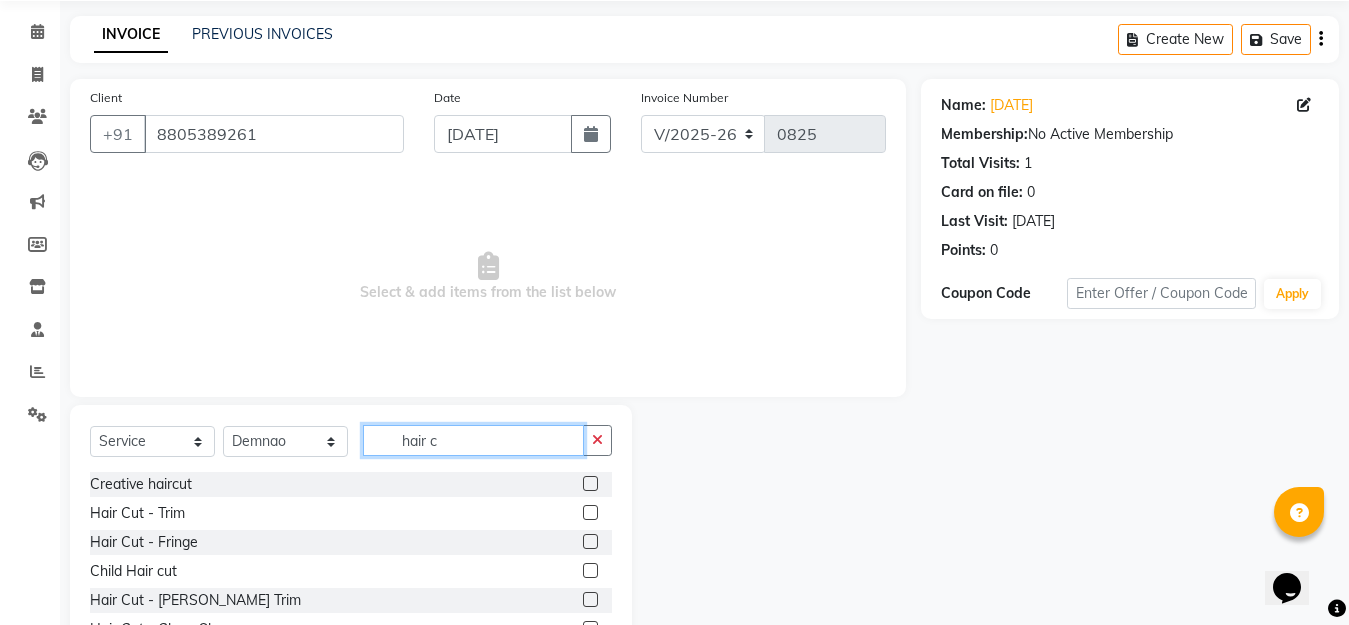 scroll, scrollTop: 100, scrollLeft: 0, axis: vertical 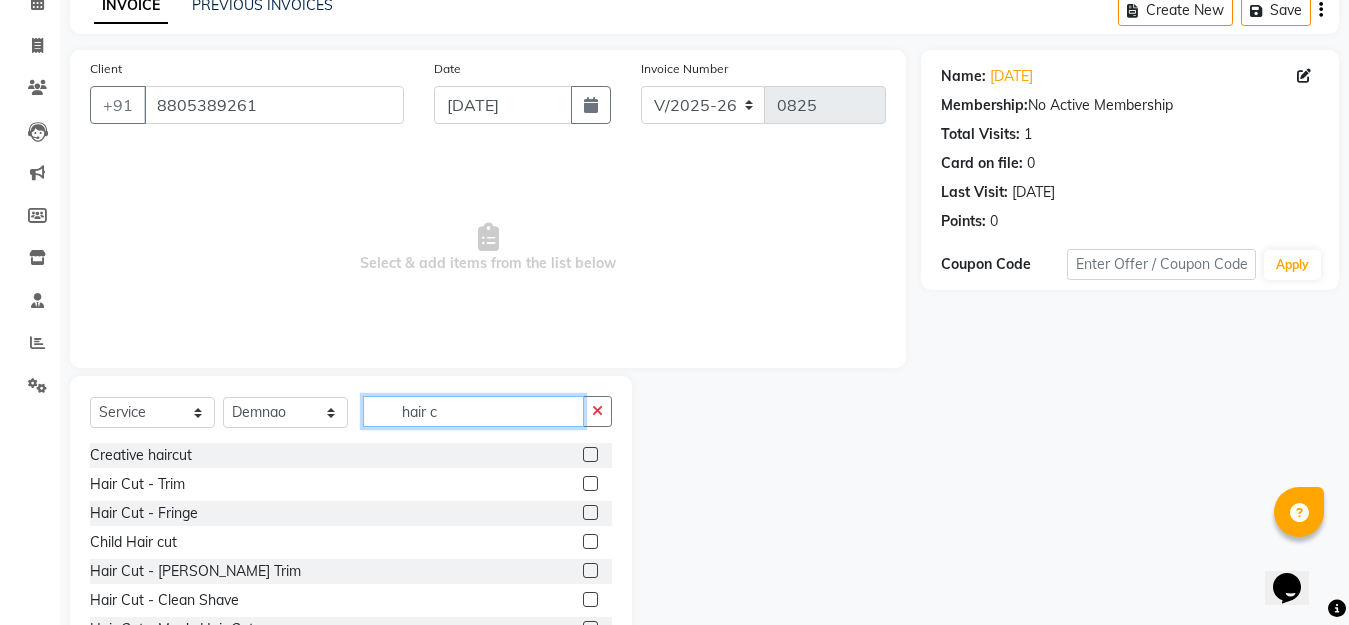 type on "hair c" 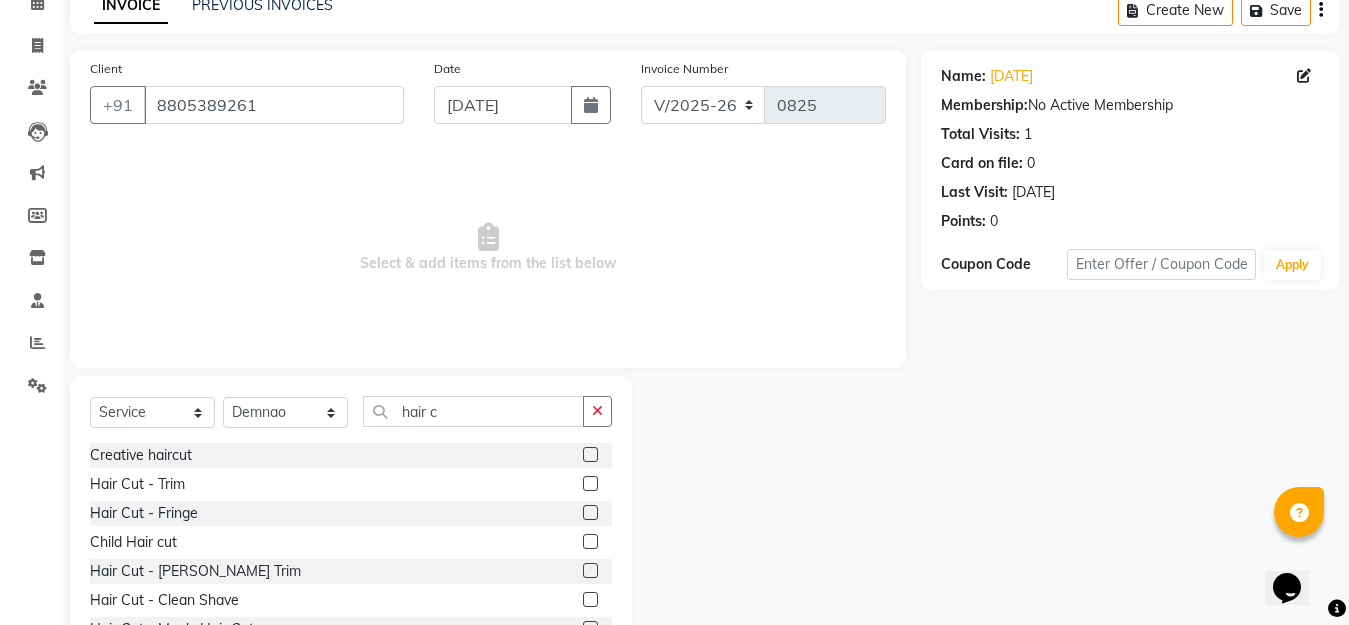 click 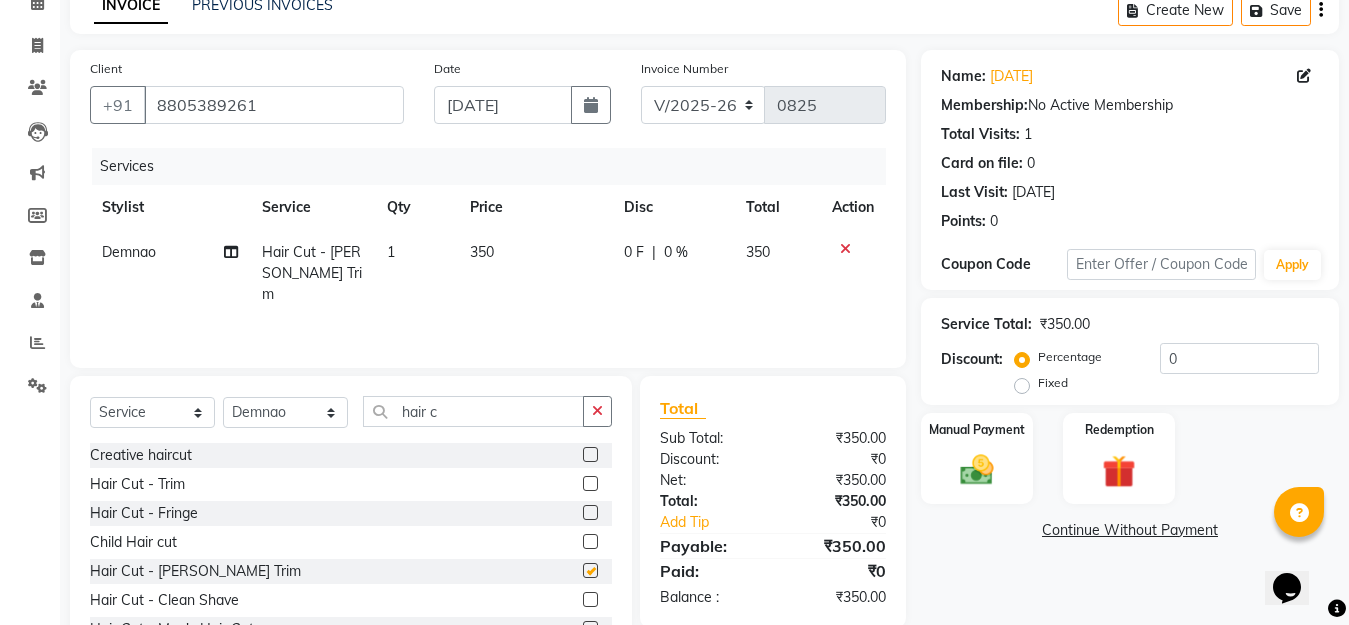 checkbox on "false" 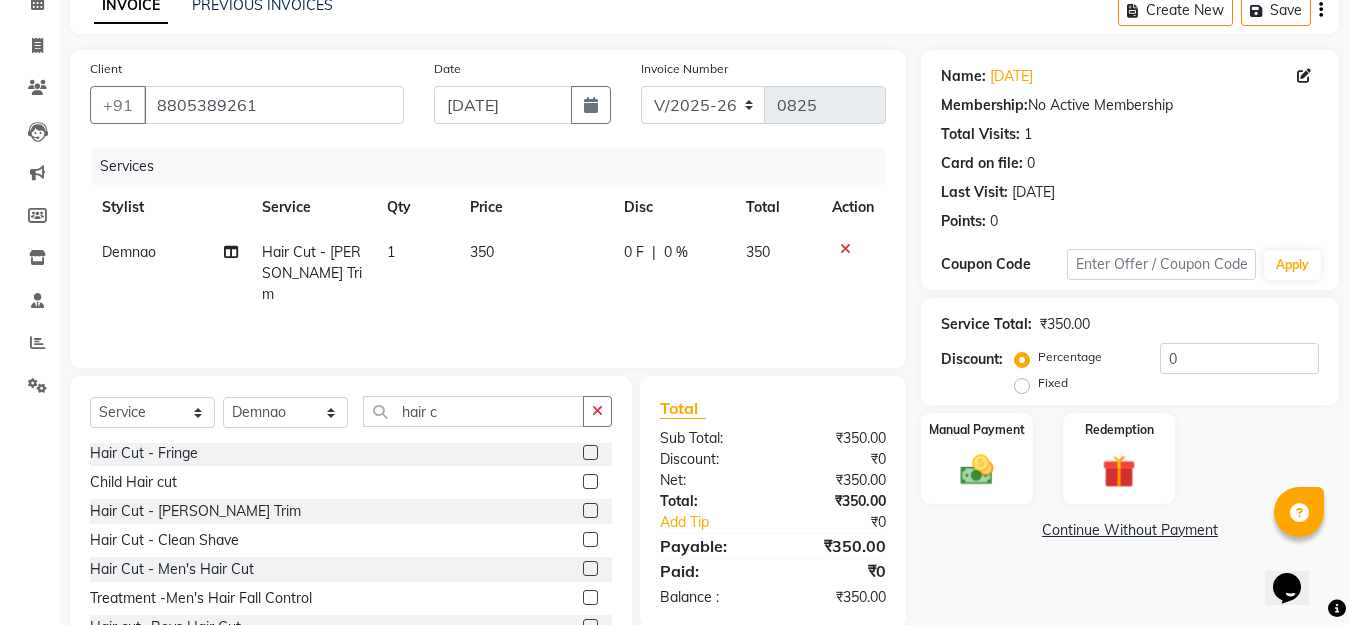 scroll, scrollTop: 90, scrollLeft: 0, axis: vertical 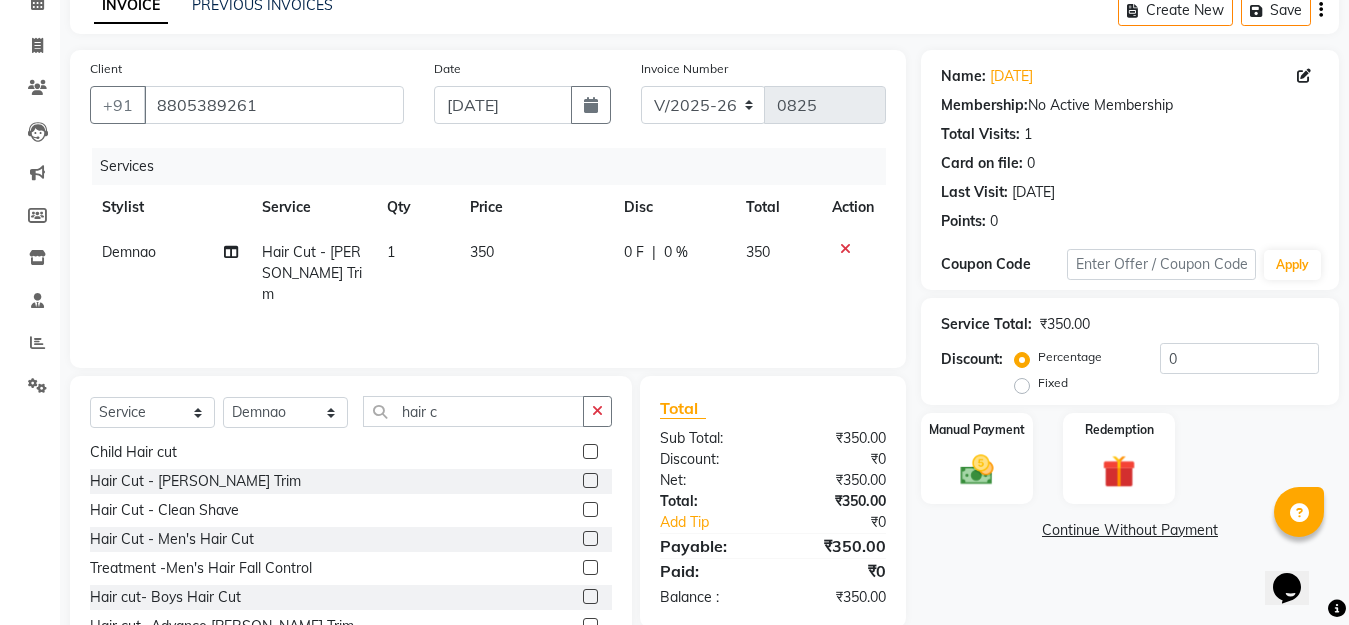 click 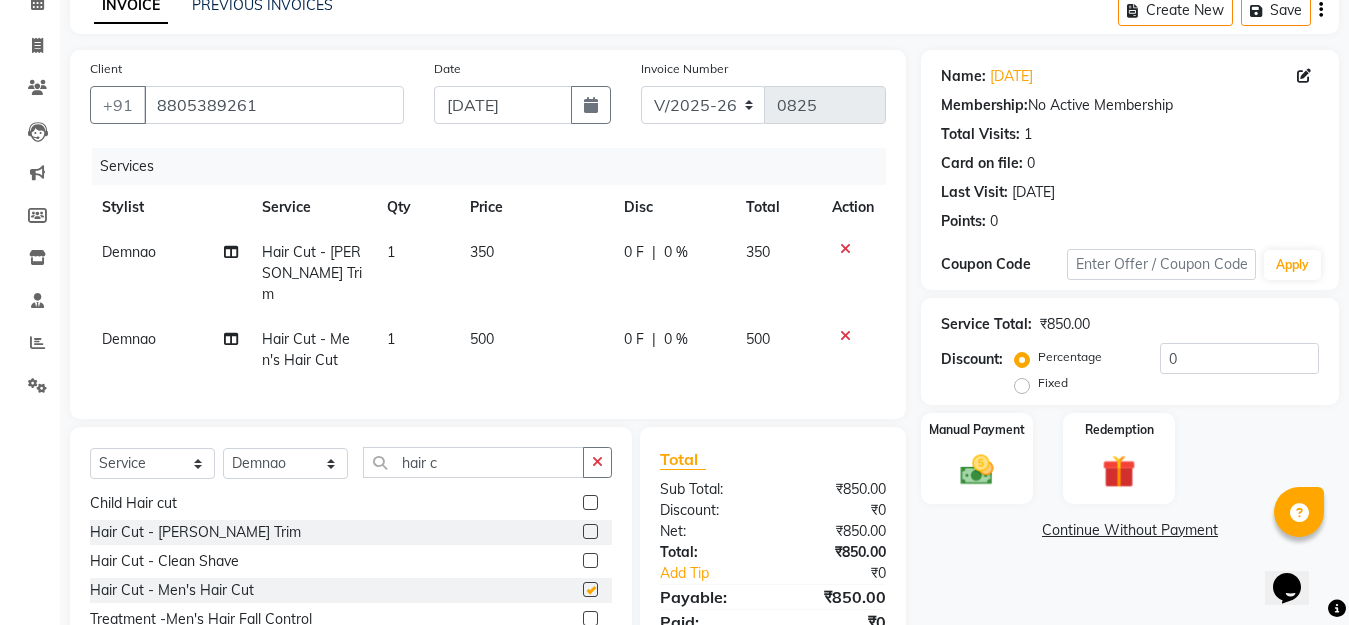 checkbox on "false" 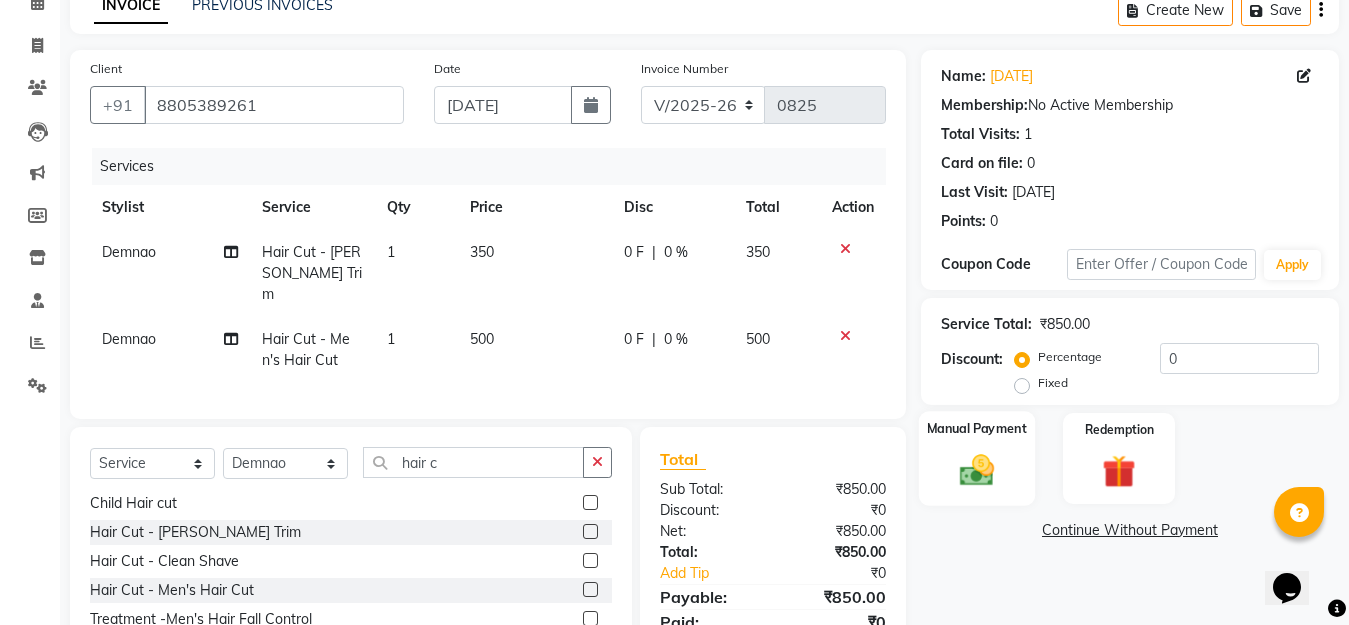 click 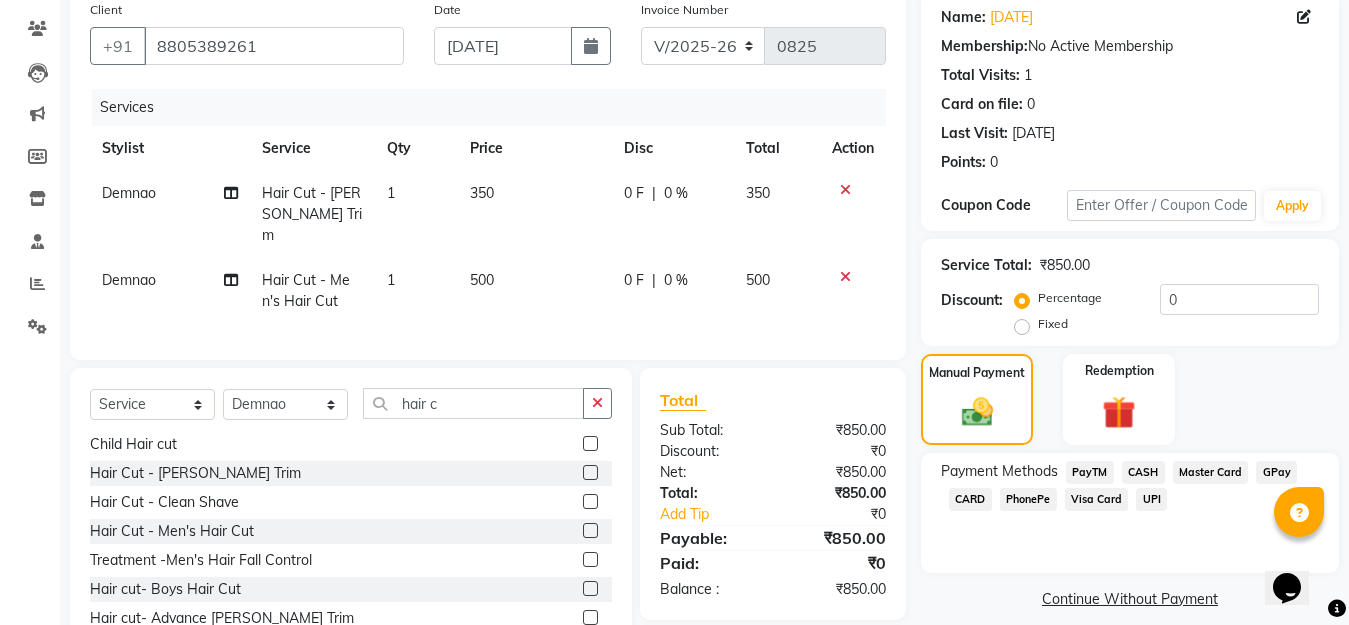 scroll, scrollTop: 223, scrollLeft: 0, axis: vertical 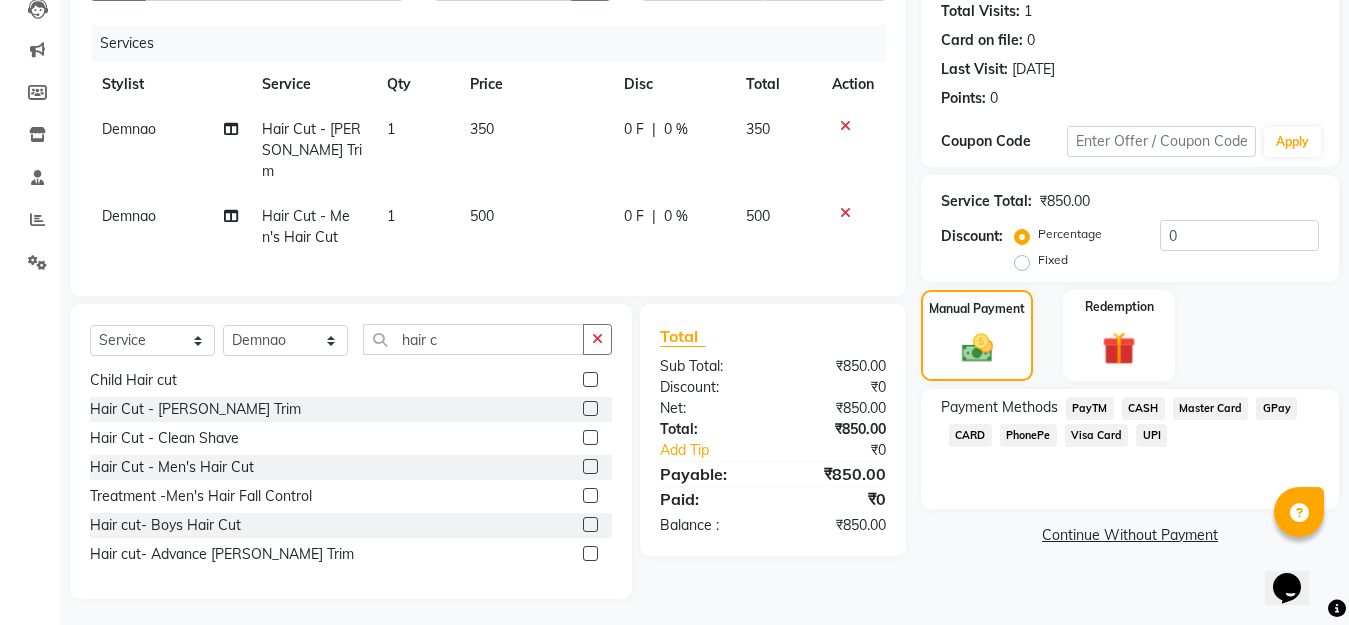 click on "GPay" 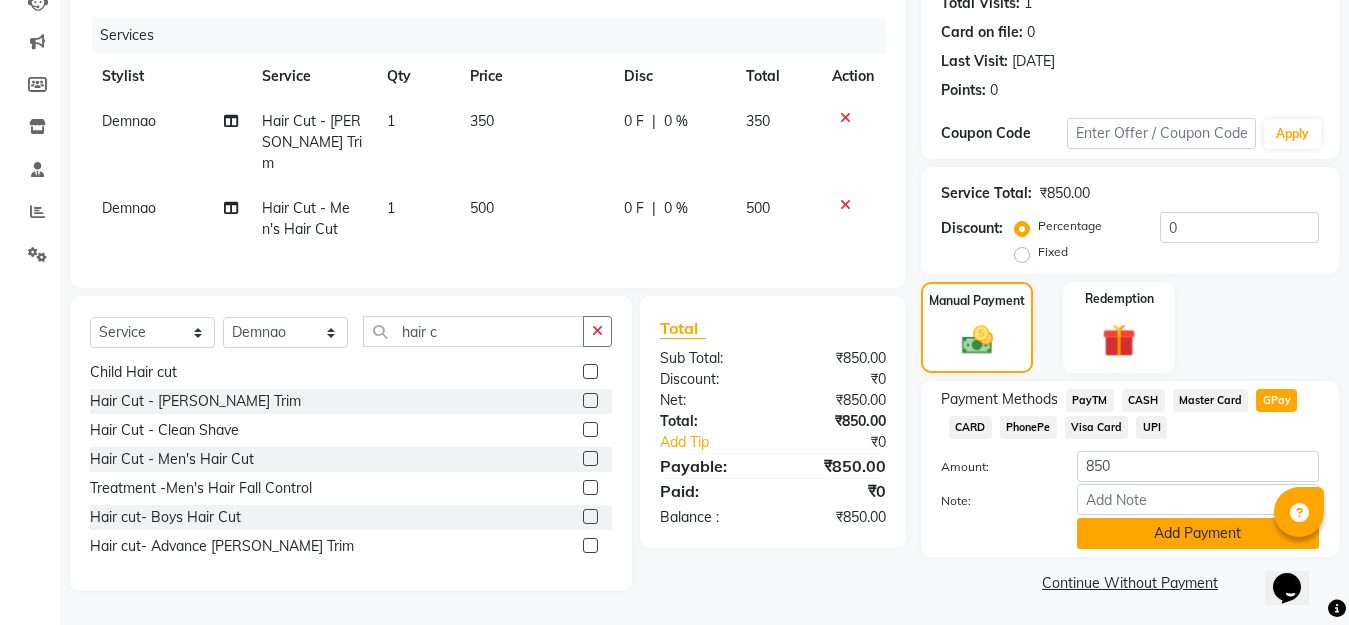 scroll, scrollTop: 234, scrollLeft: 0, axis: vertical 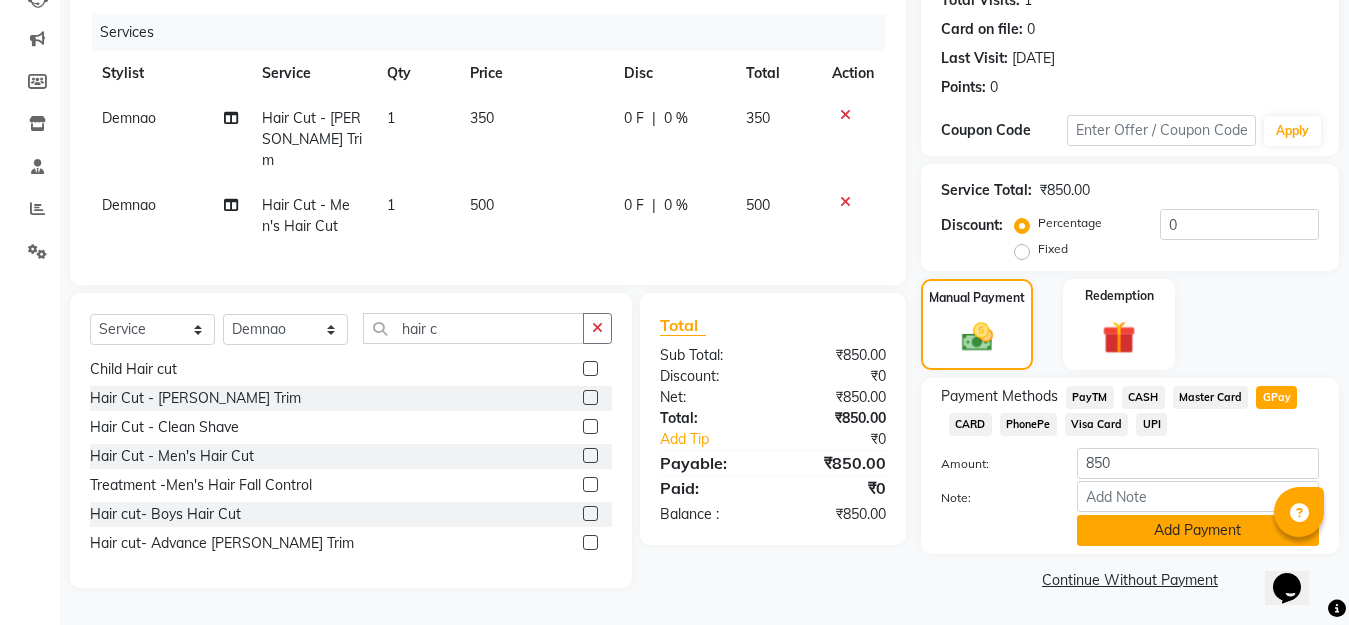 click on "Add Payment" 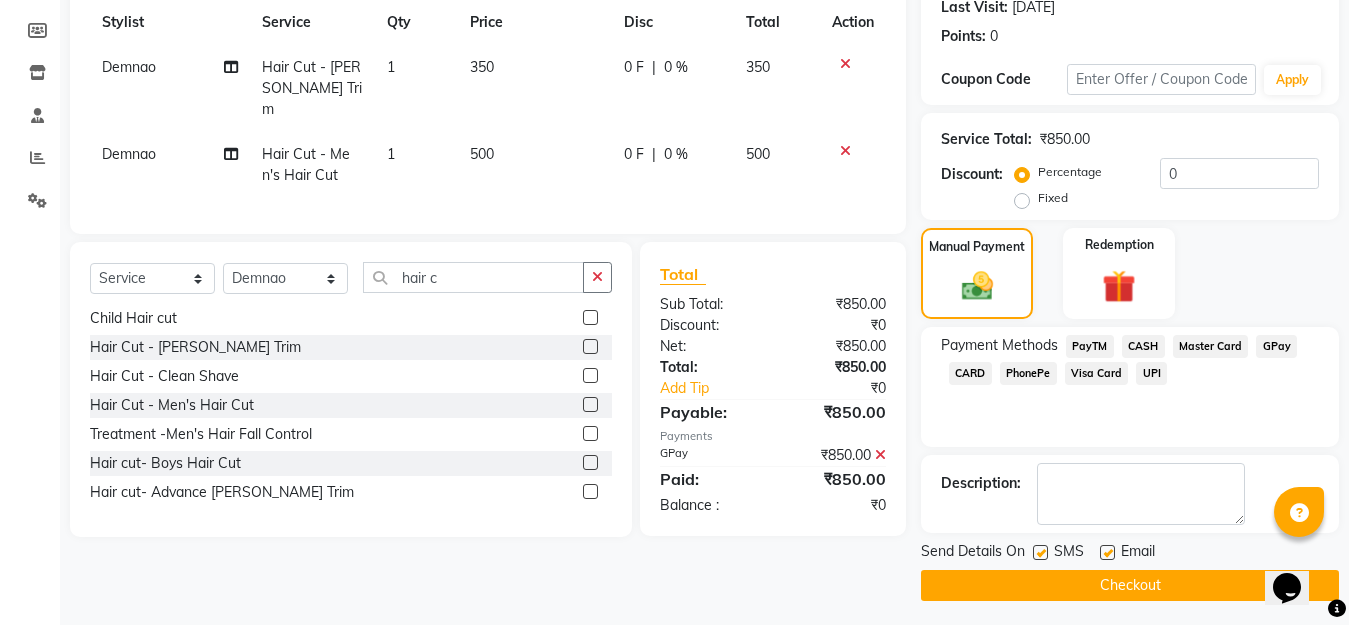 scroll, scrollTop: 291, scrollLeft: 0, axis: vertical 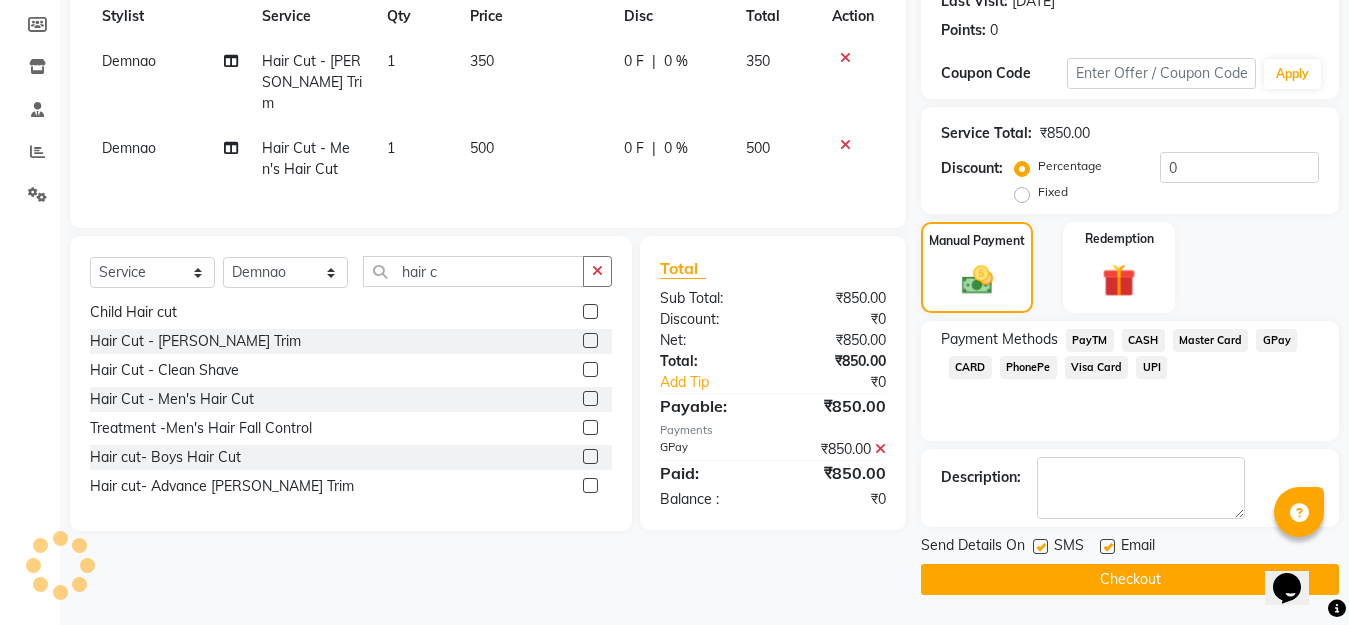 click on "Checkout" 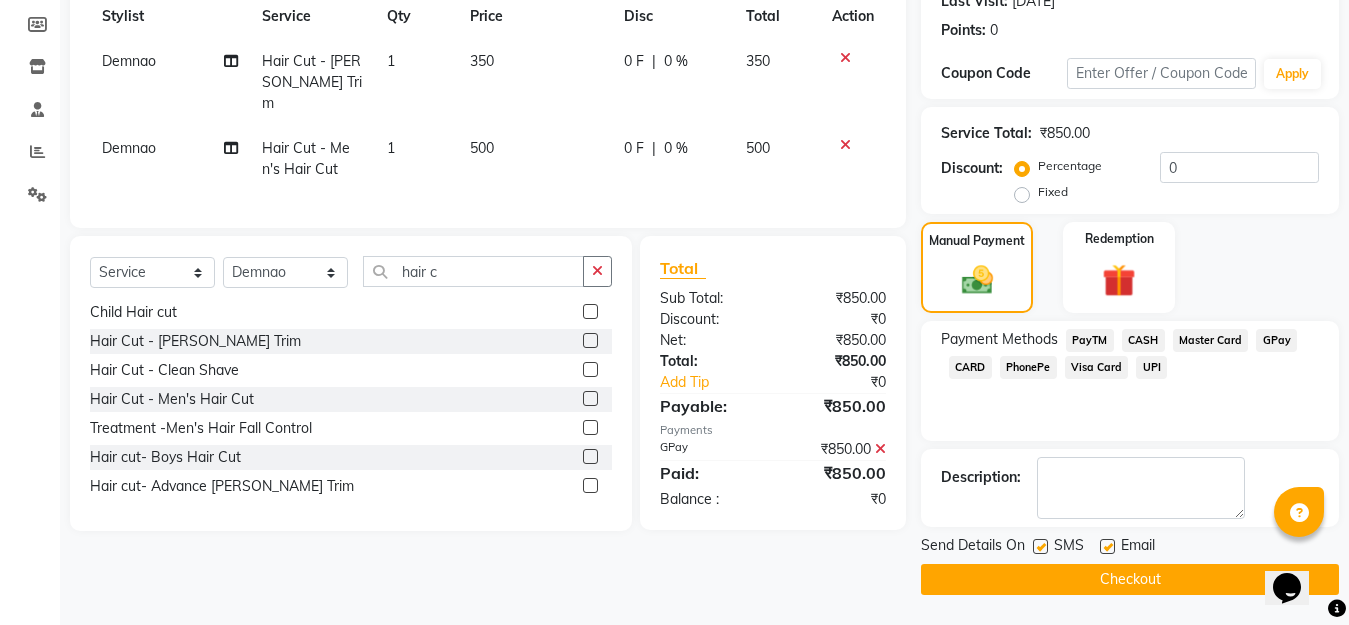 click on "Checkout" 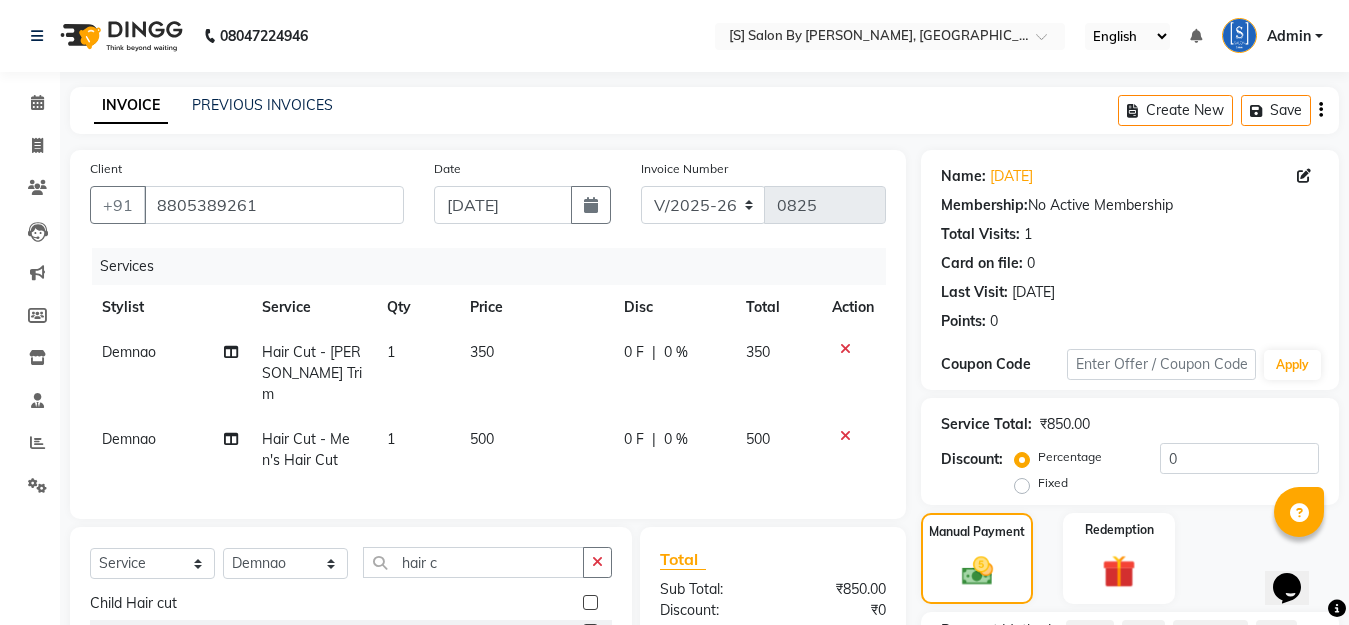 scroll, scrollTop: 291, scrollLeft: 0, axis: vertical 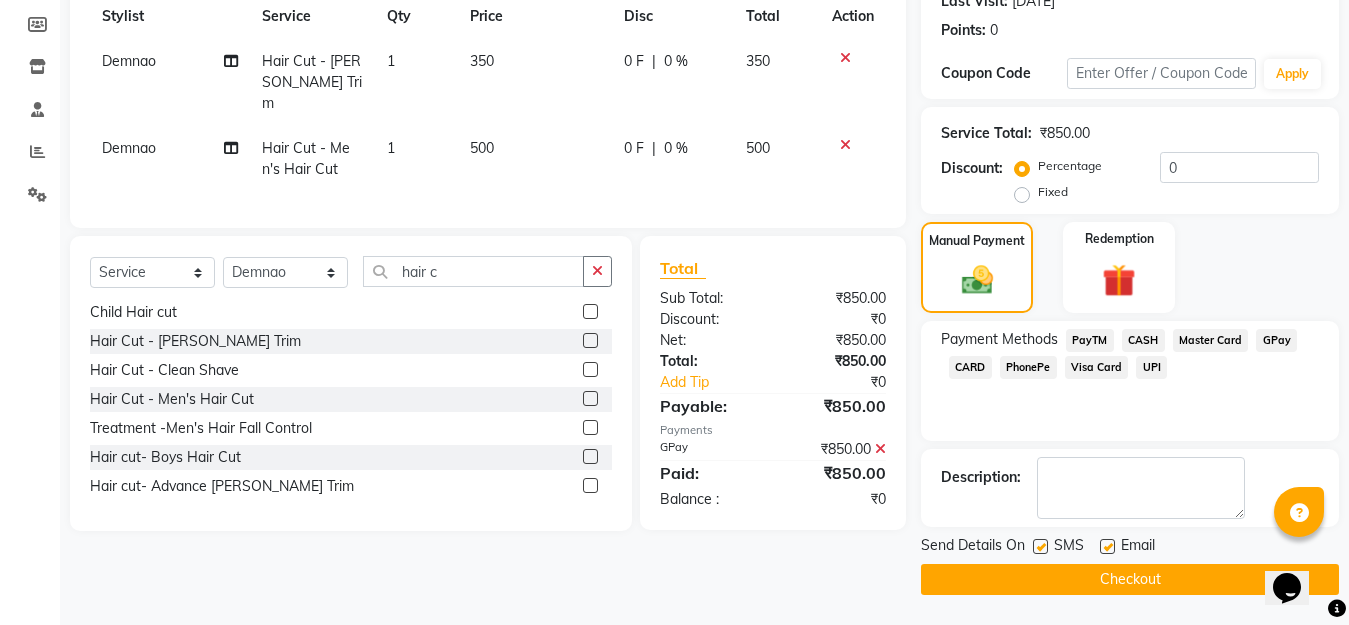 click on "Checkout" 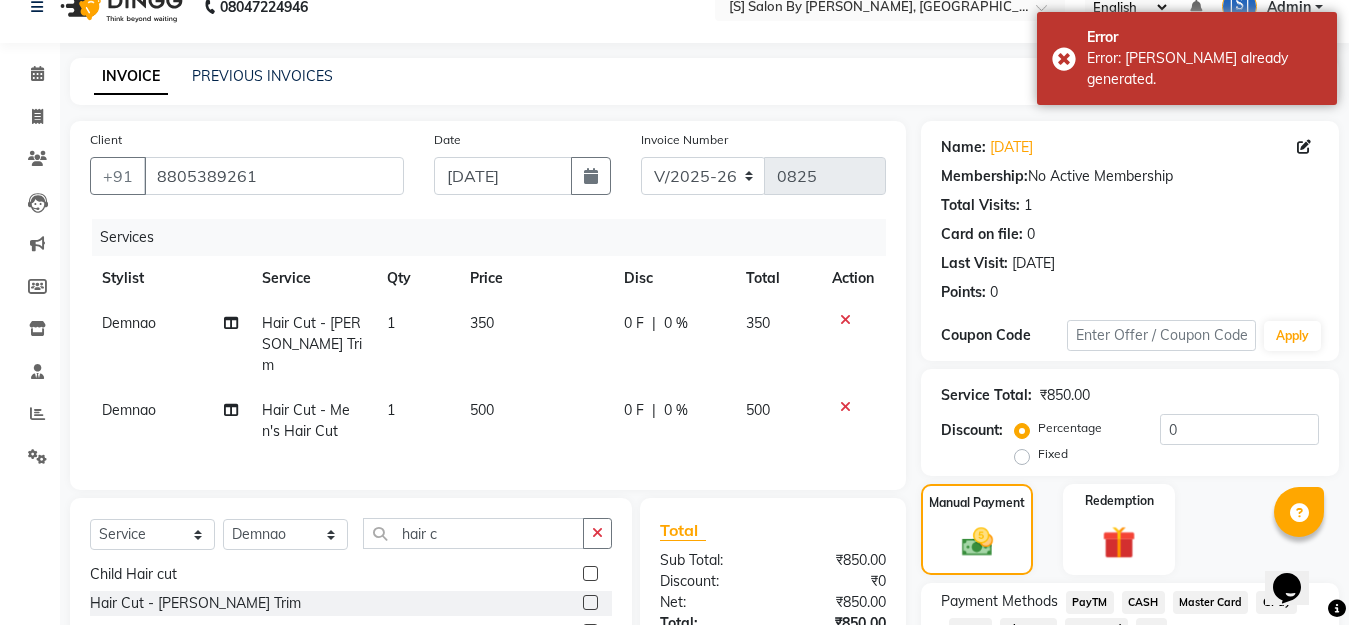 scroll, scrollTop: 0, scrollLeft: 0, axis: both 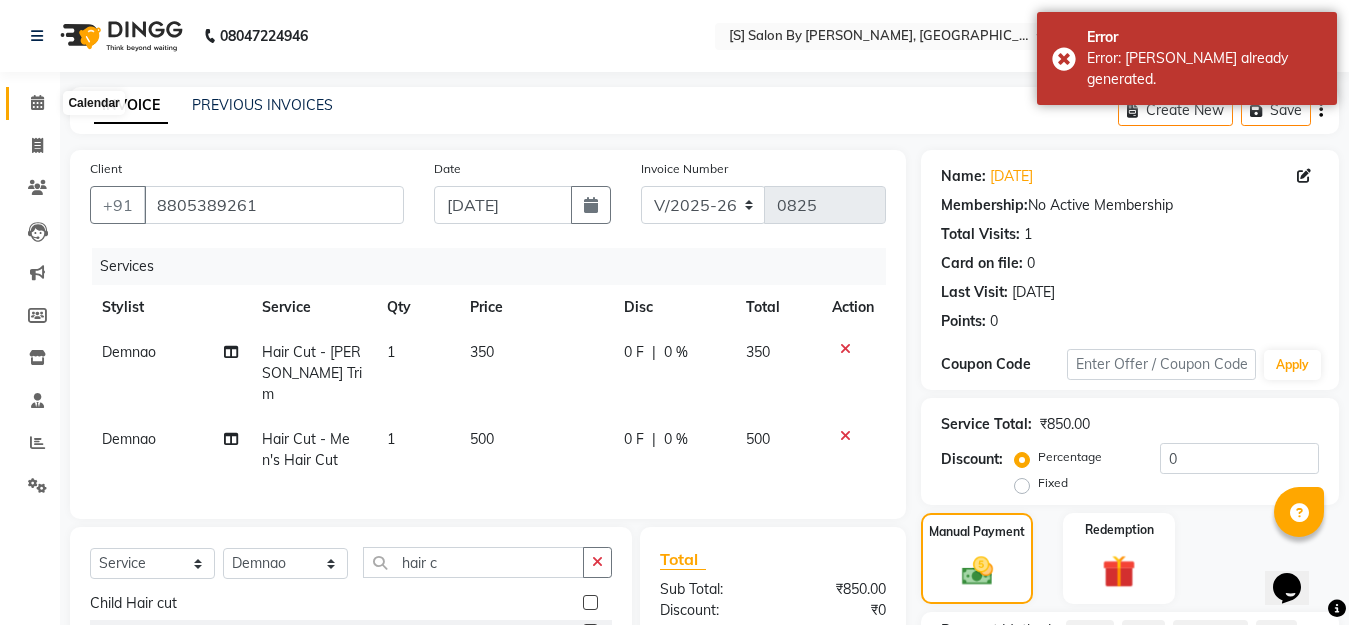 click 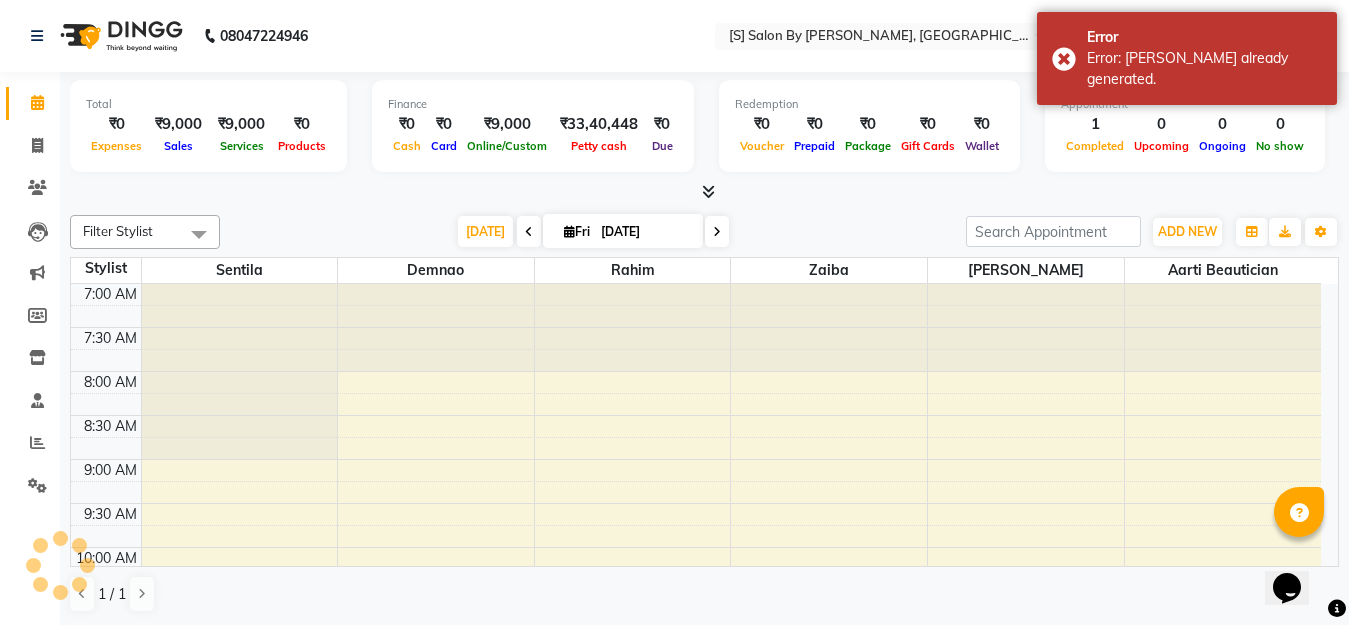 scroll, scrollTop: 0, scrollLeft: 0, axis: both 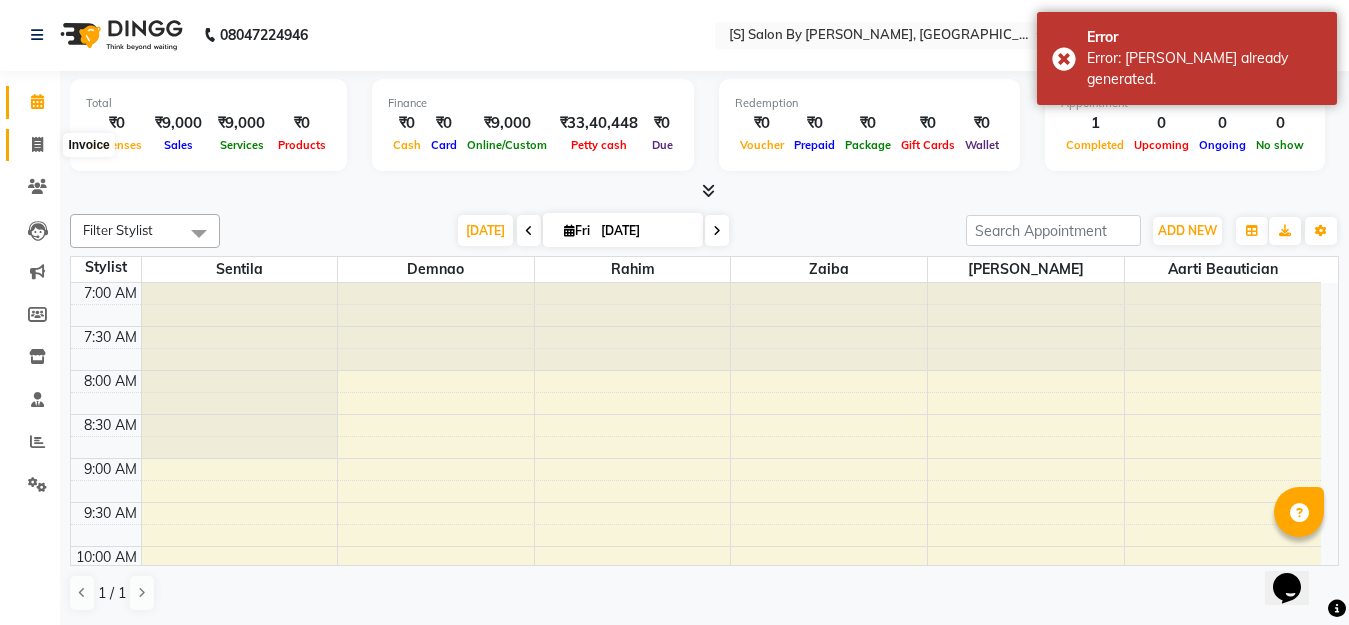 click 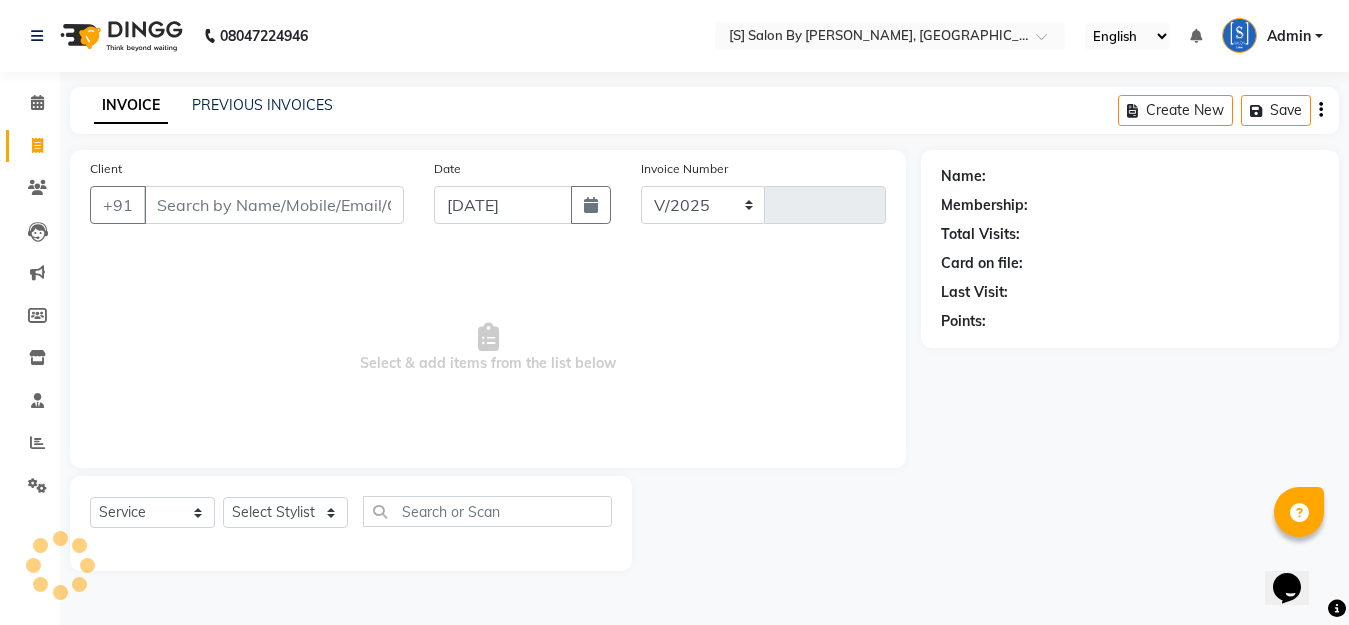 scroll, scrollTop: 0, scrollLeft: 0, axis: both 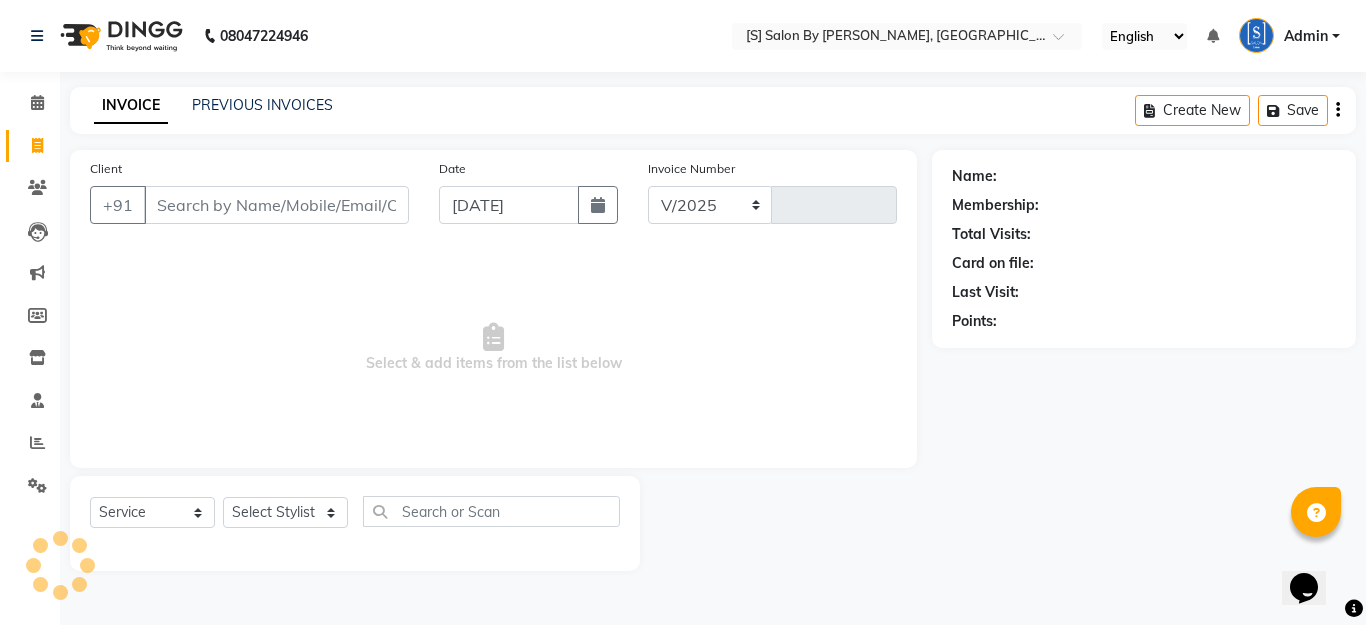 select on "45" 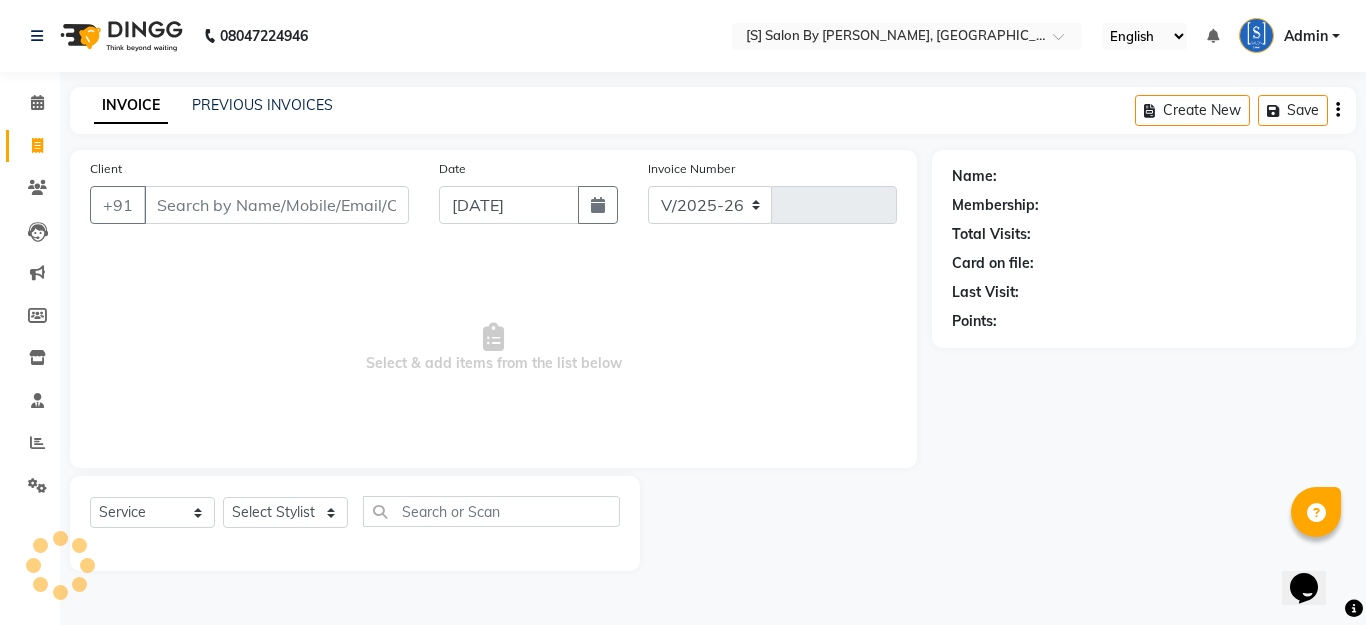 type on "0826" 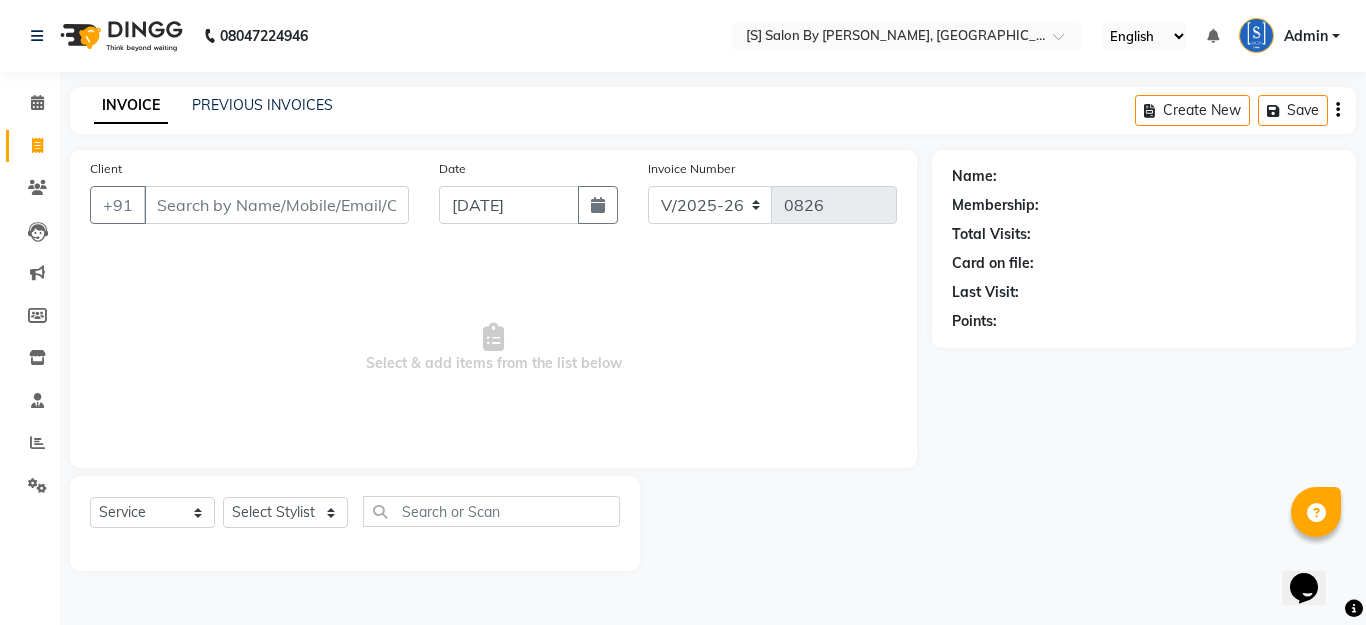 click on "Client" at bounding box center [276, 205] 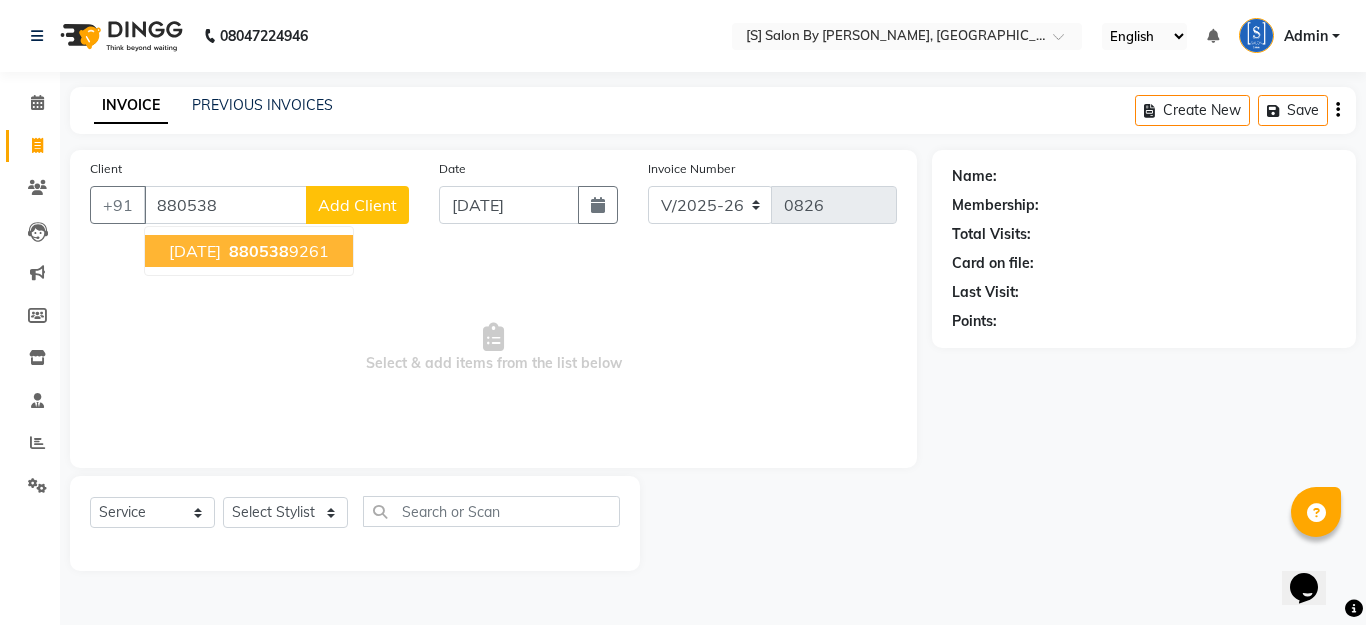 click on "880538" at bounding box center [259, 251] 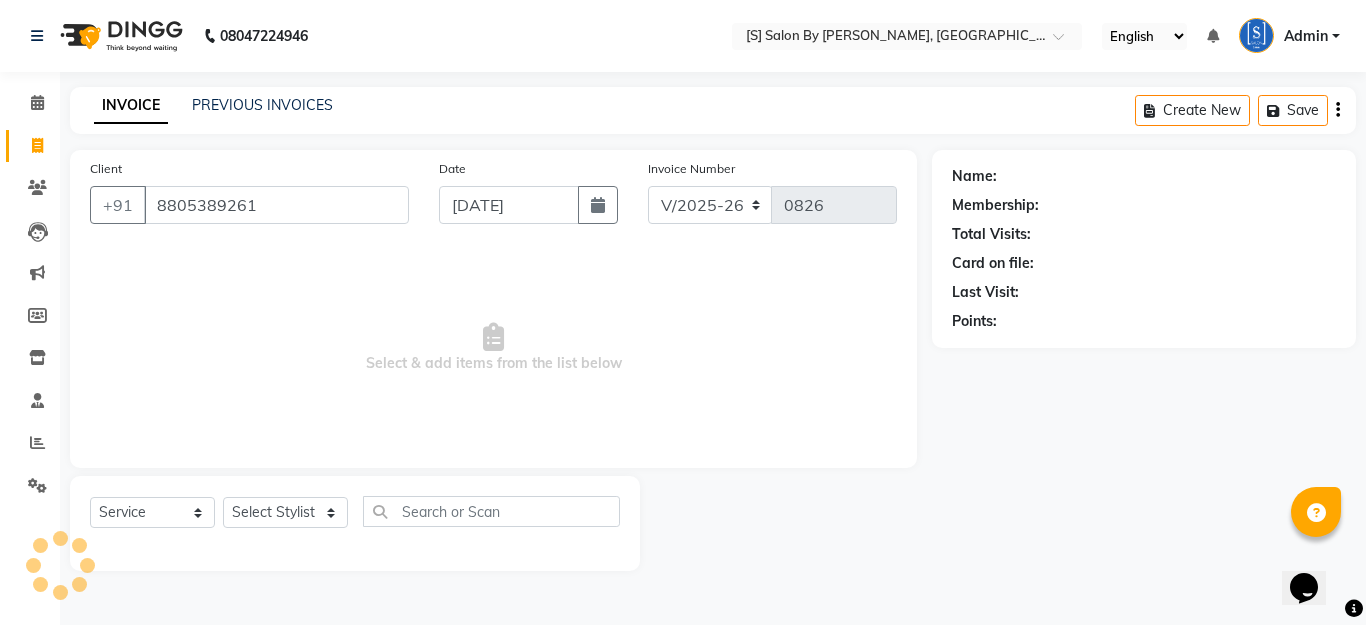 type on "8805389261" 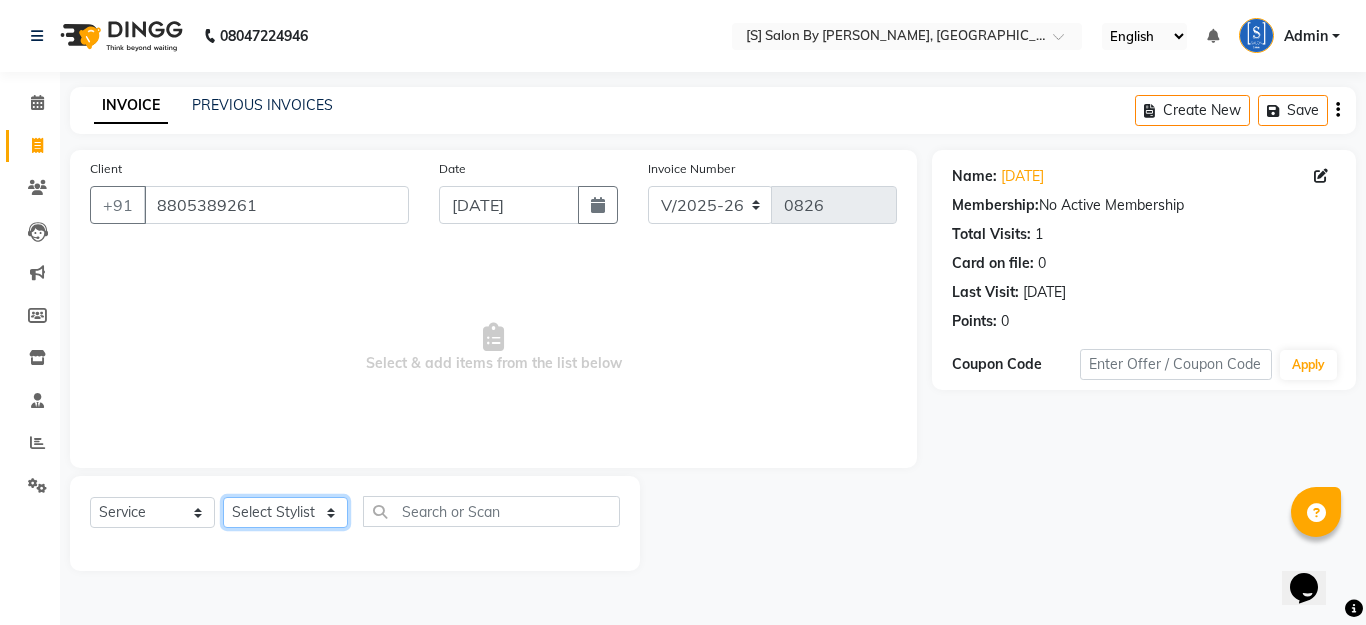 click on "Select Stylist Aarti Beautician Demnao [PERSON_NAME]  [PERSON_NAME]" 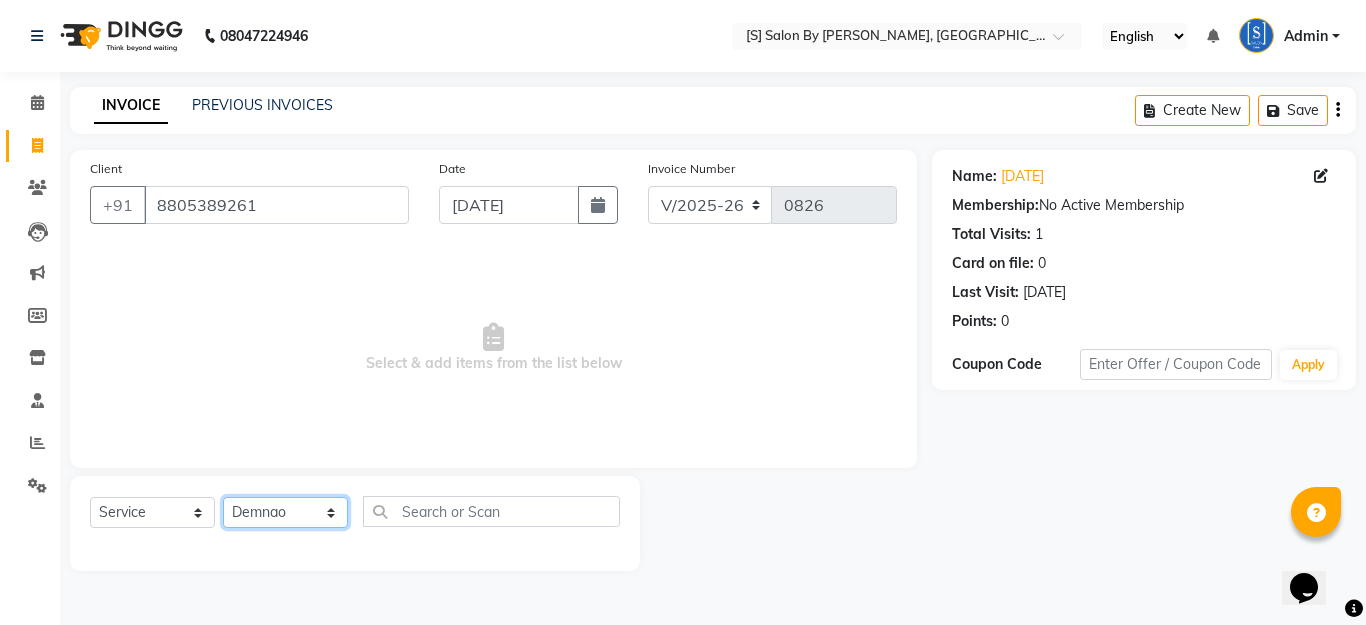click on "Select Stylist Aarti Beautician Demnao [PERSON_NAME]  [PERSON_NAME]" 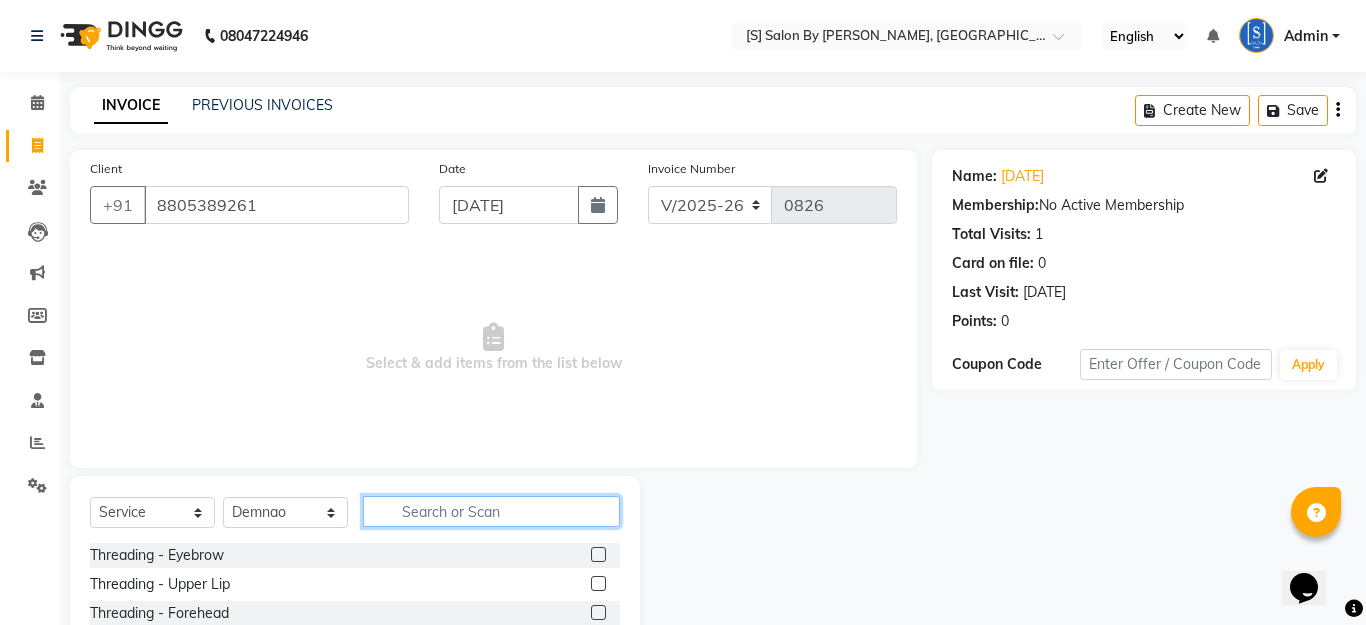 click 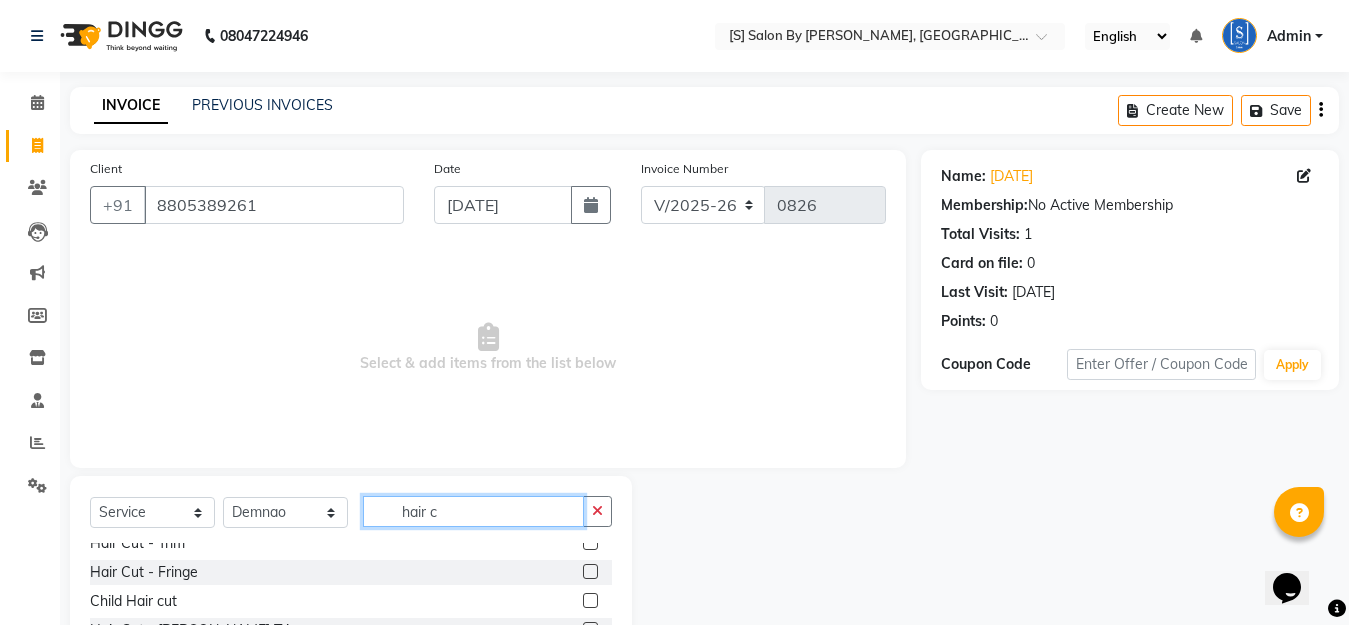 scroll, scrollTop: 90, scrollLeft: 0, axis: vertical 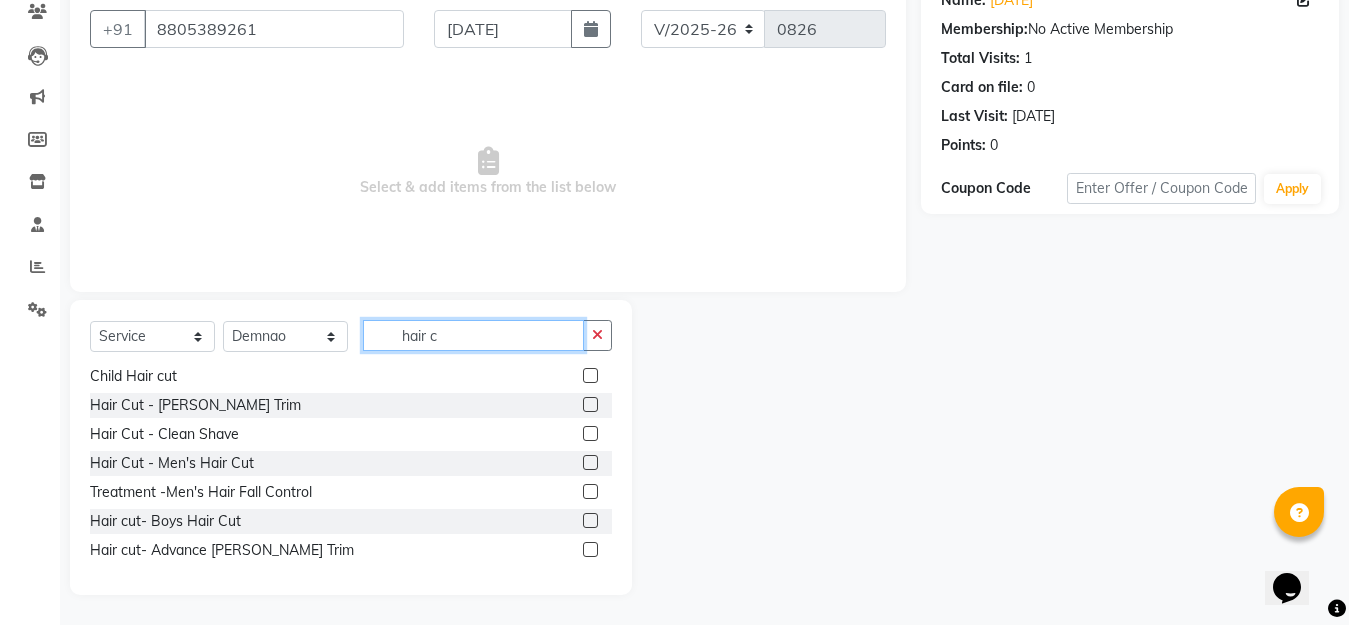 type on "hair c" 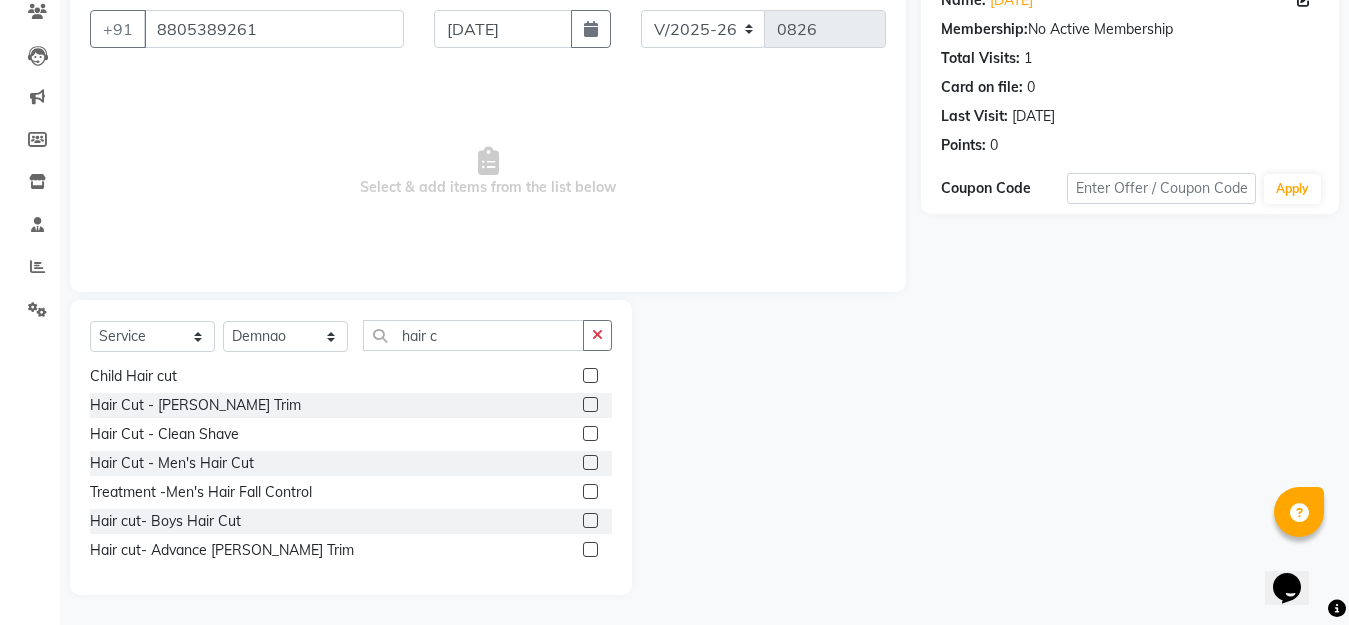 click 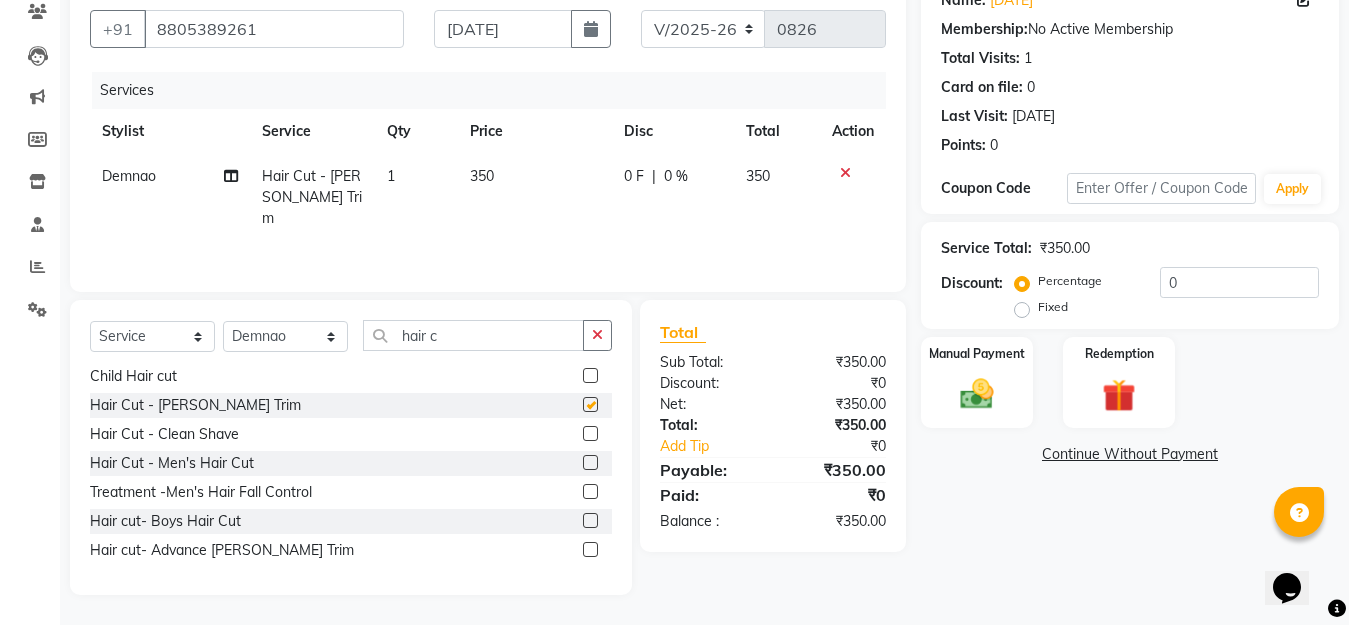 checkbox on "false" 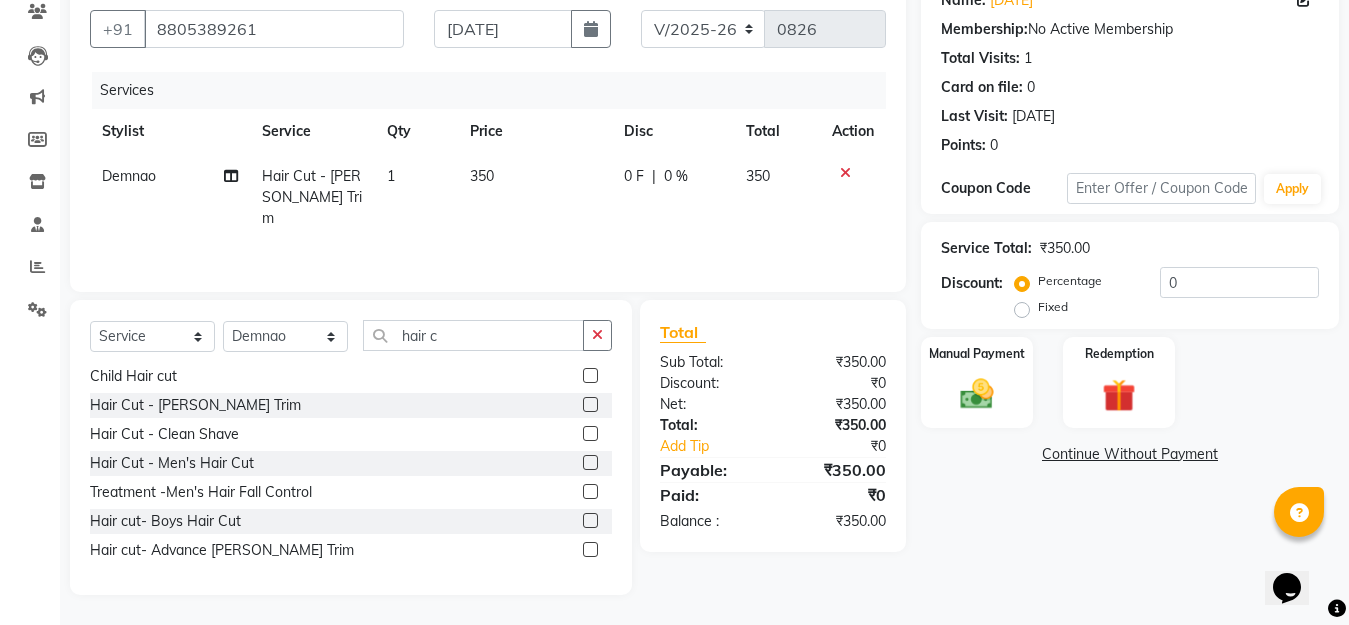 click 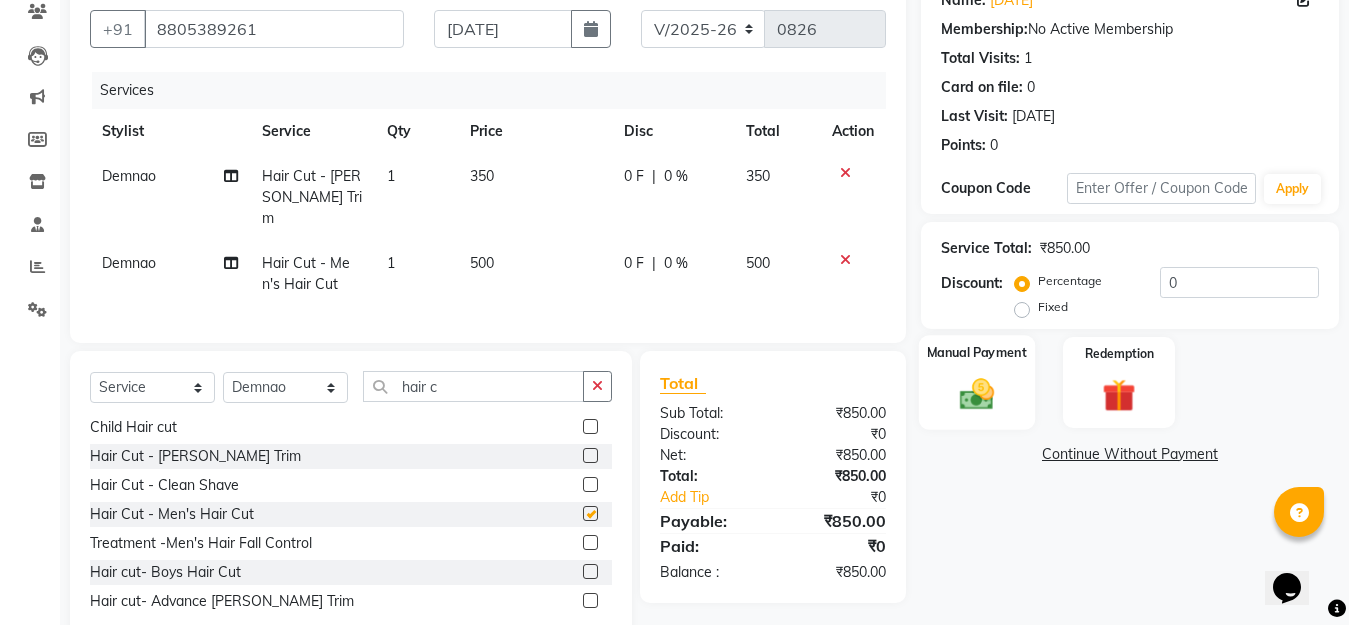 checkbox on "false" 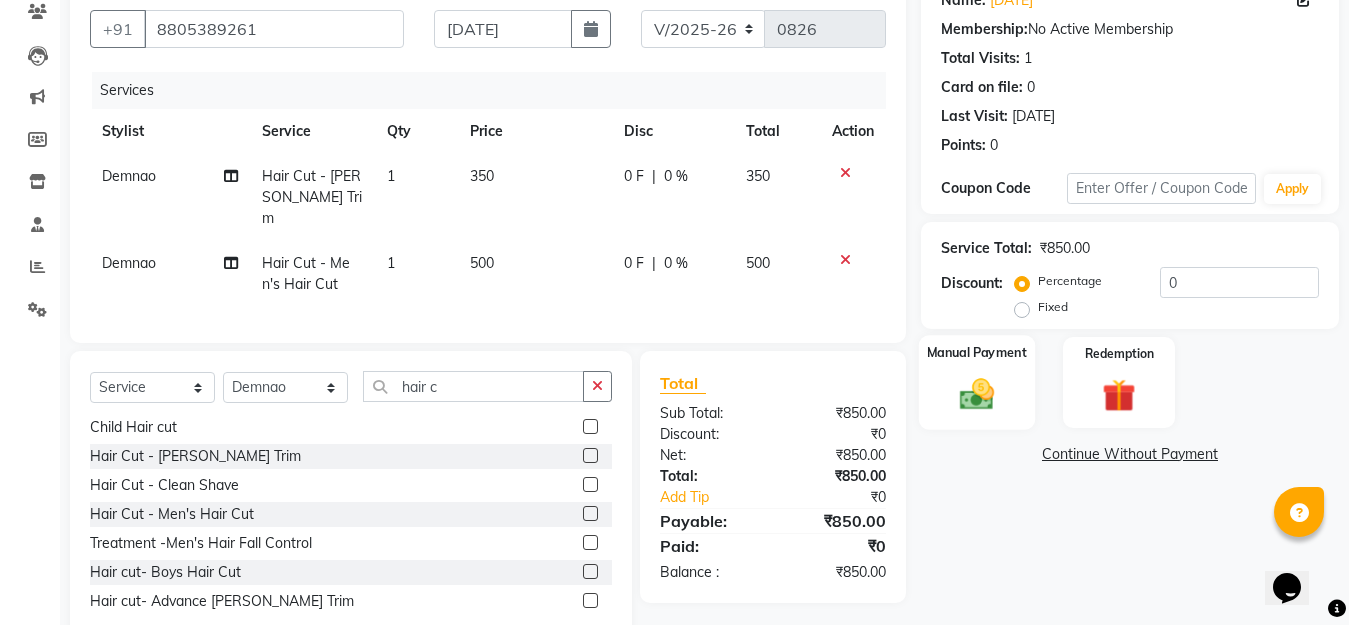 click 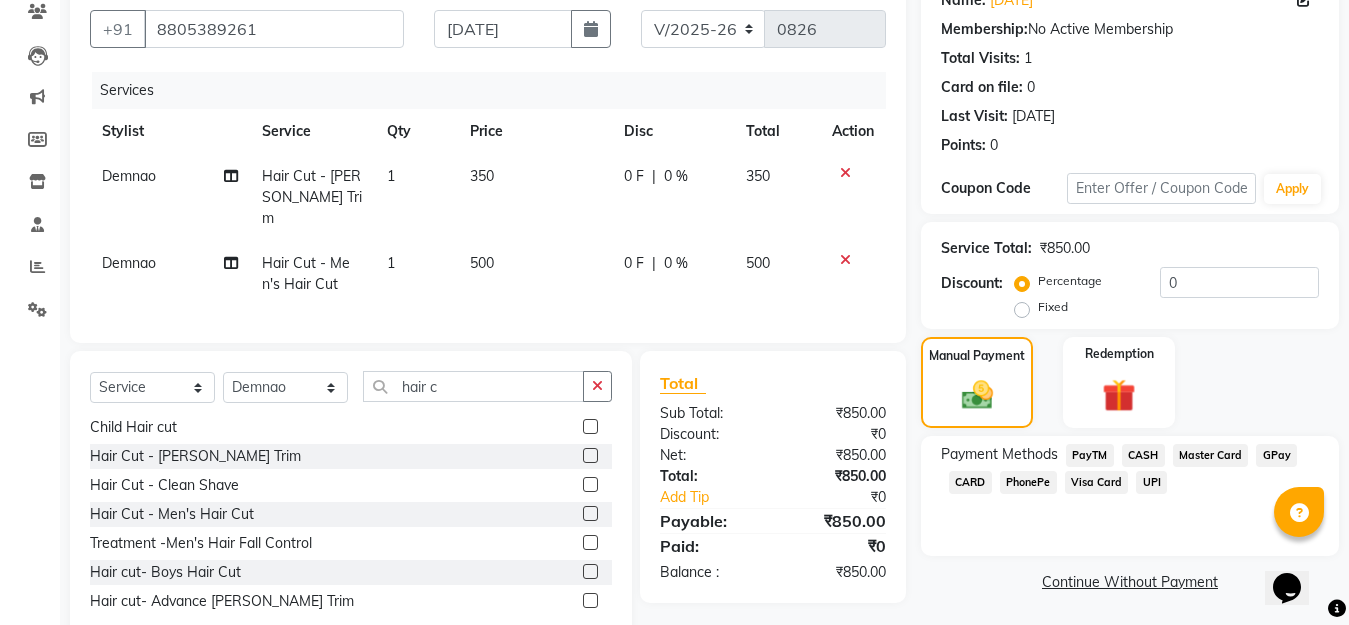 click on "GPay" 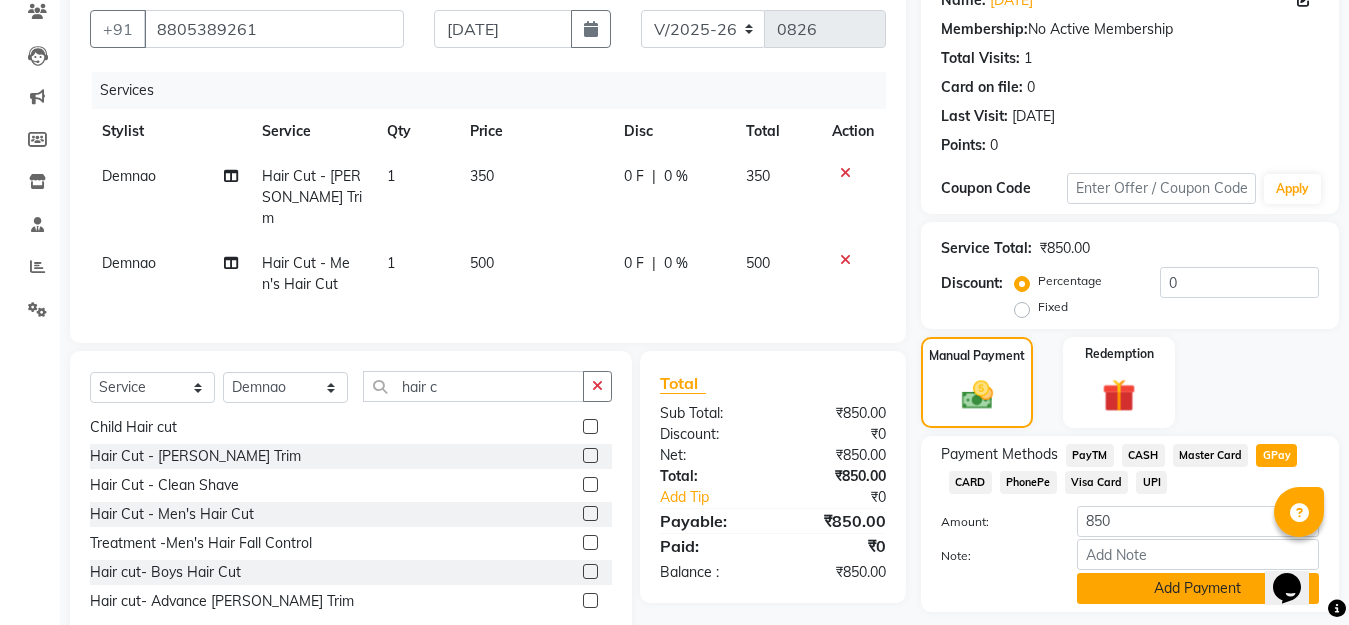 click on "Add Payment" 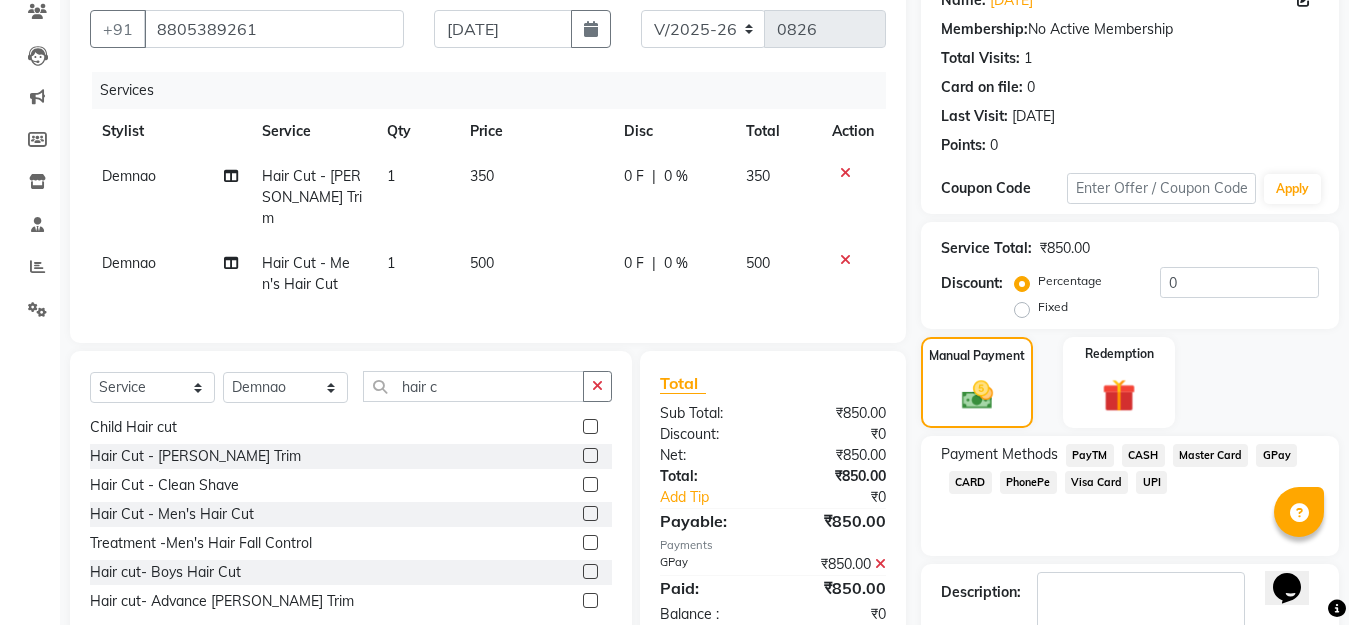 scroll, scrollTop: 291, scrollLeft: 0, axis: vertical 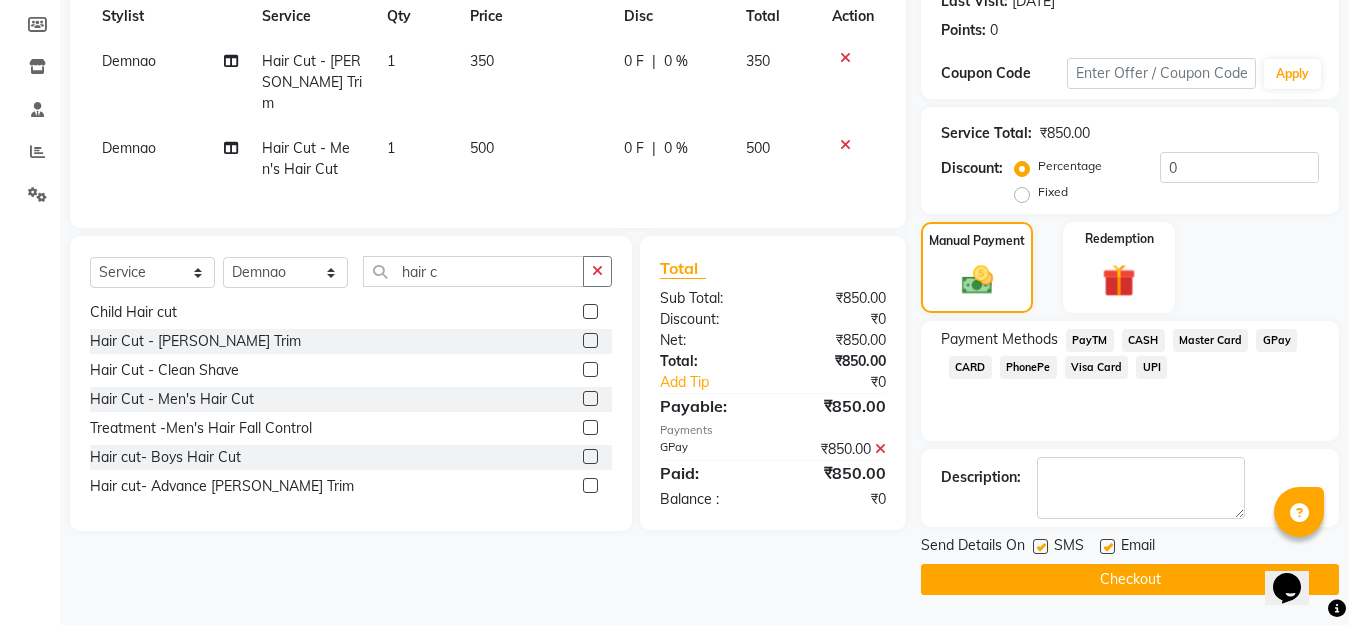 click on "Send Details On SMS Email  Checkout" 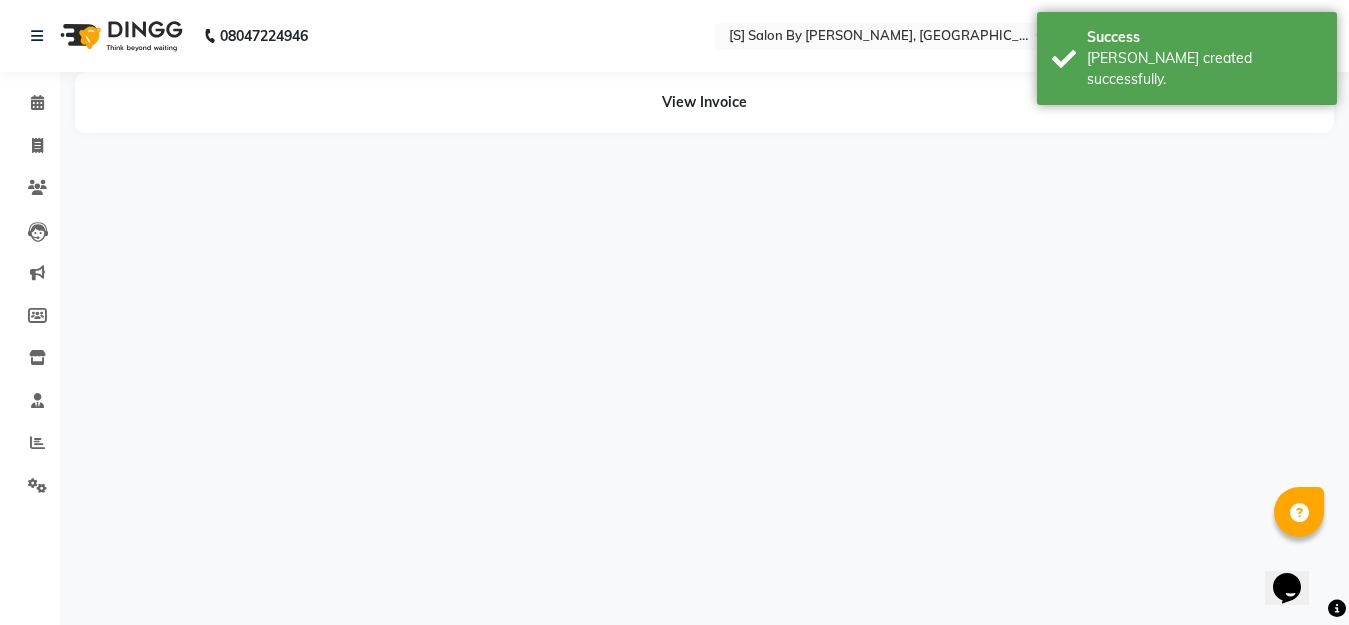 scroll, scrollTop: 0, scrollLeft: 0, axis: both 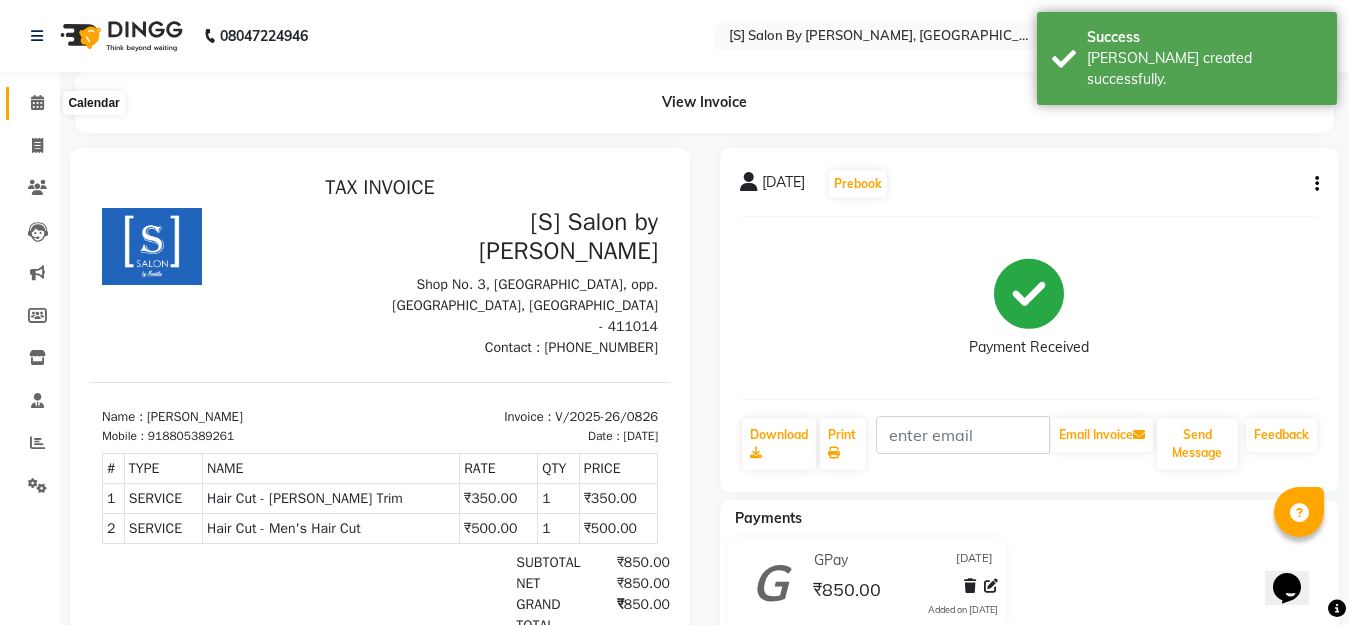 click 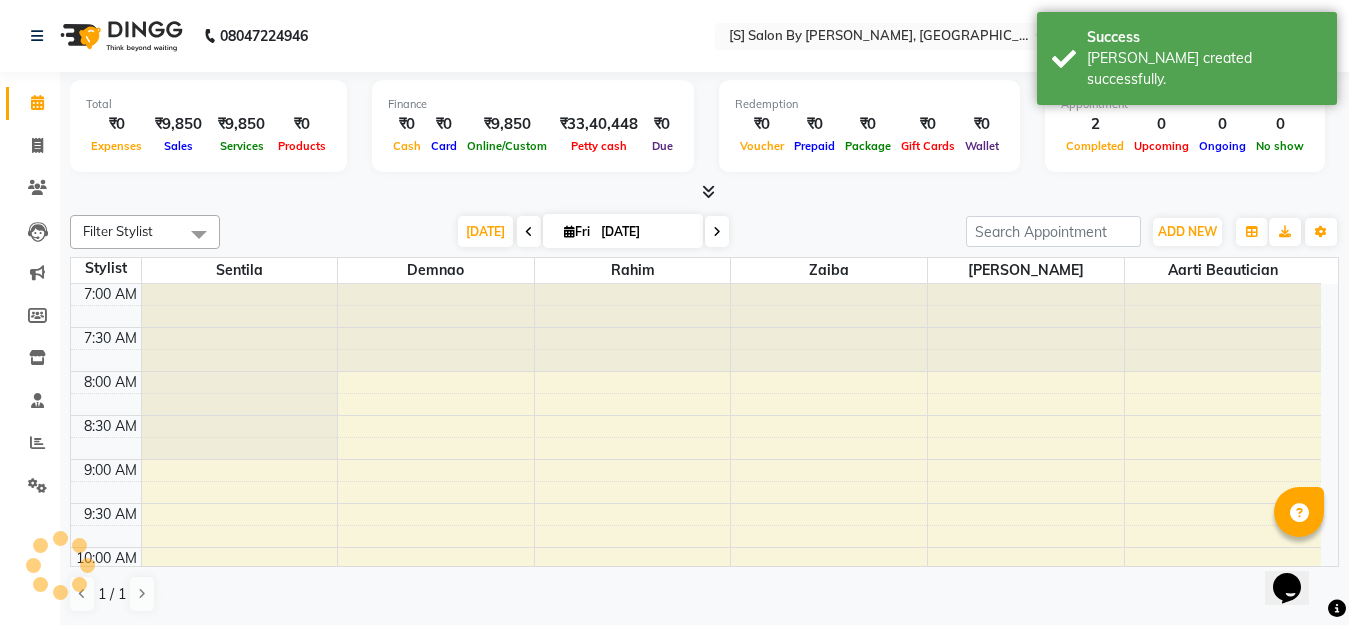 scroll, scrollTop: 0, scrollLeft: 0, axis: both 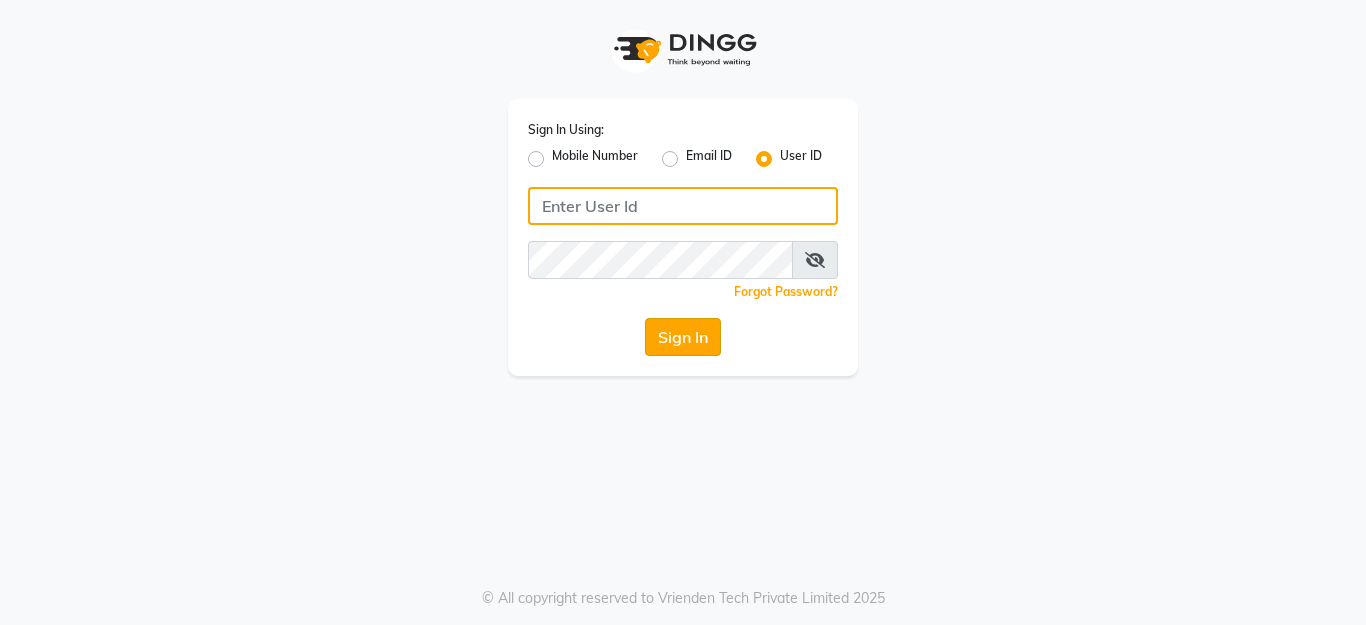 type on "ssalon" 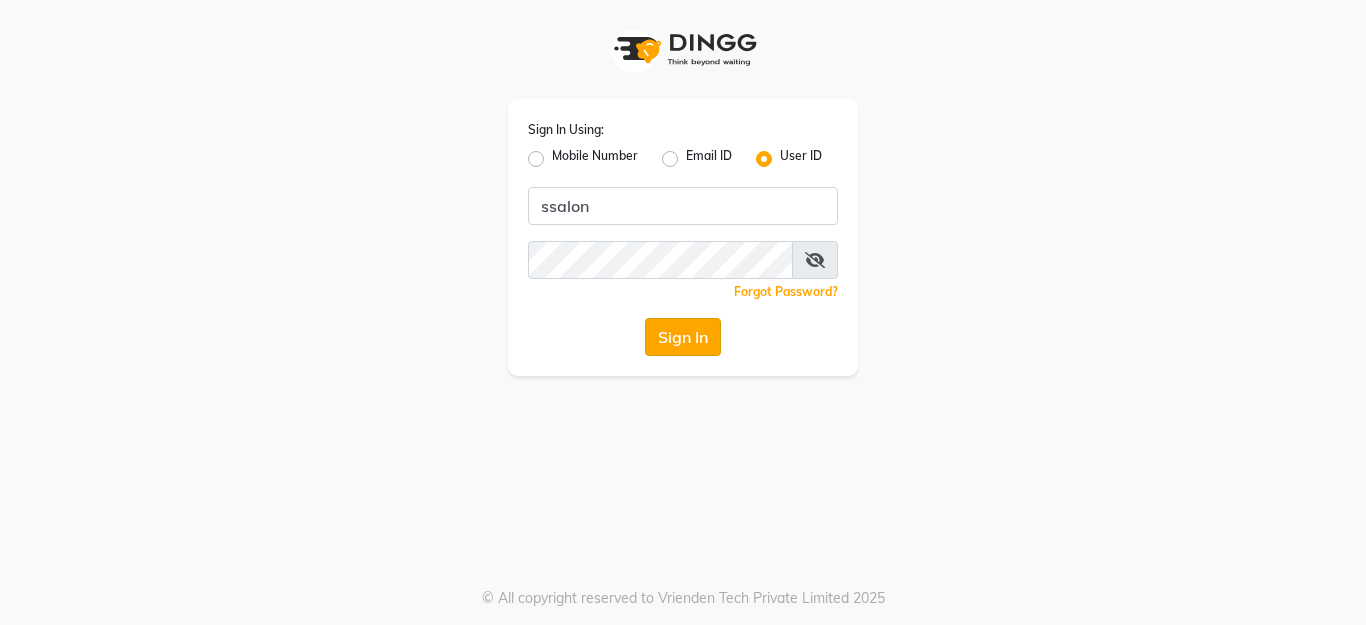 click on "Sign In" 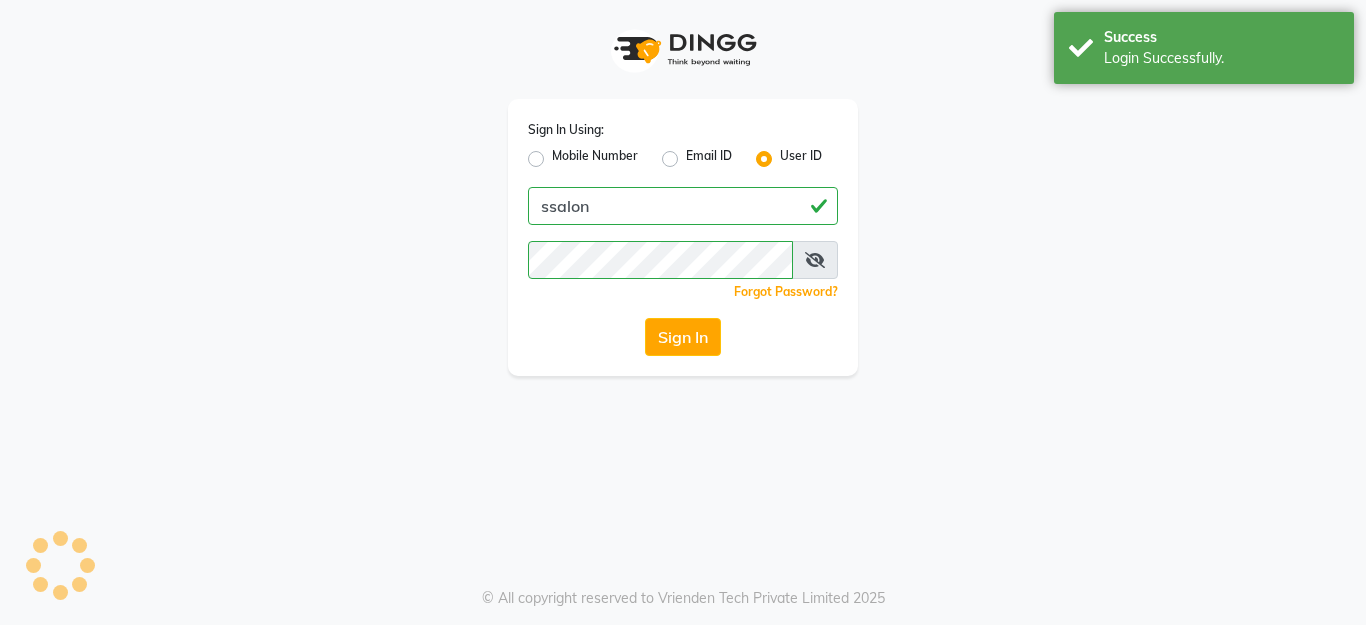 select on "service" 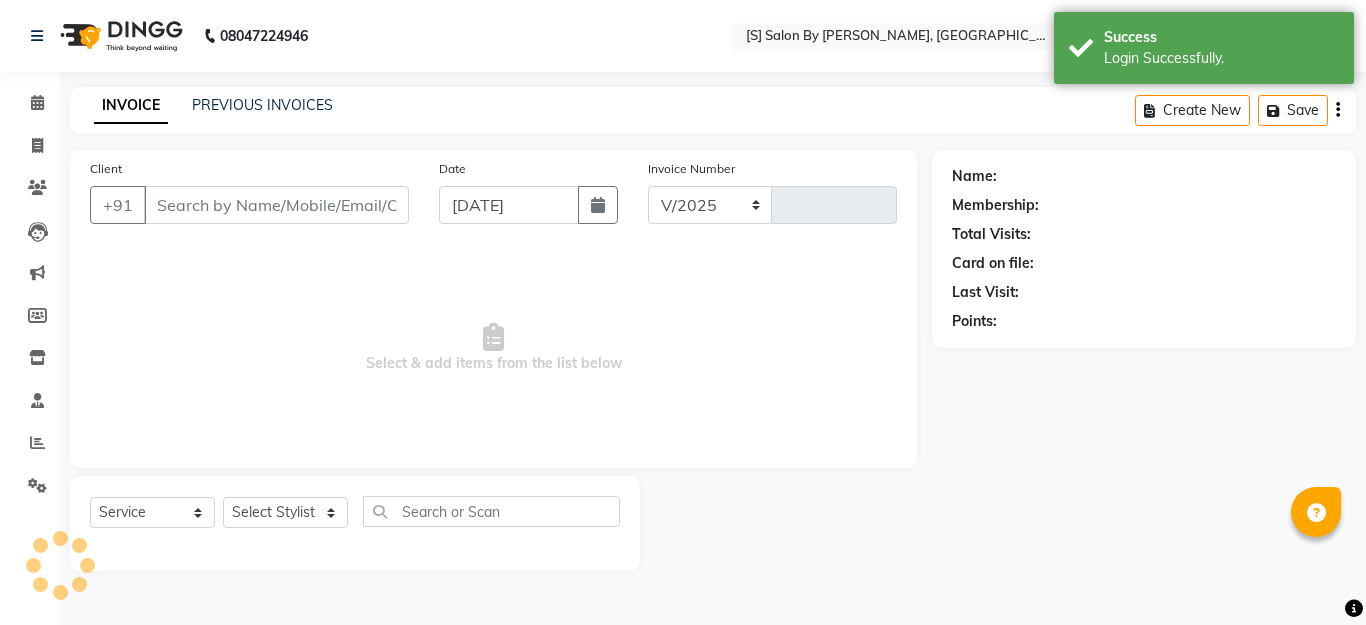select on "en" 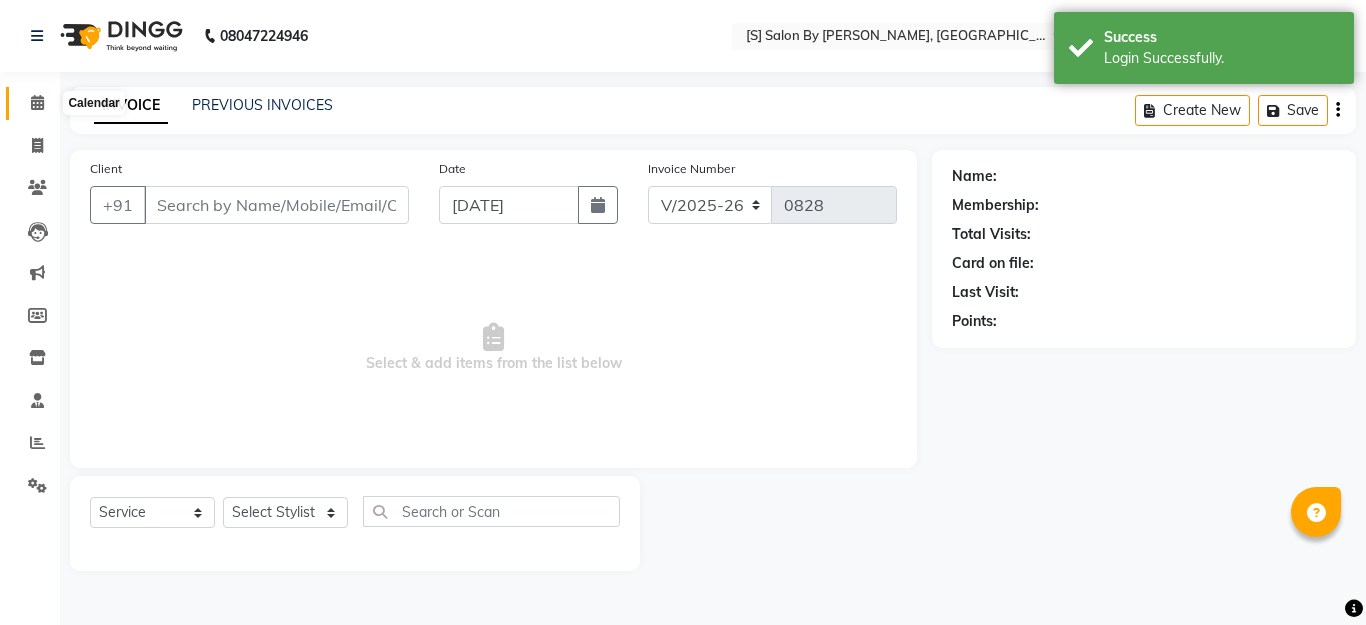 click 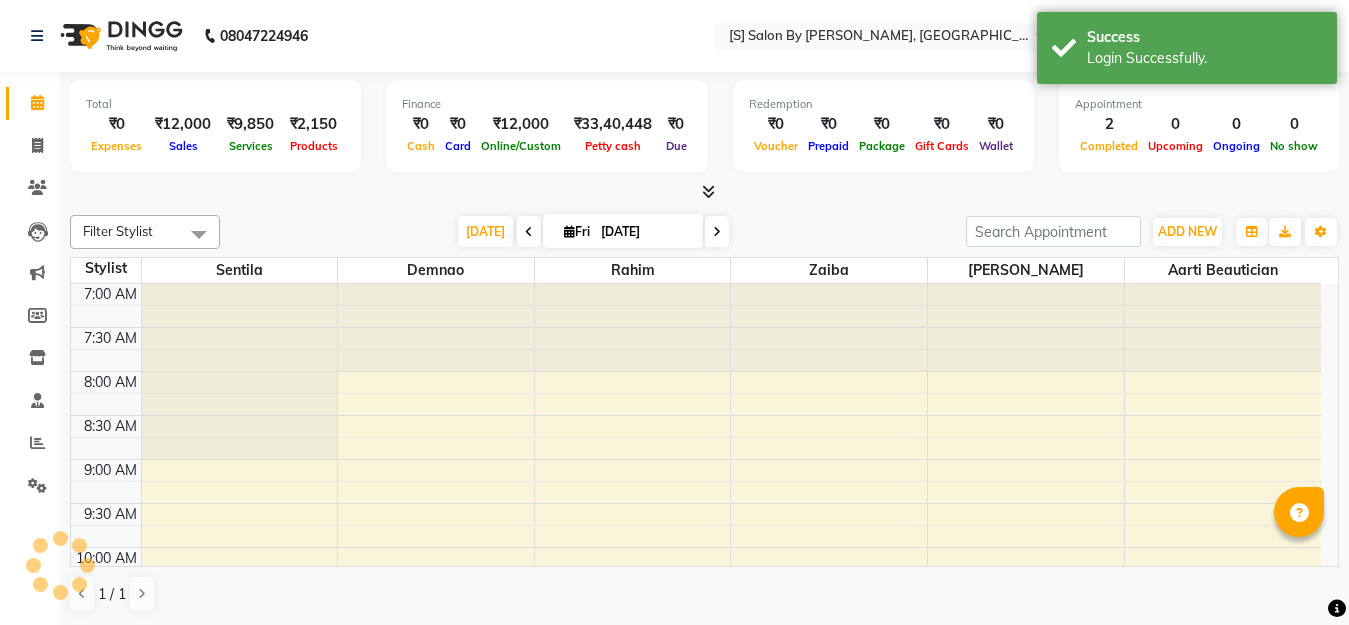 scroll, scrollTop: 0, scrollLeft: 0, axis: both 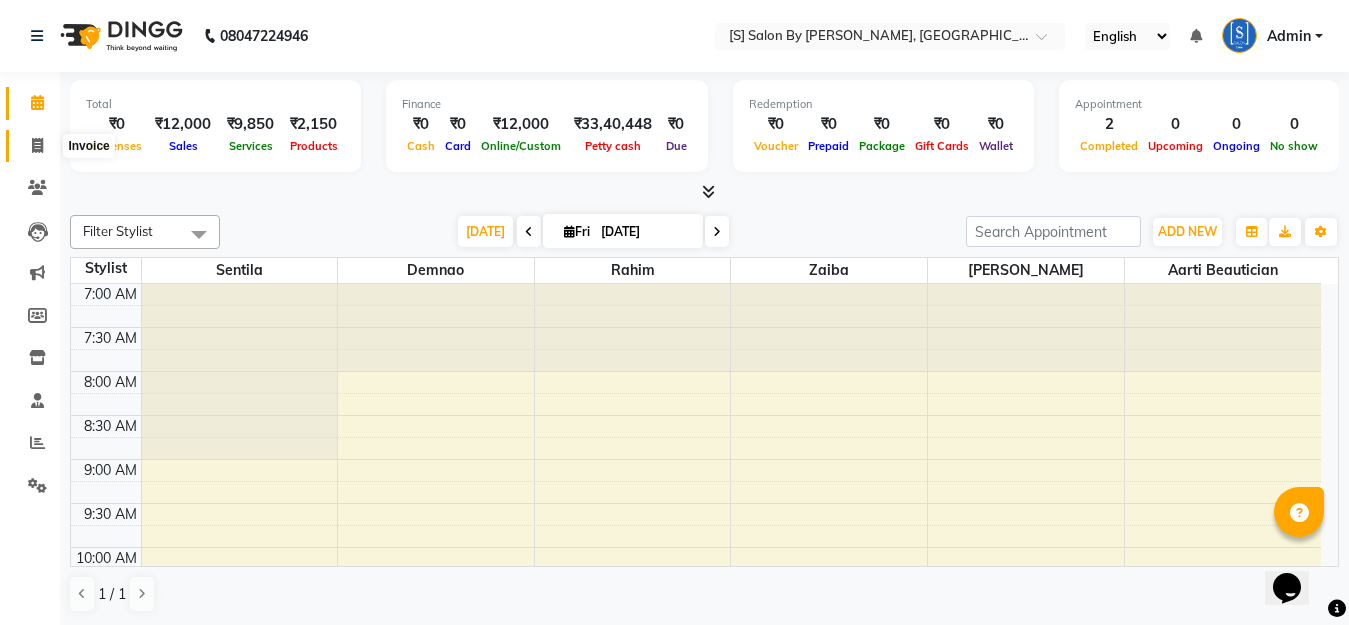 drag, startPoint x: 33, startPoint y: 150, endPoint x: 53, endPoint y: 165, distance: 25 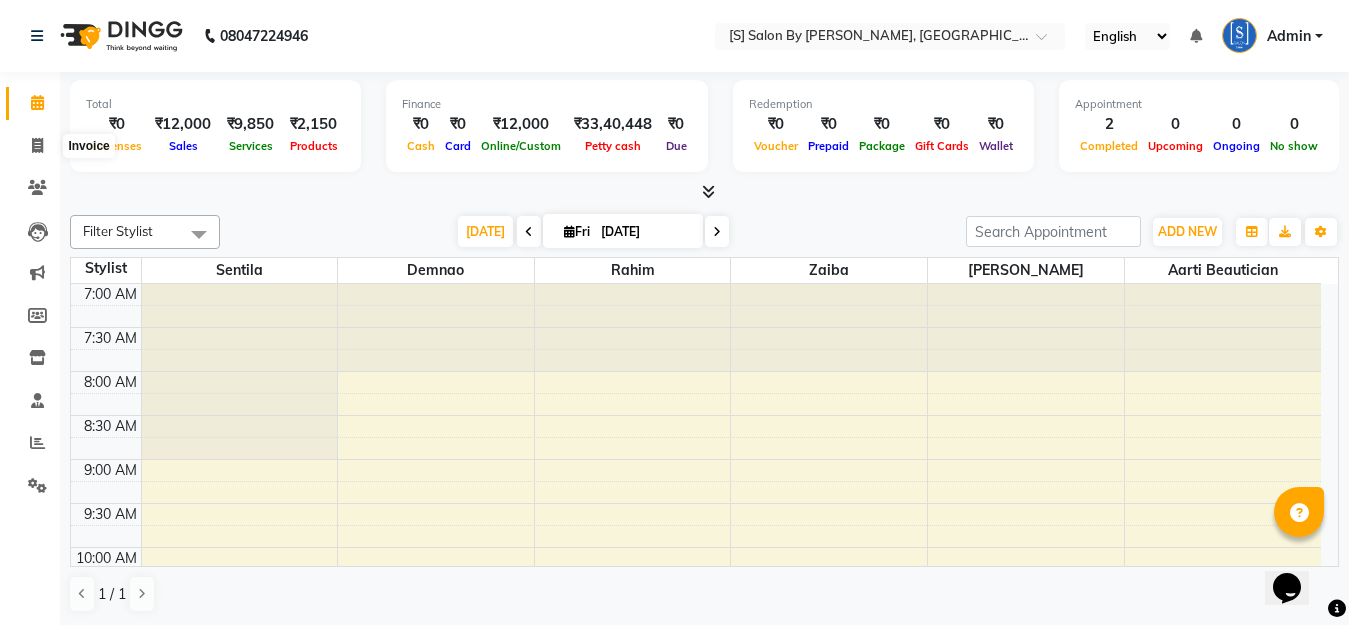 select on "service" 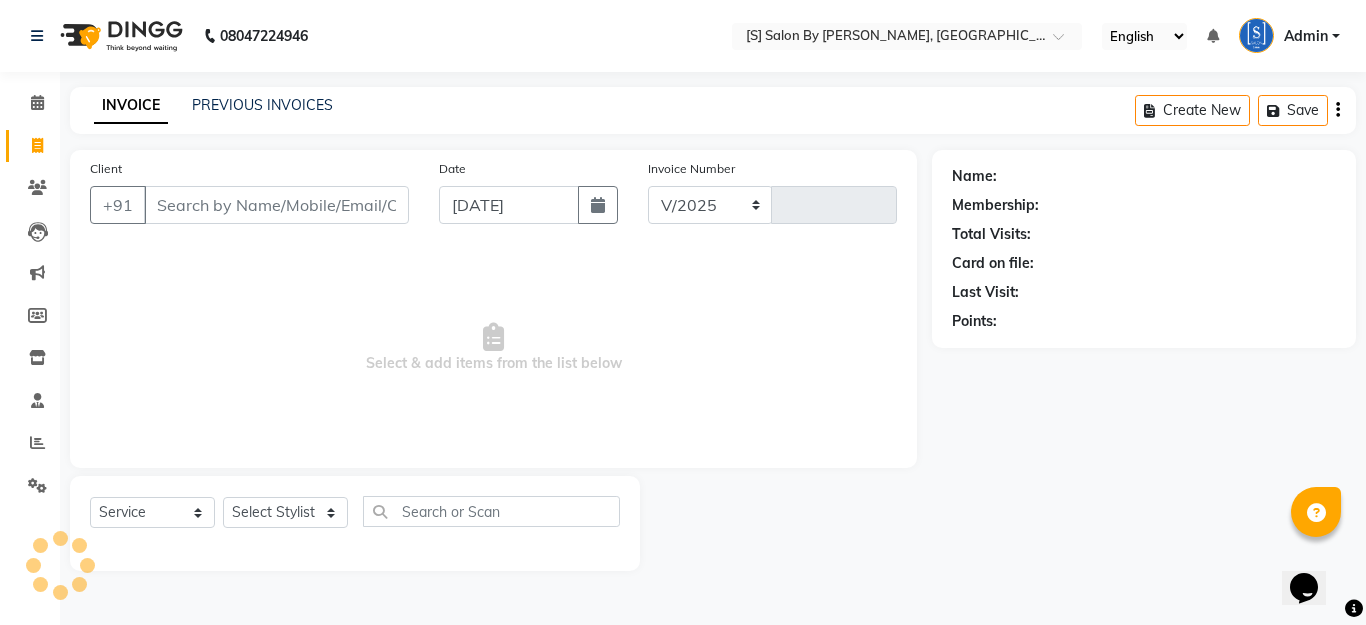 select on "45" 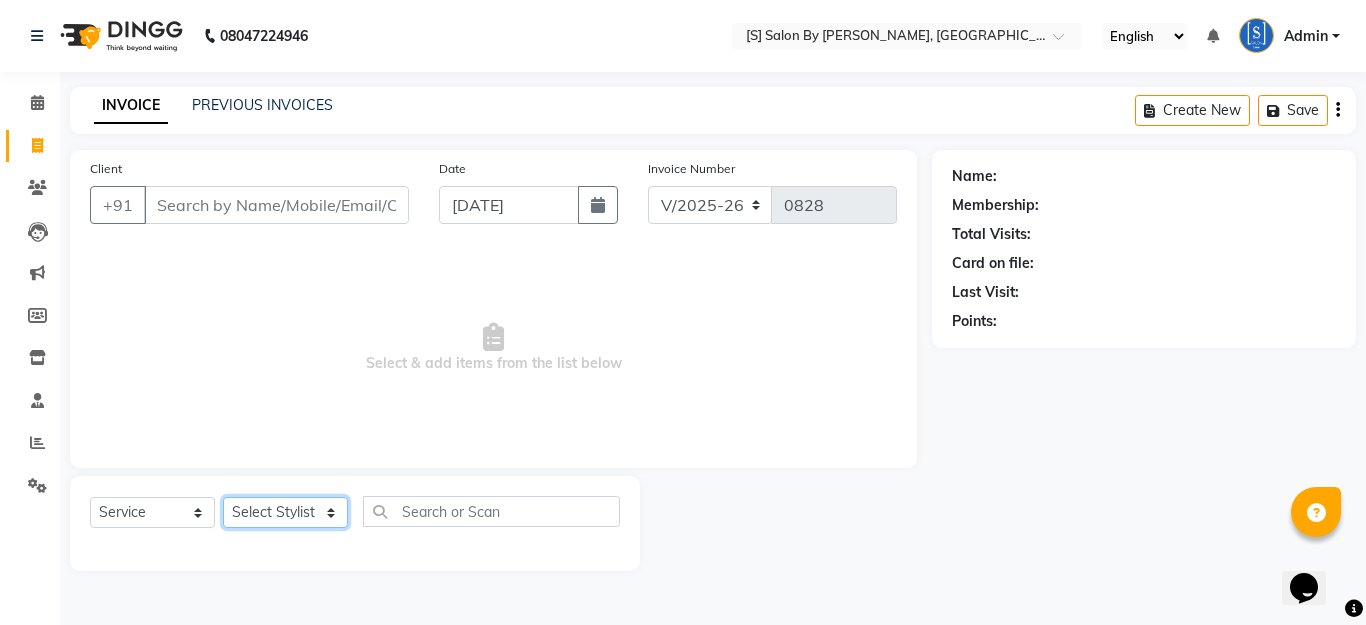 drag, startPoint x: 259, startPoint y: 511, endPoint x: 282, endPoint y: 511, distance: 23 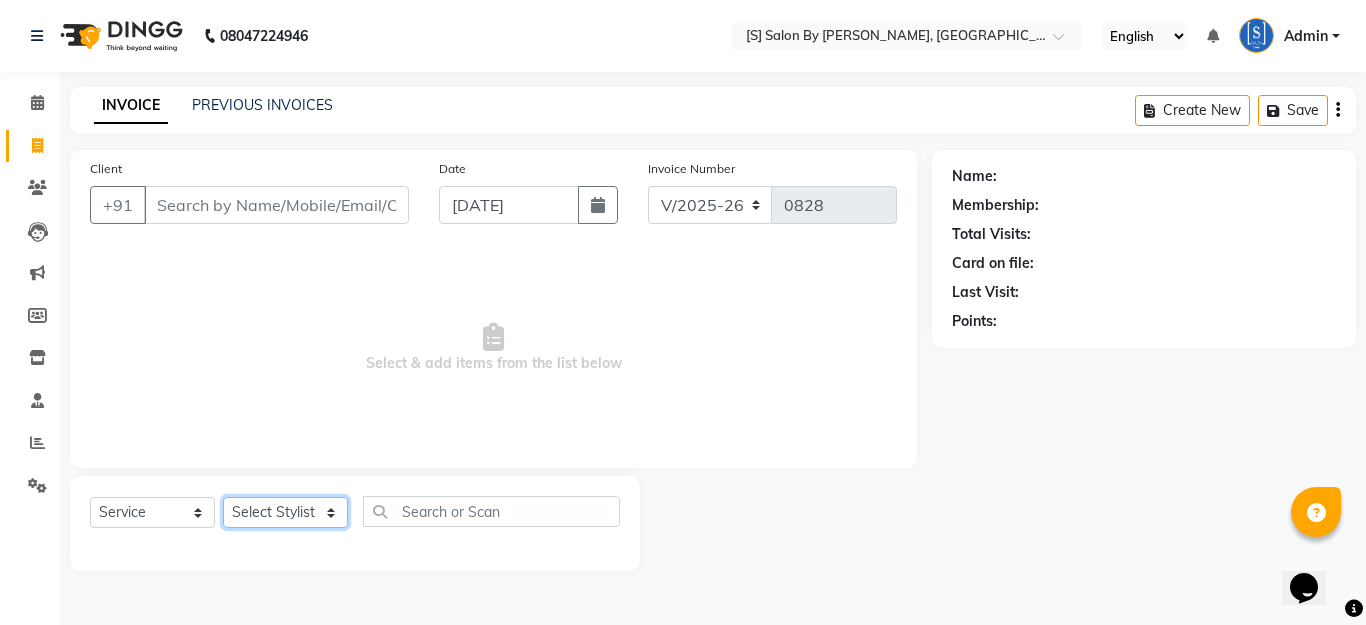 select on "1631" 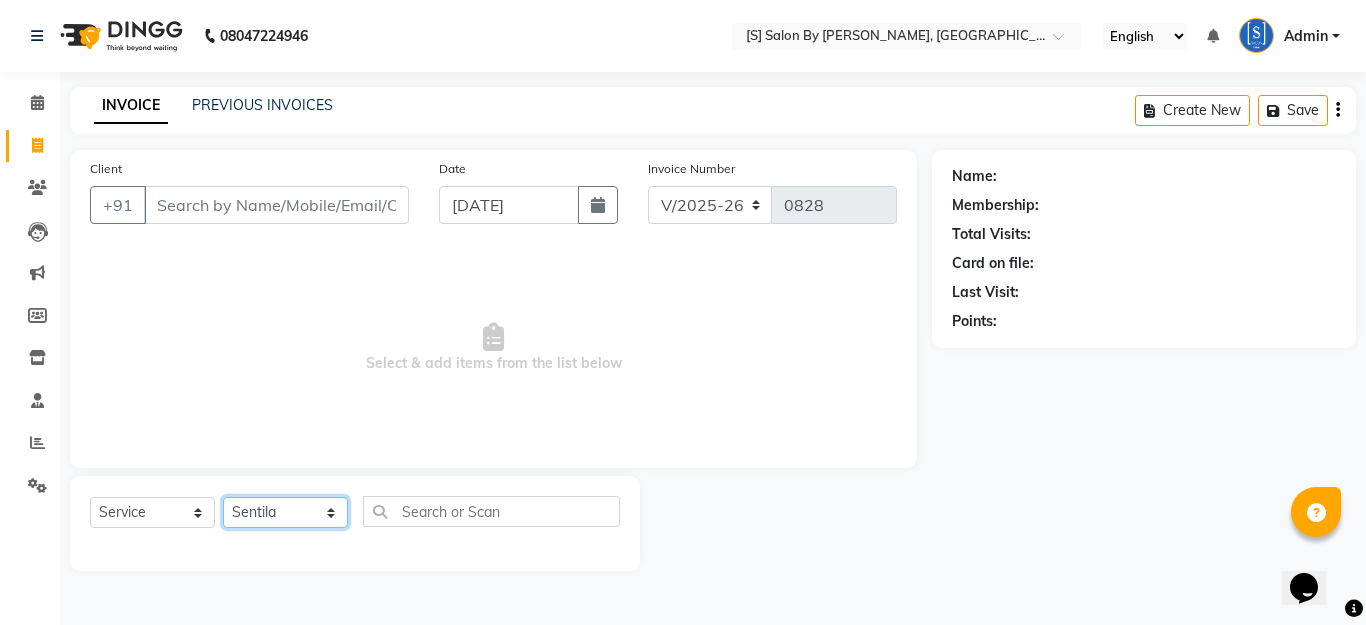 click on "Select Stylist Aarti Beautician Demnao [PERSON_NAME]  [PERSON_NAME]" 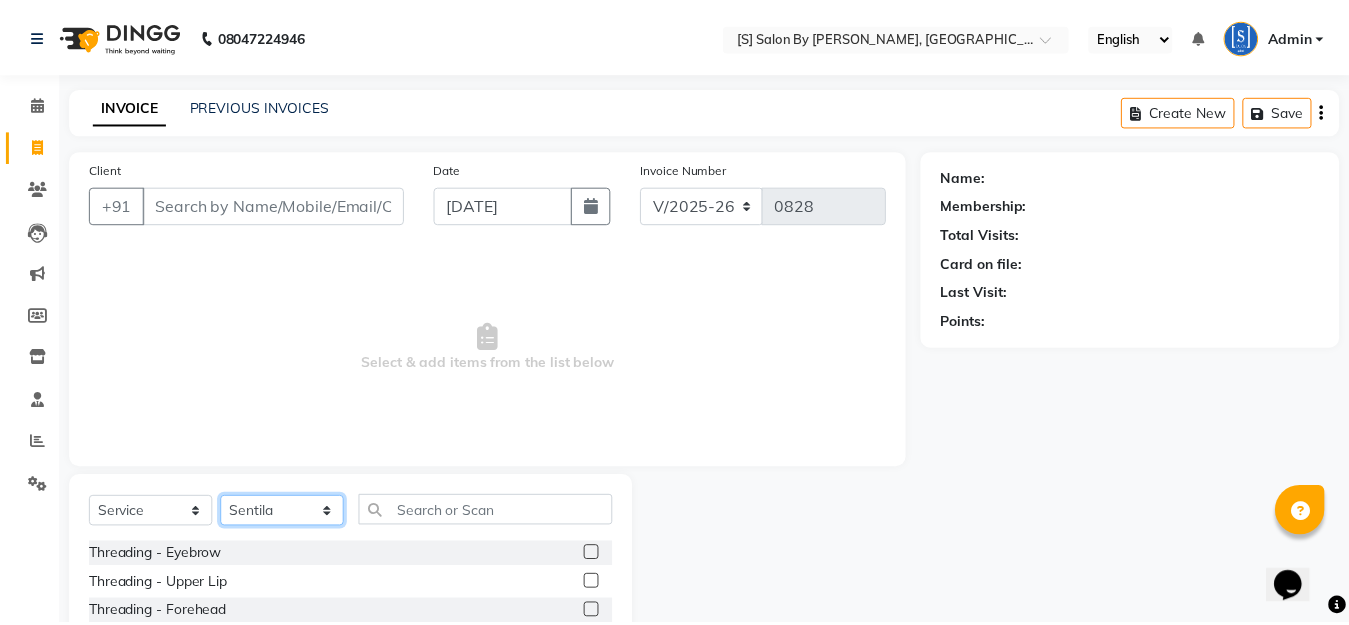 scroll, scrollTop: 176, scrollLeft: 0, axis: vertical 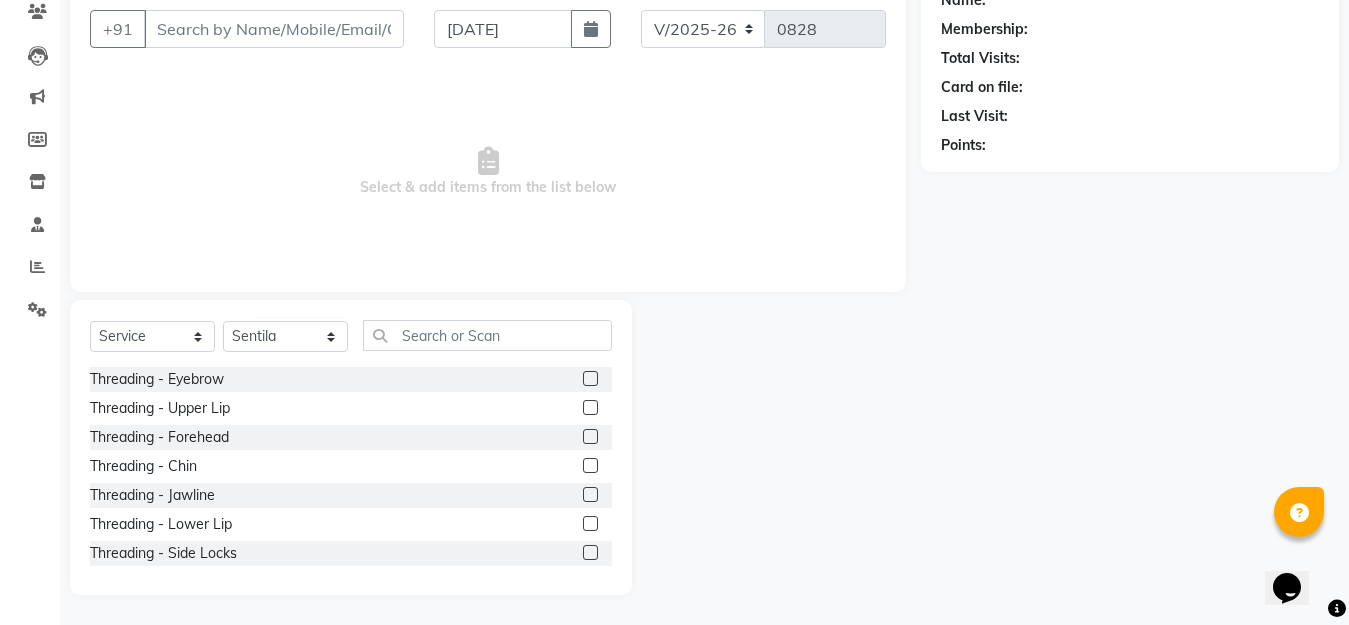 click 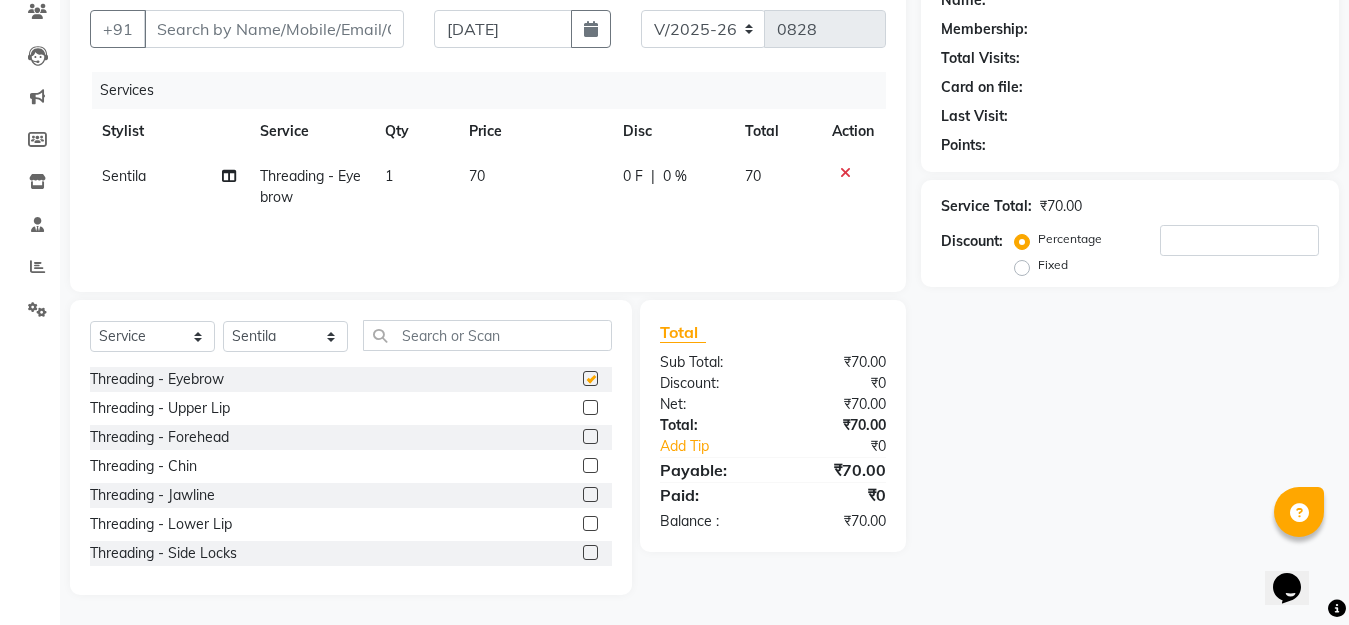 checkbox on "false" 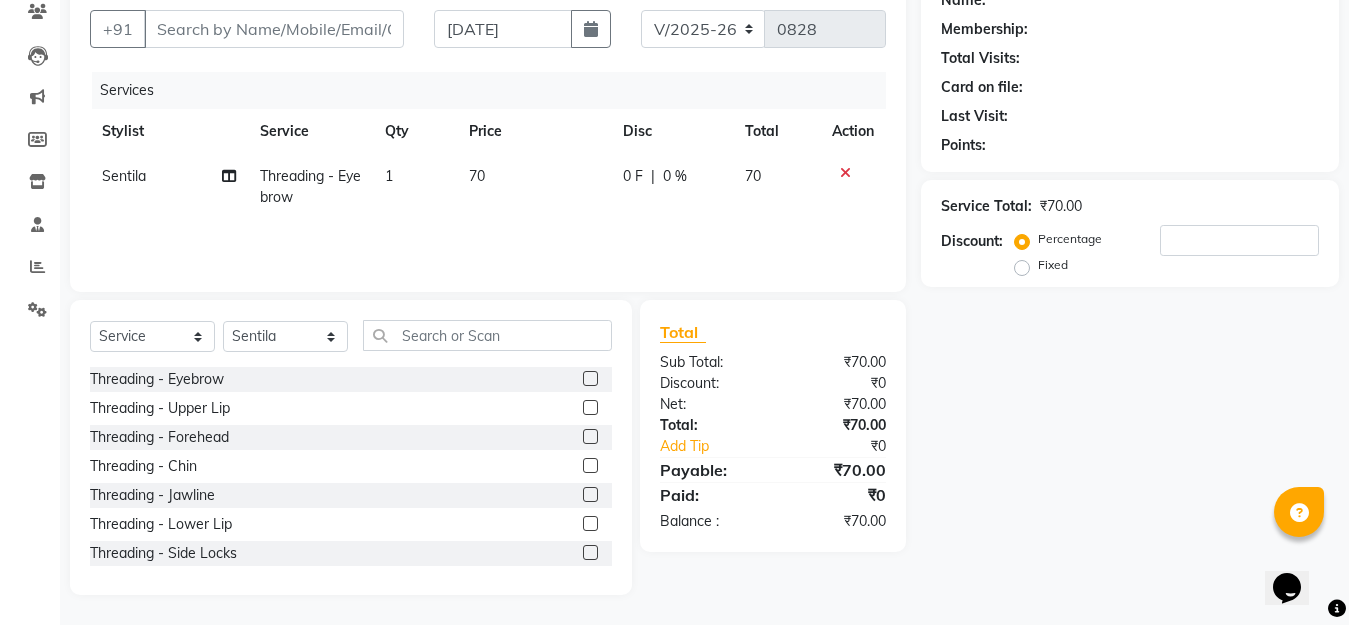 click 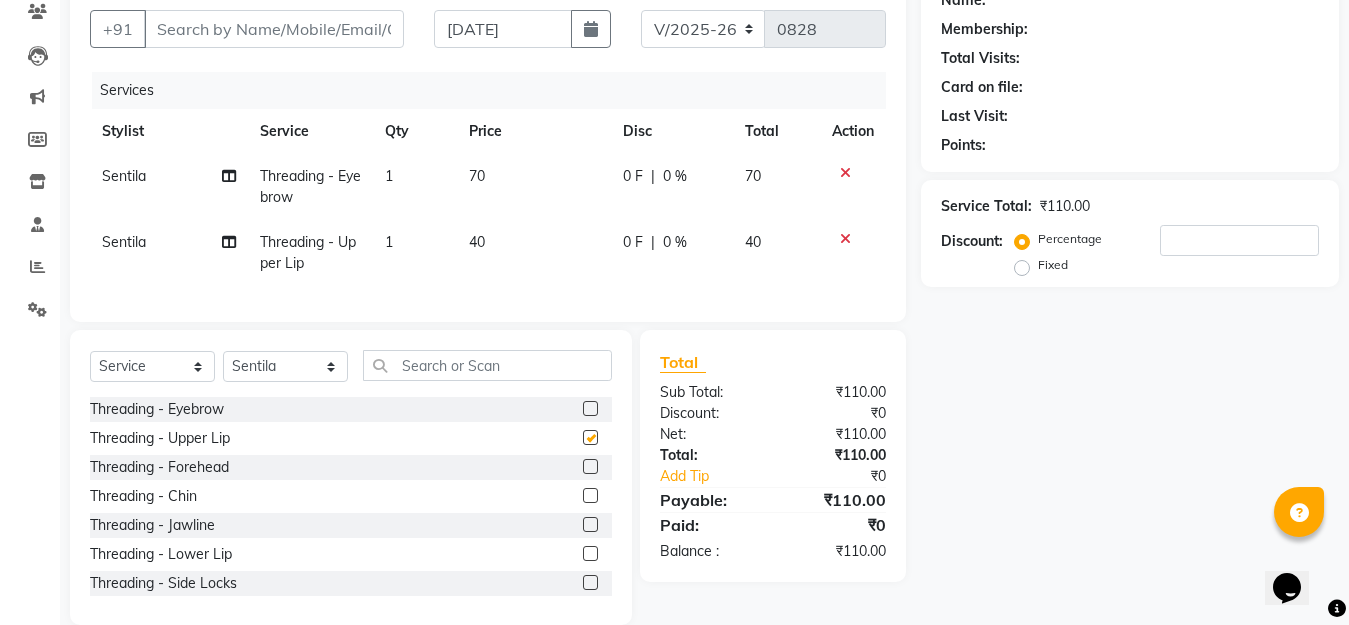 checkbox on "false" 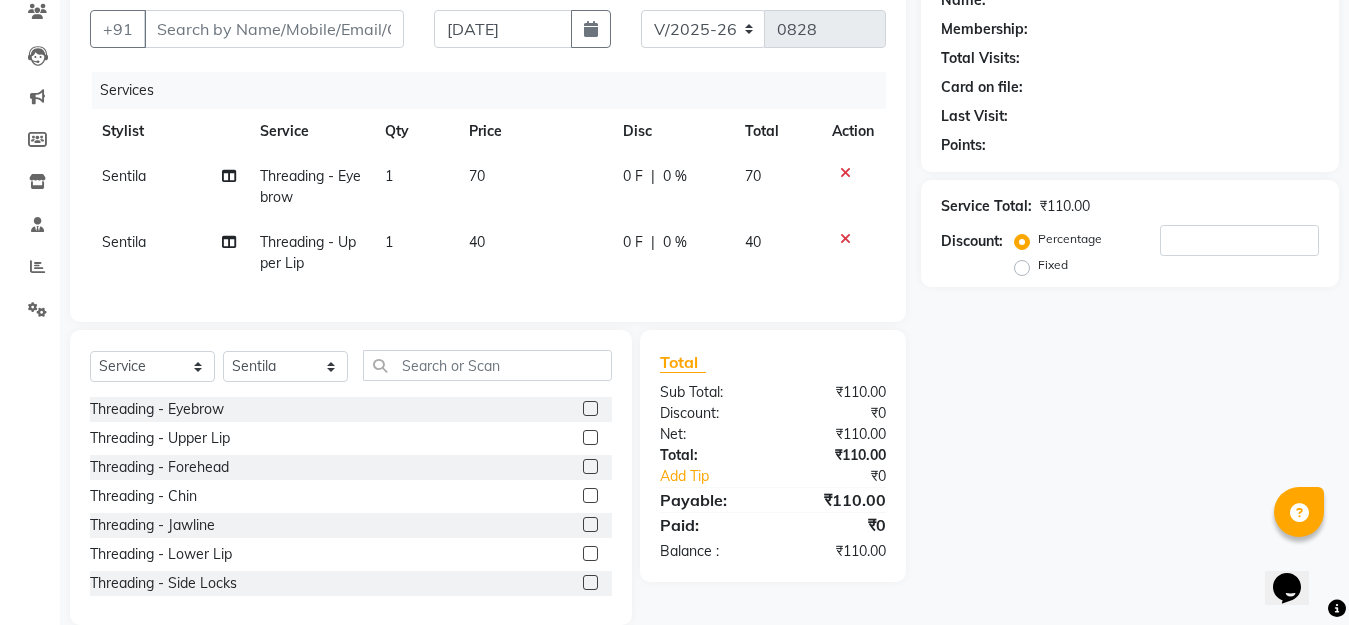 click 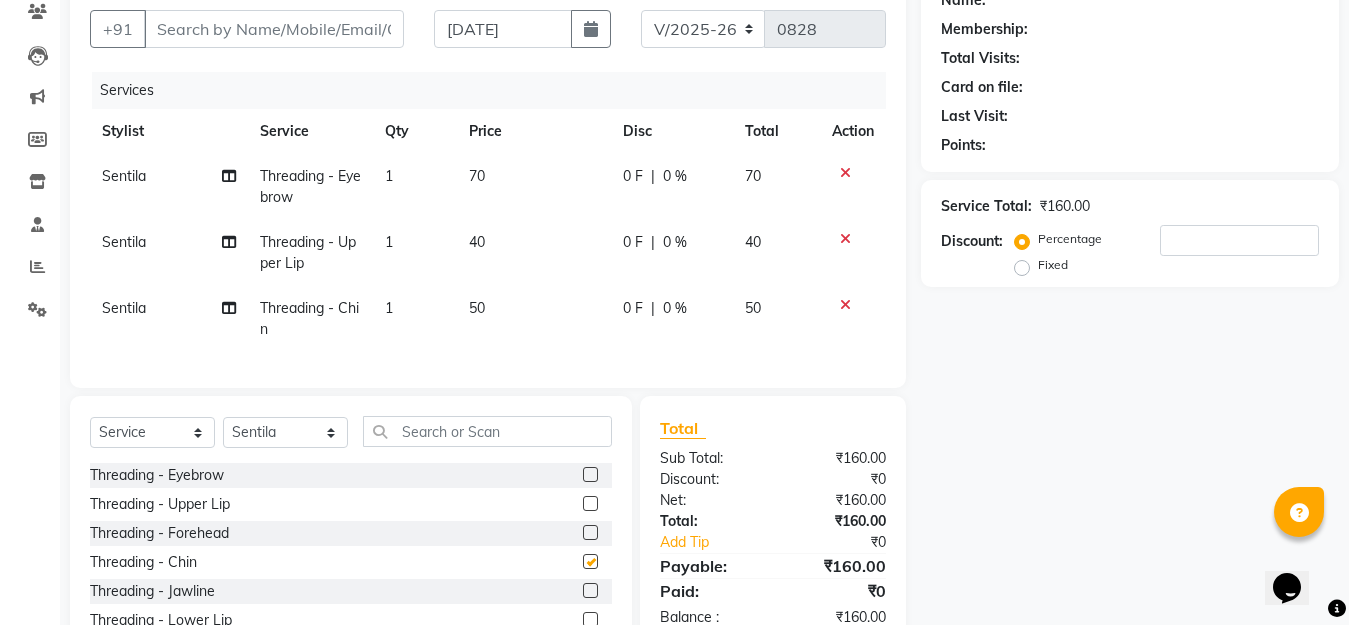checkbox on "false" 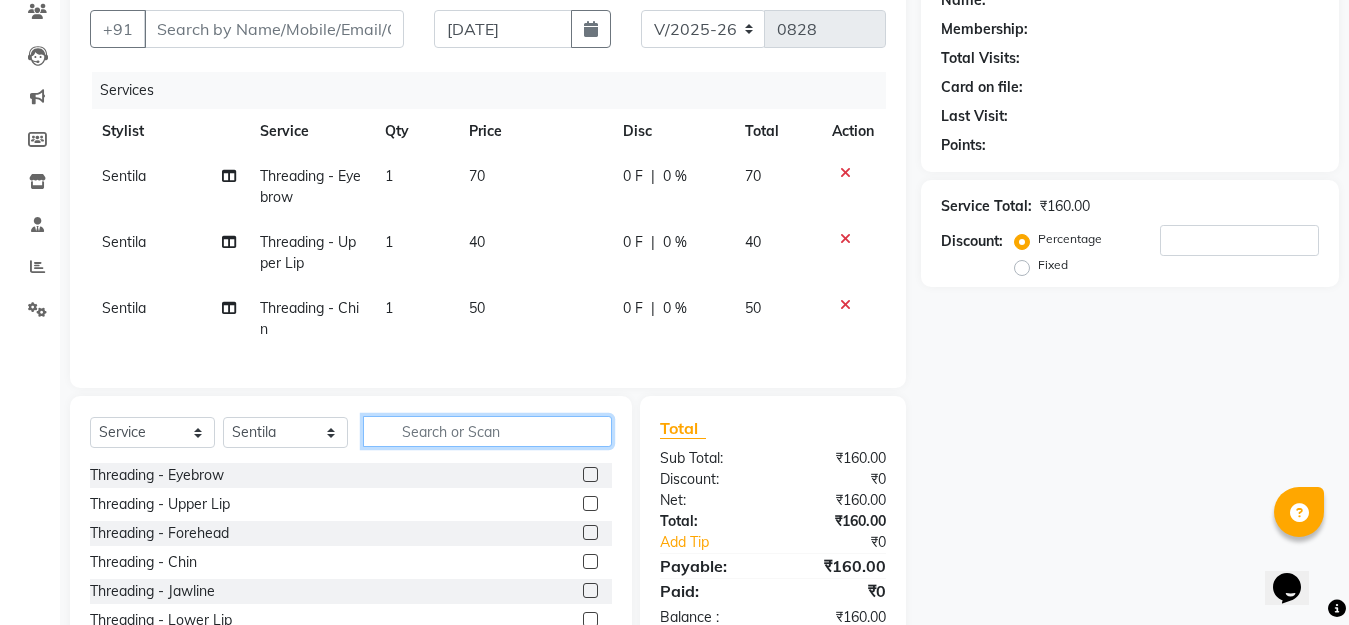 click 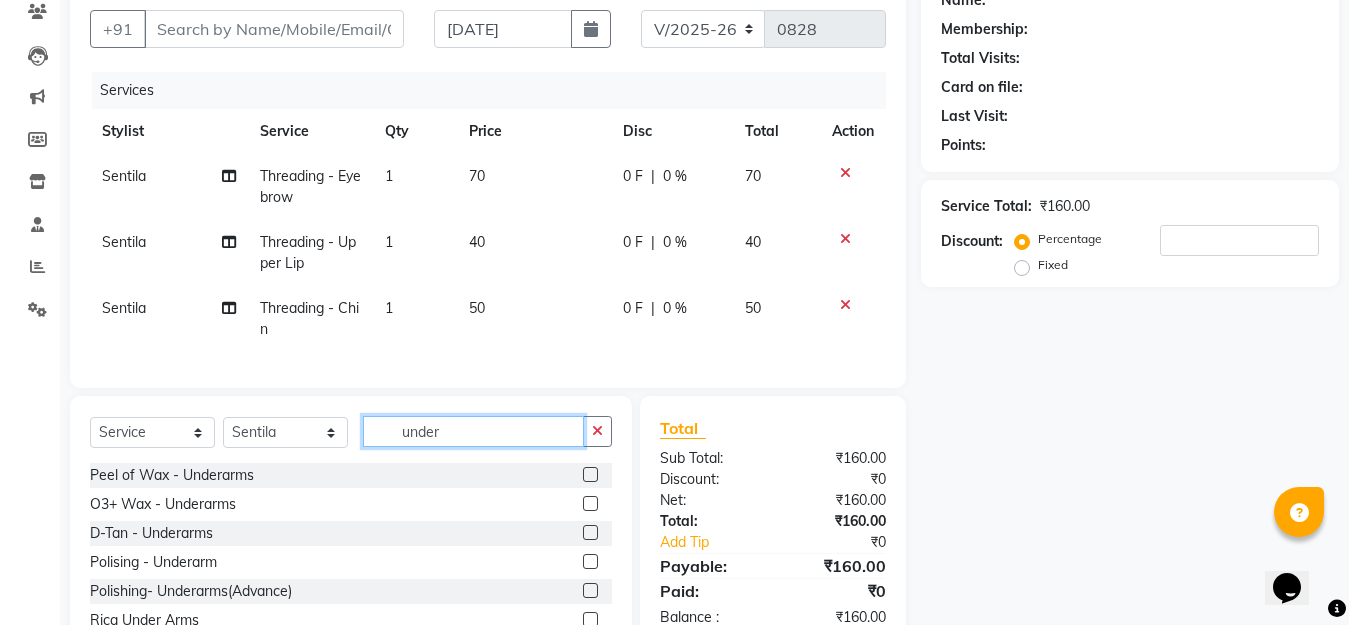 scroll, scrollTop: 61, scrollLeft: 0, axis: vertical 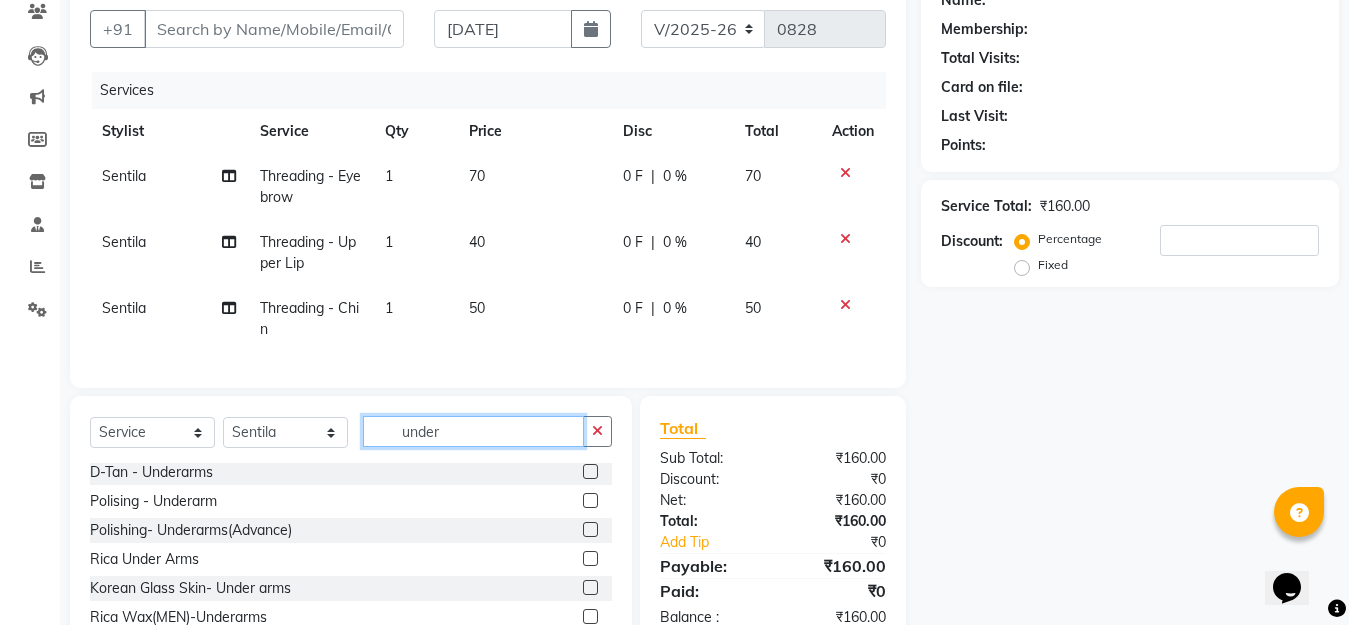 type on "under" 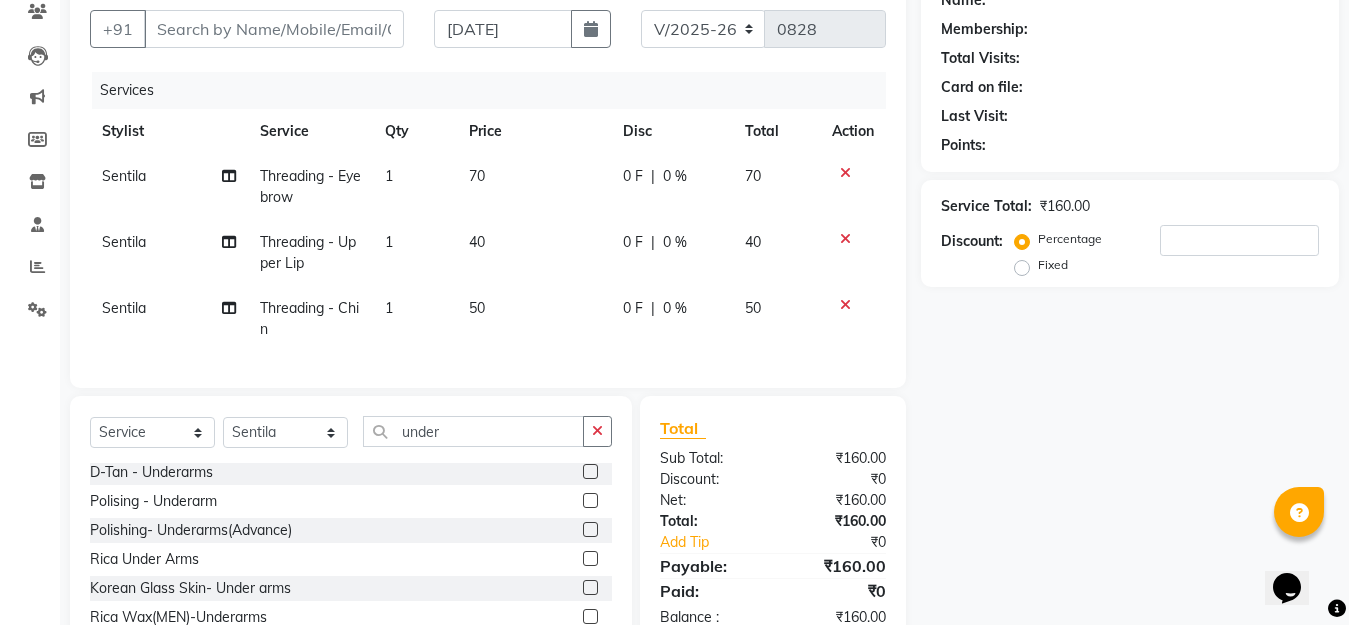 click 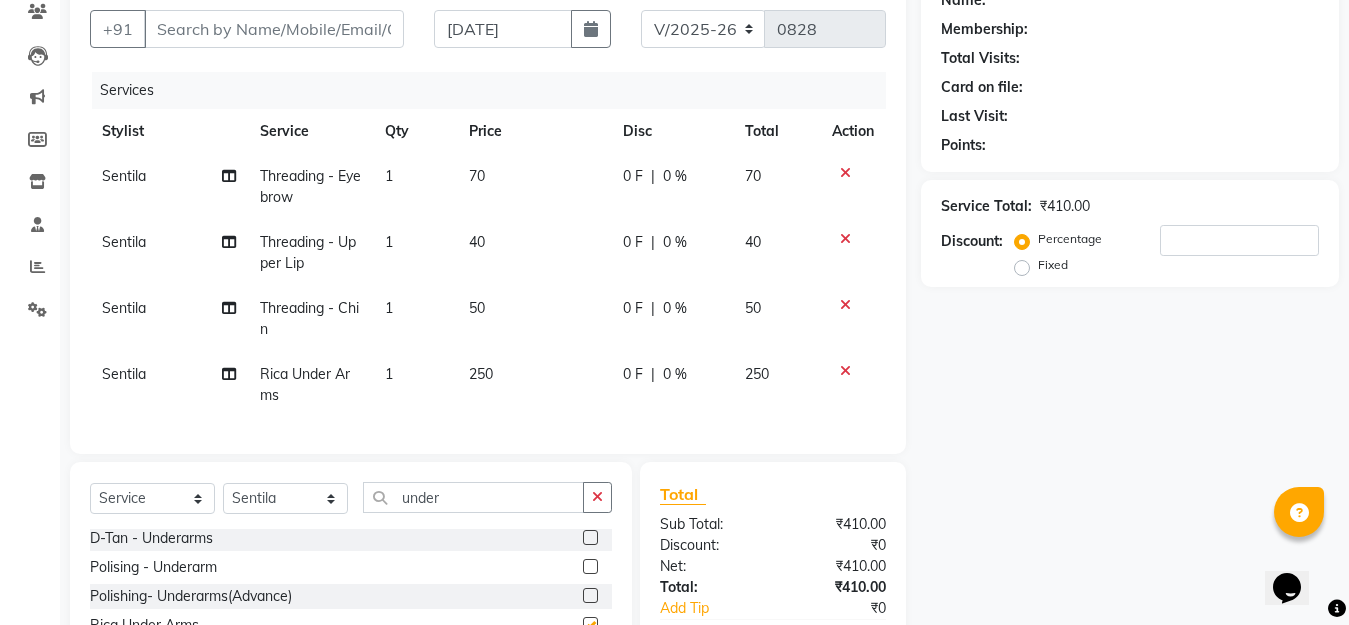 checkbox on "false" 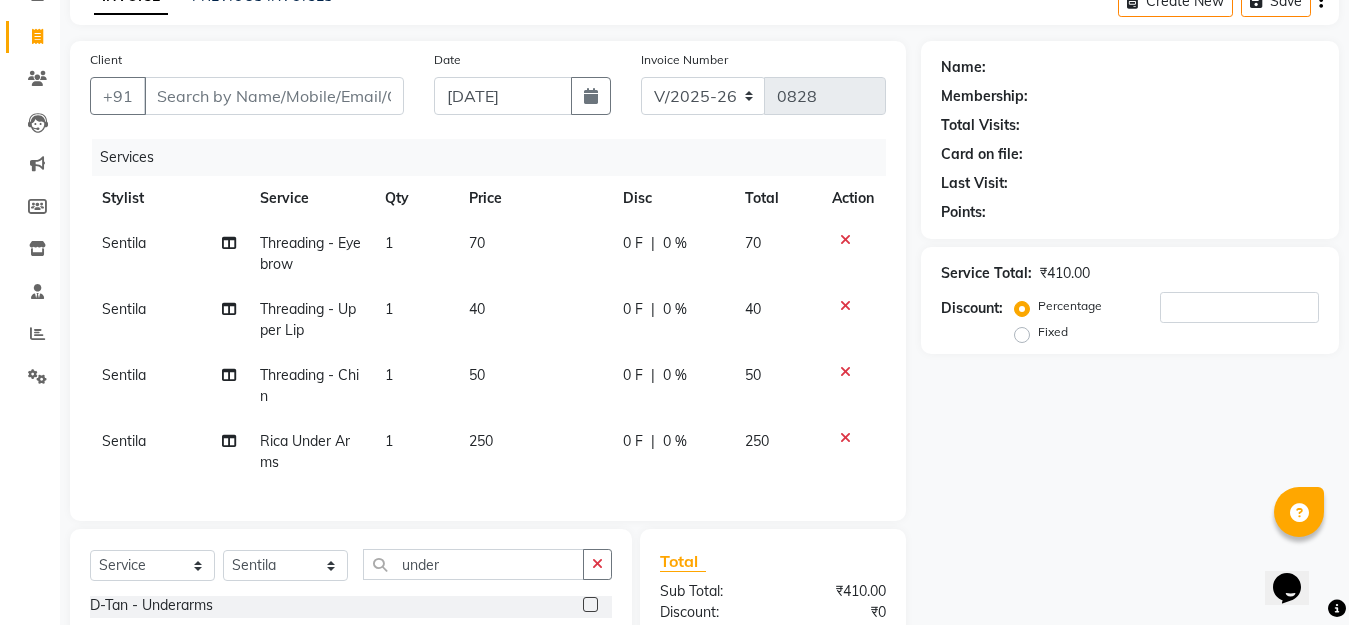 scroll, scrollTop: 0, scrollLeft: 0, axis: both 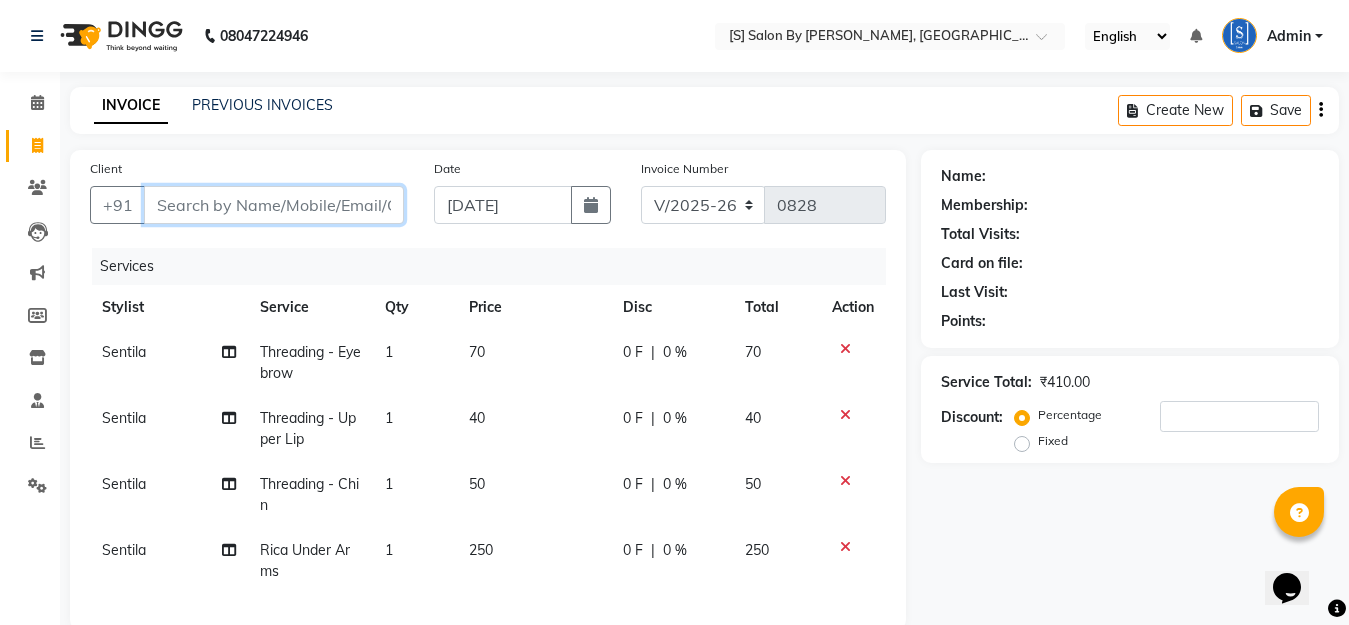 click on "Client" at bounding box center (274, 205) 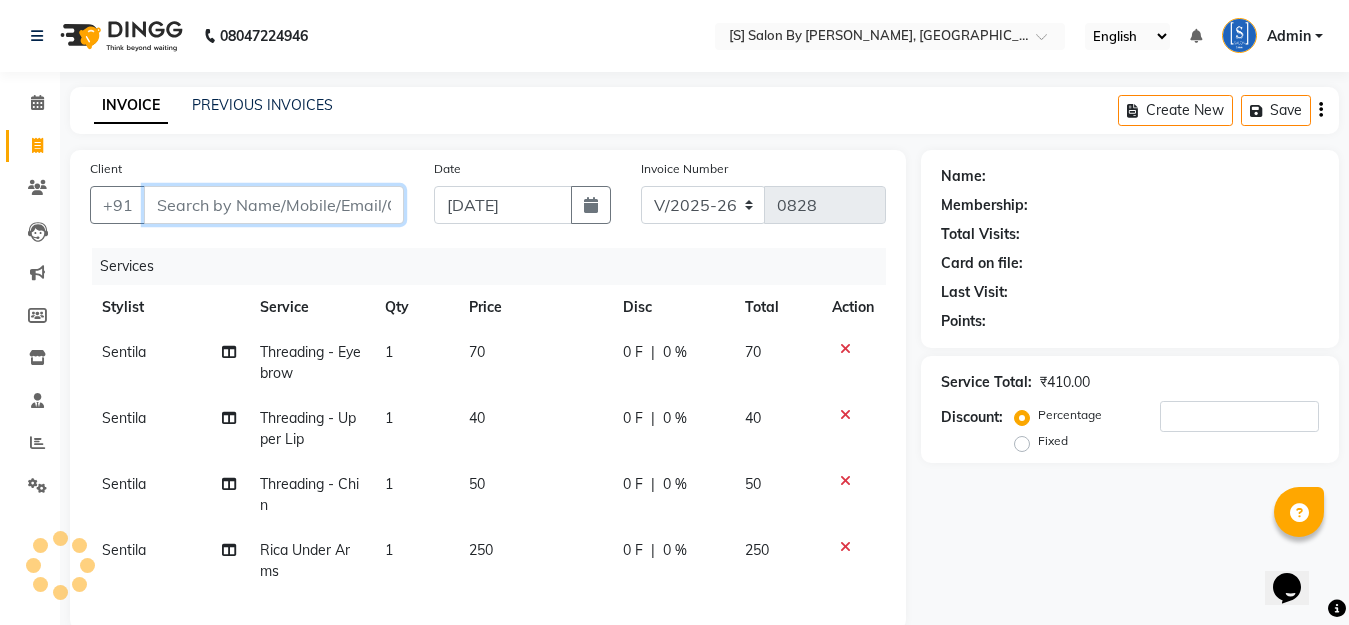 type on "r" 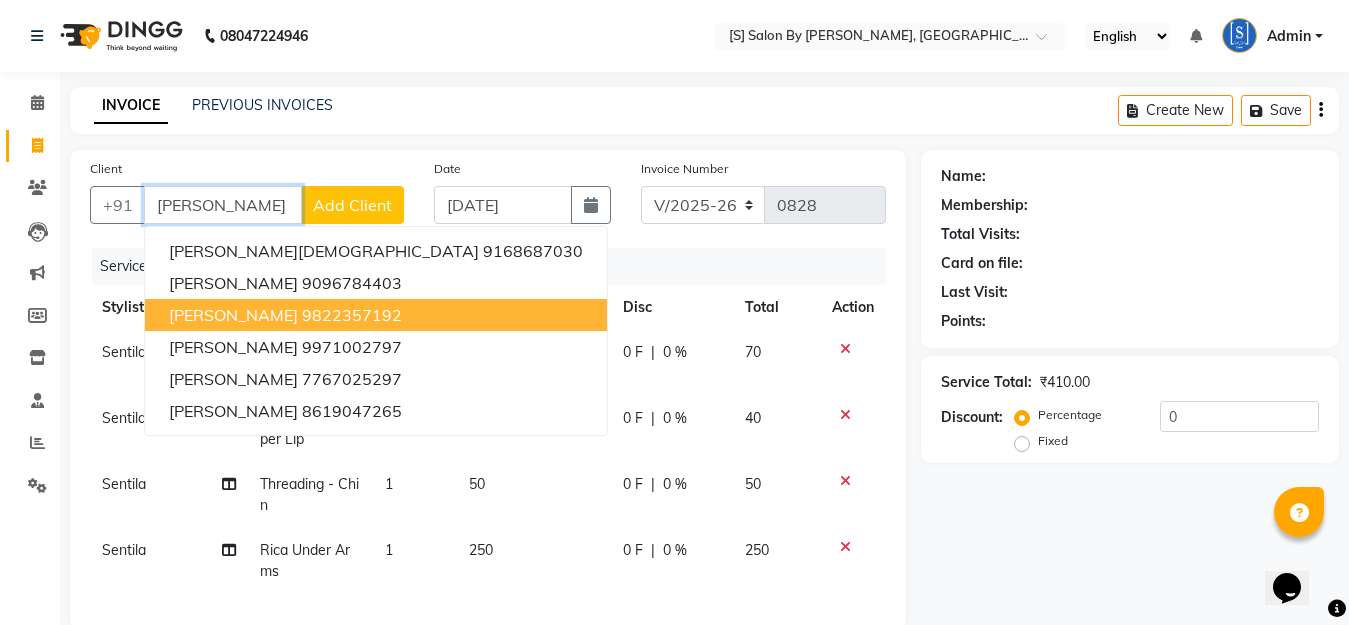click on "[PERSON_NAME]" at bounding box center [233, 315] 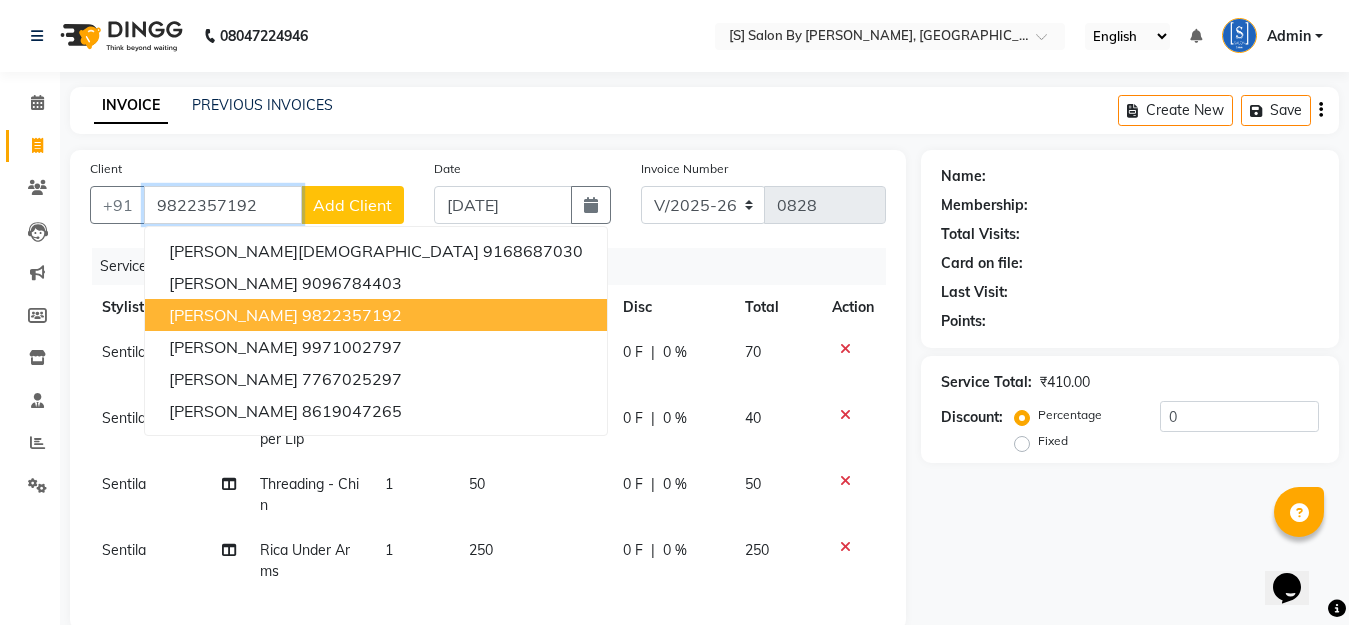 type on "9822357192" 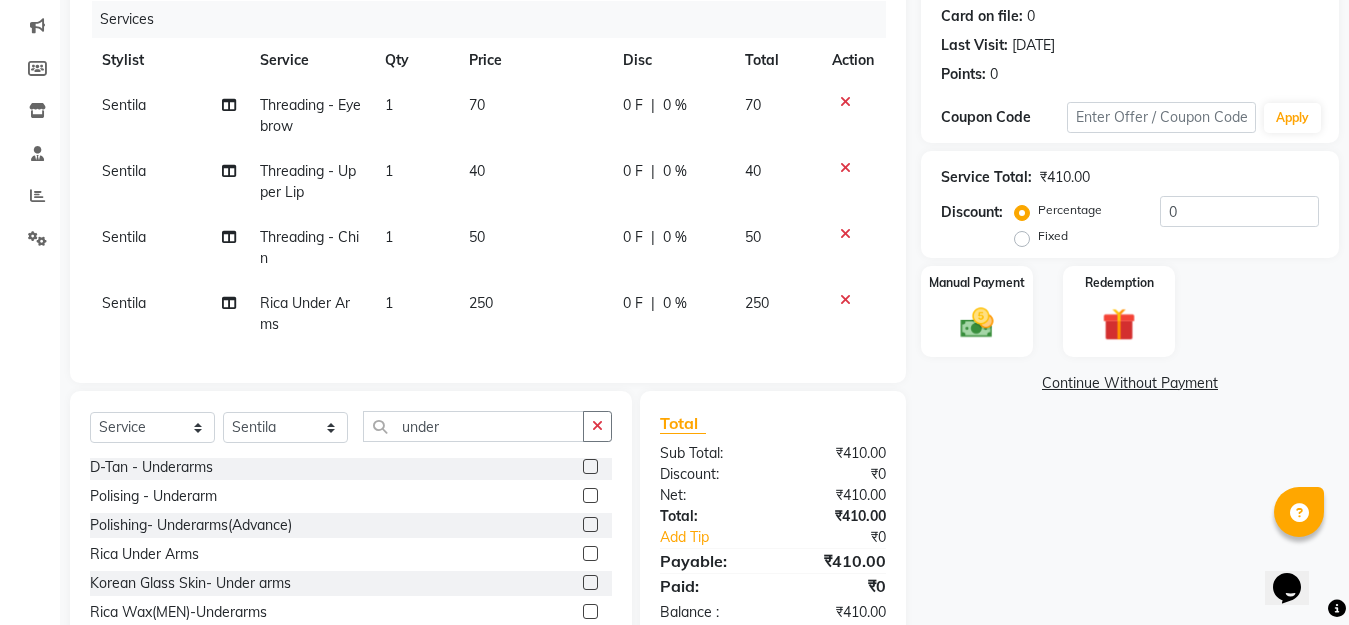 scroll, scrollTop: 300, scrollLeft: 0, axis: vertical 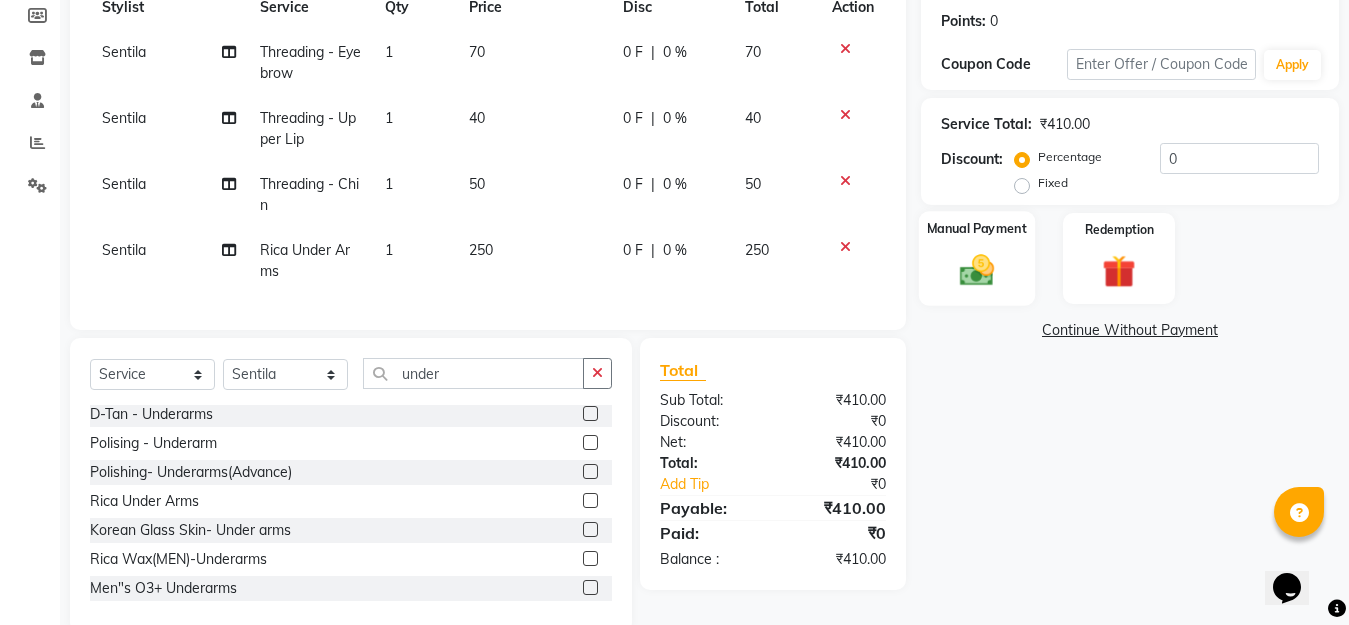 click 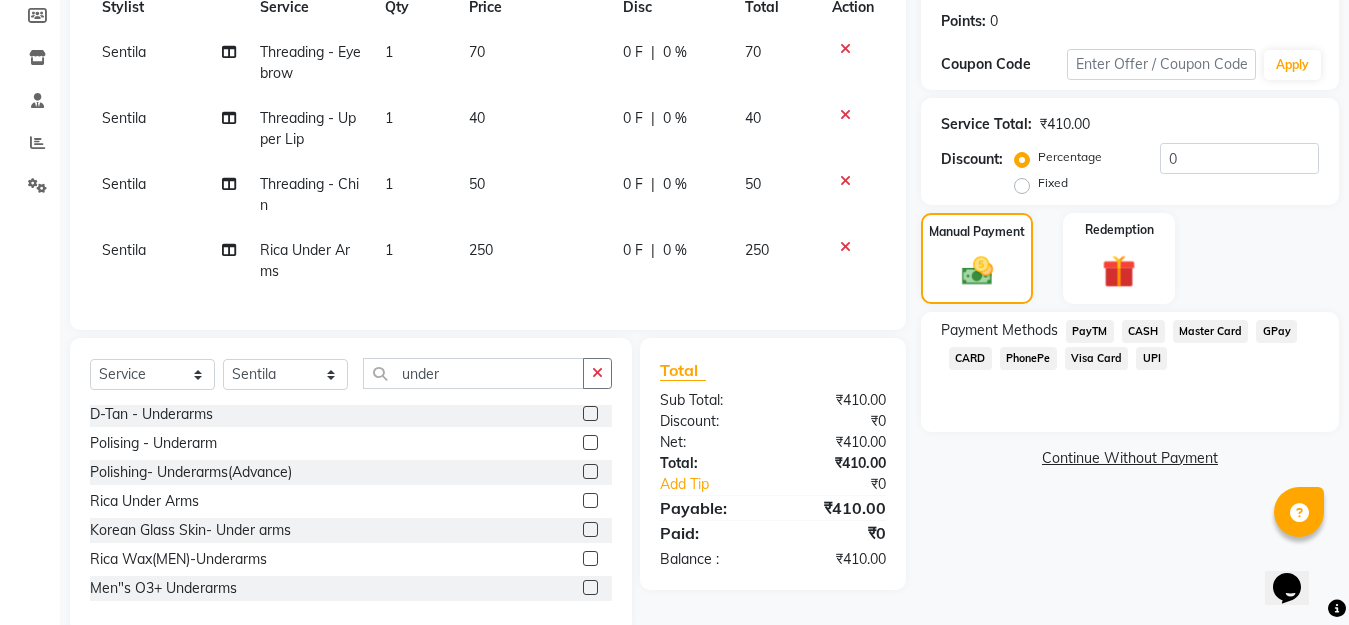 drag, startPoint x: 1148, startPoint y: 329, endPoint x: 1175, endPoint y: 345, distance: 31.38471 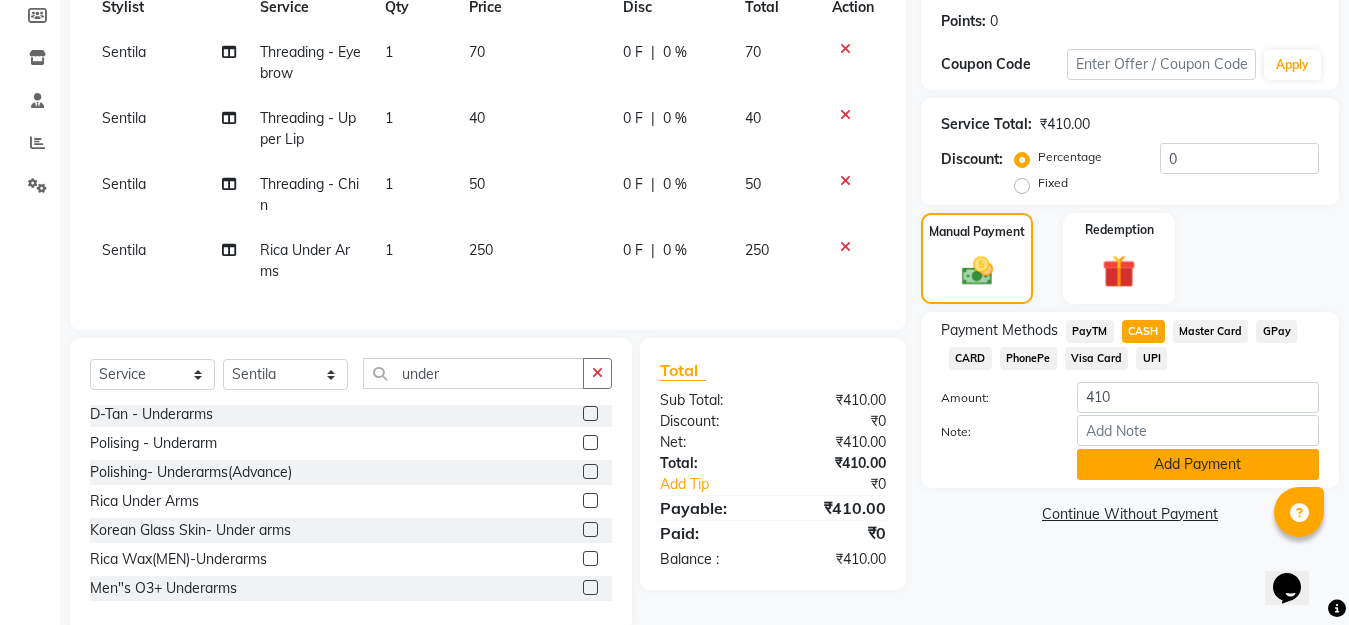 click on "Add Payment" 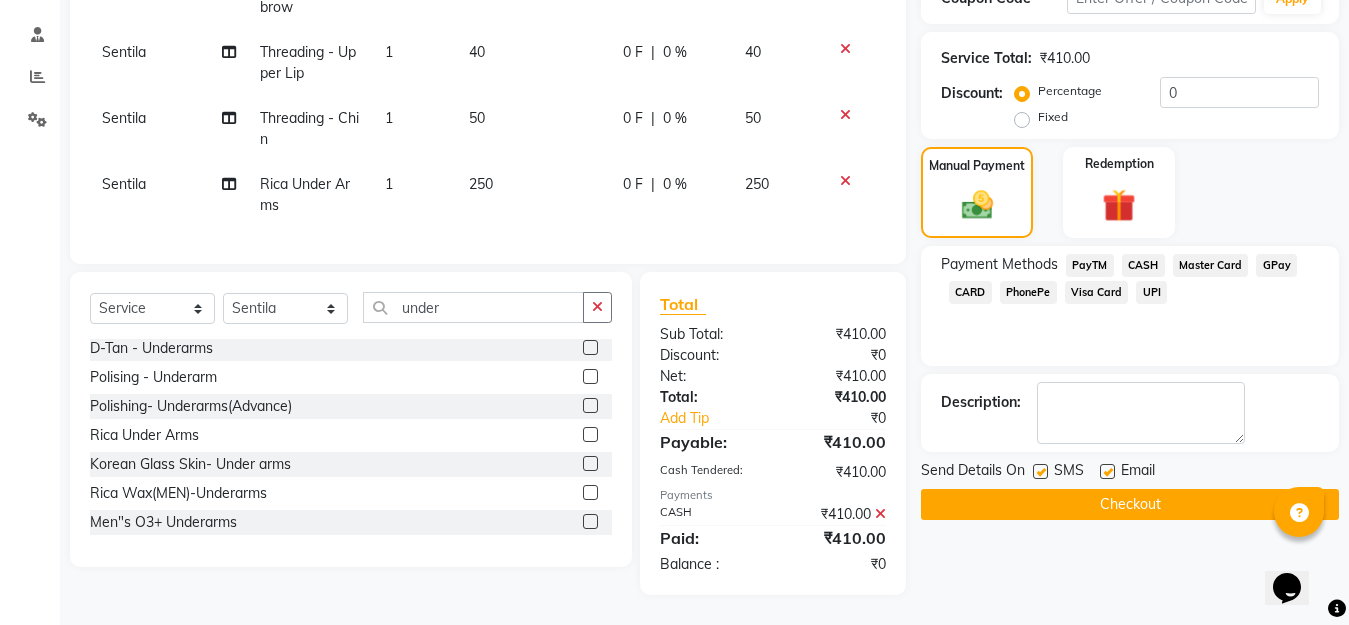 scroll, scrollTop: 383, scrollLeft: 0, axis: vertical 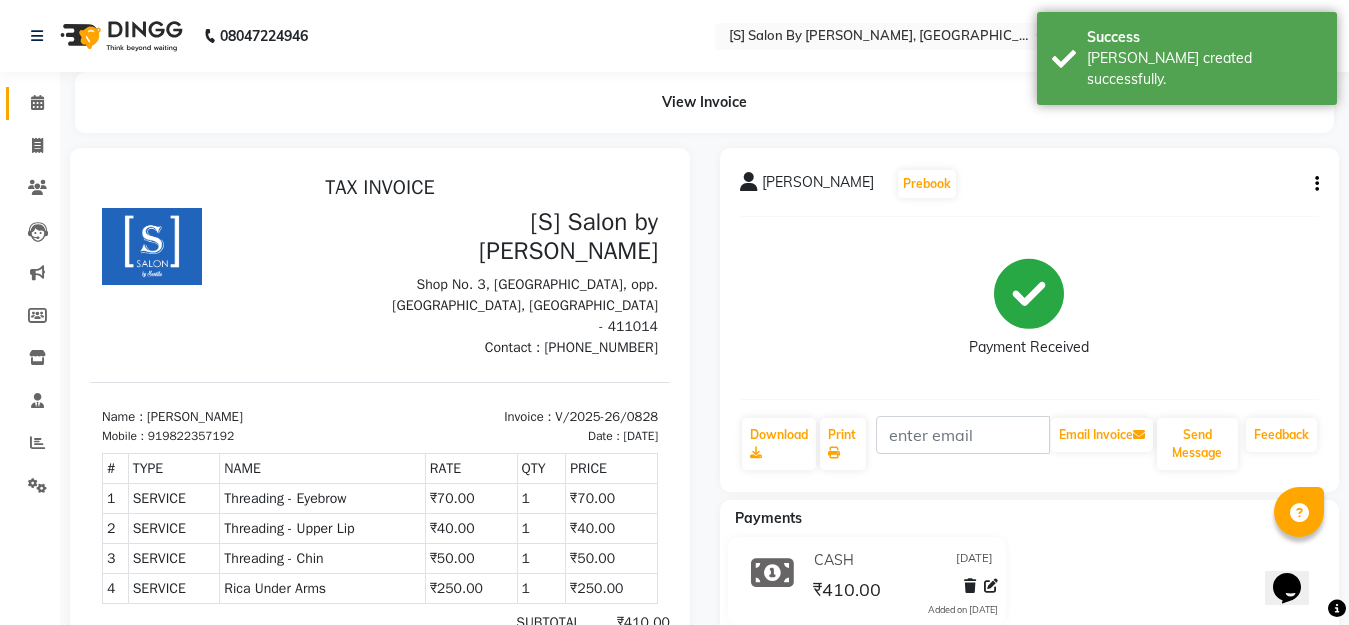 click 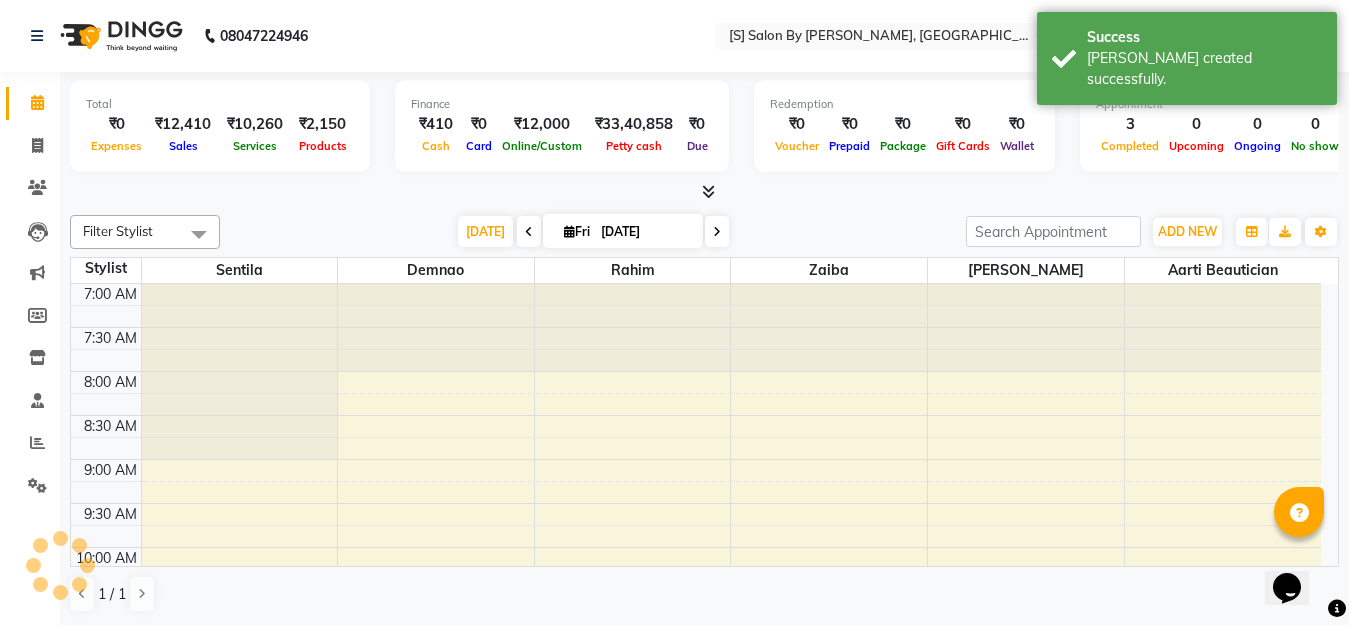 scroll, scrollTop: 0, scrollLeft: 0, axis: both 